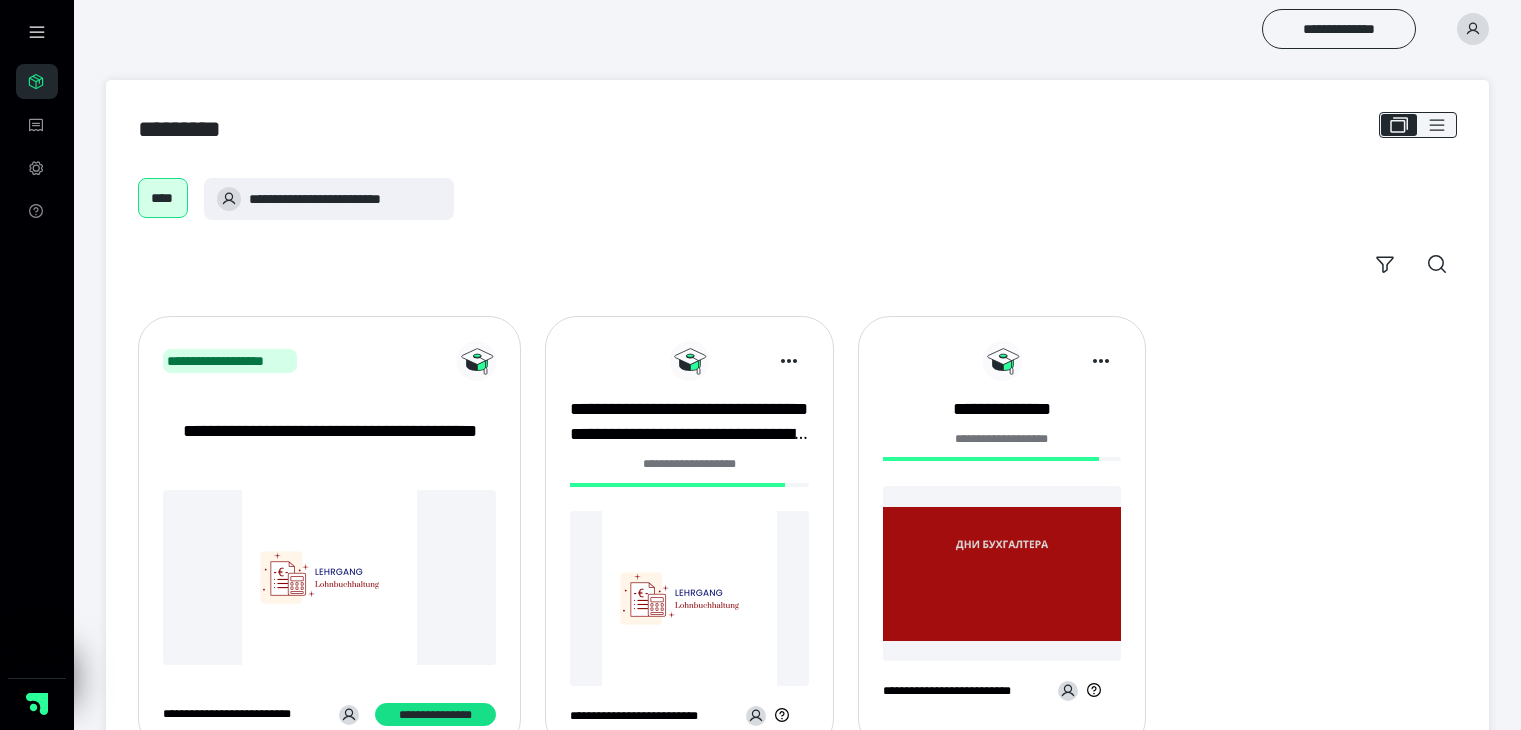 scroll, scrollTop: 0, scrollLeft: 0, axis: both 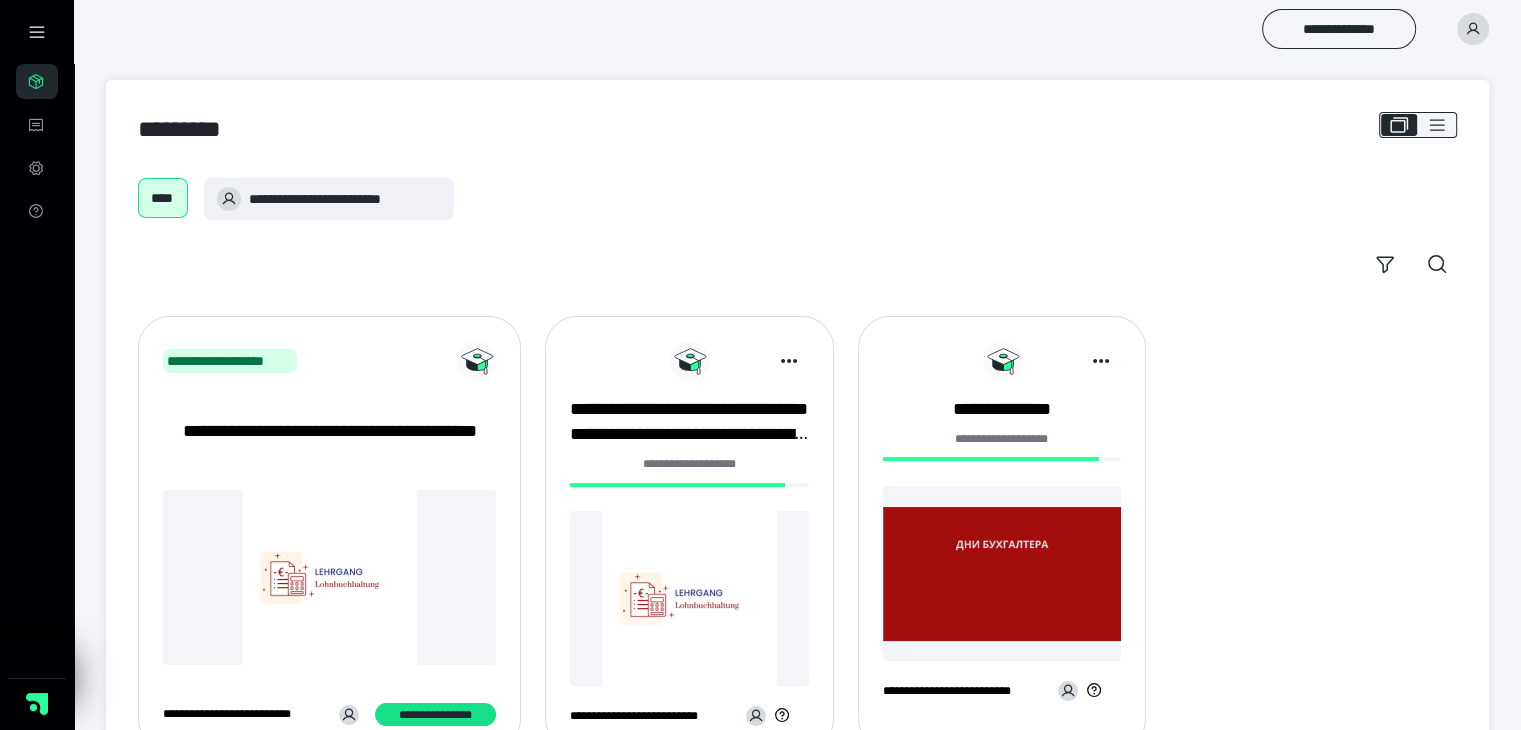 click at bounding box center (689, 598) 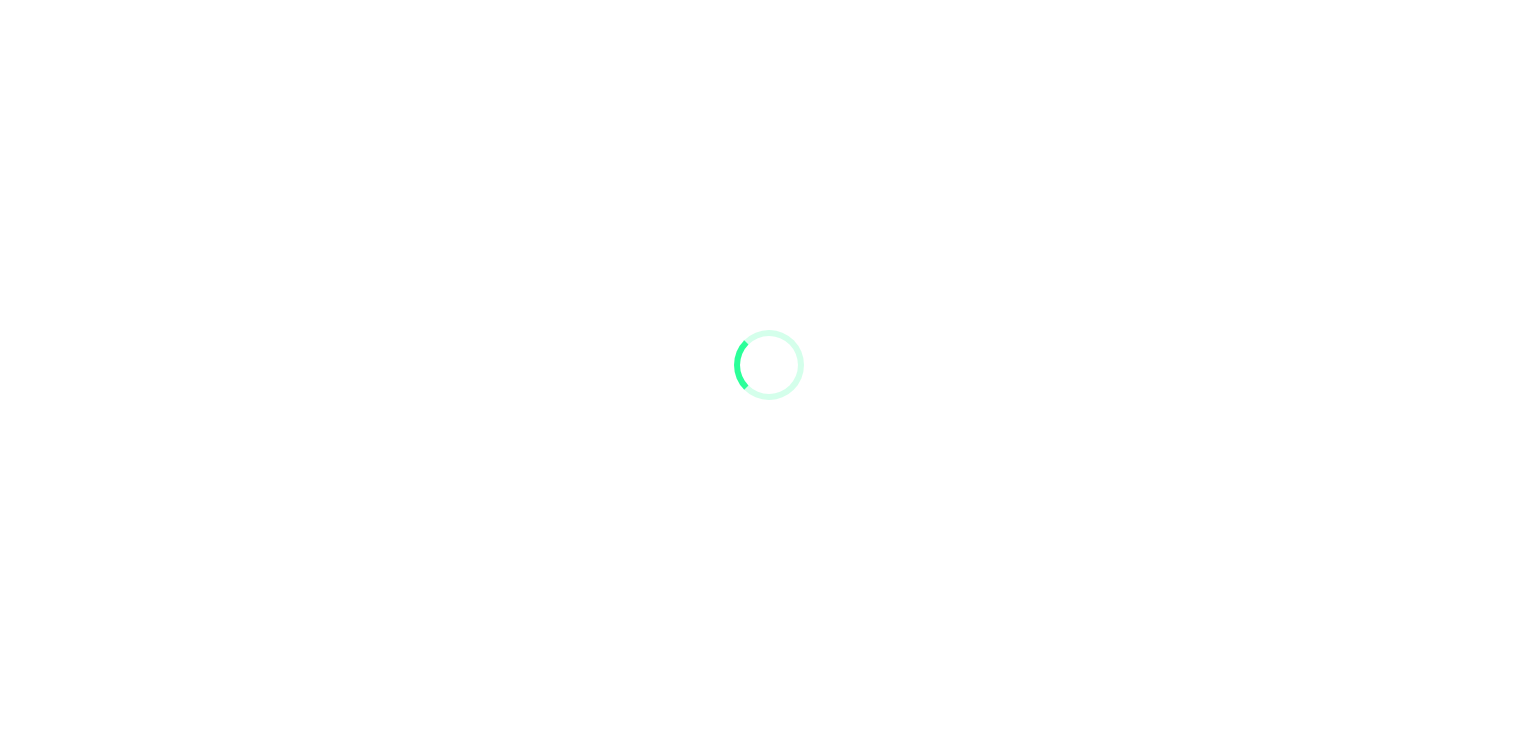 scroll, scrollTop: 0, scrollLeft: 0, axis: both 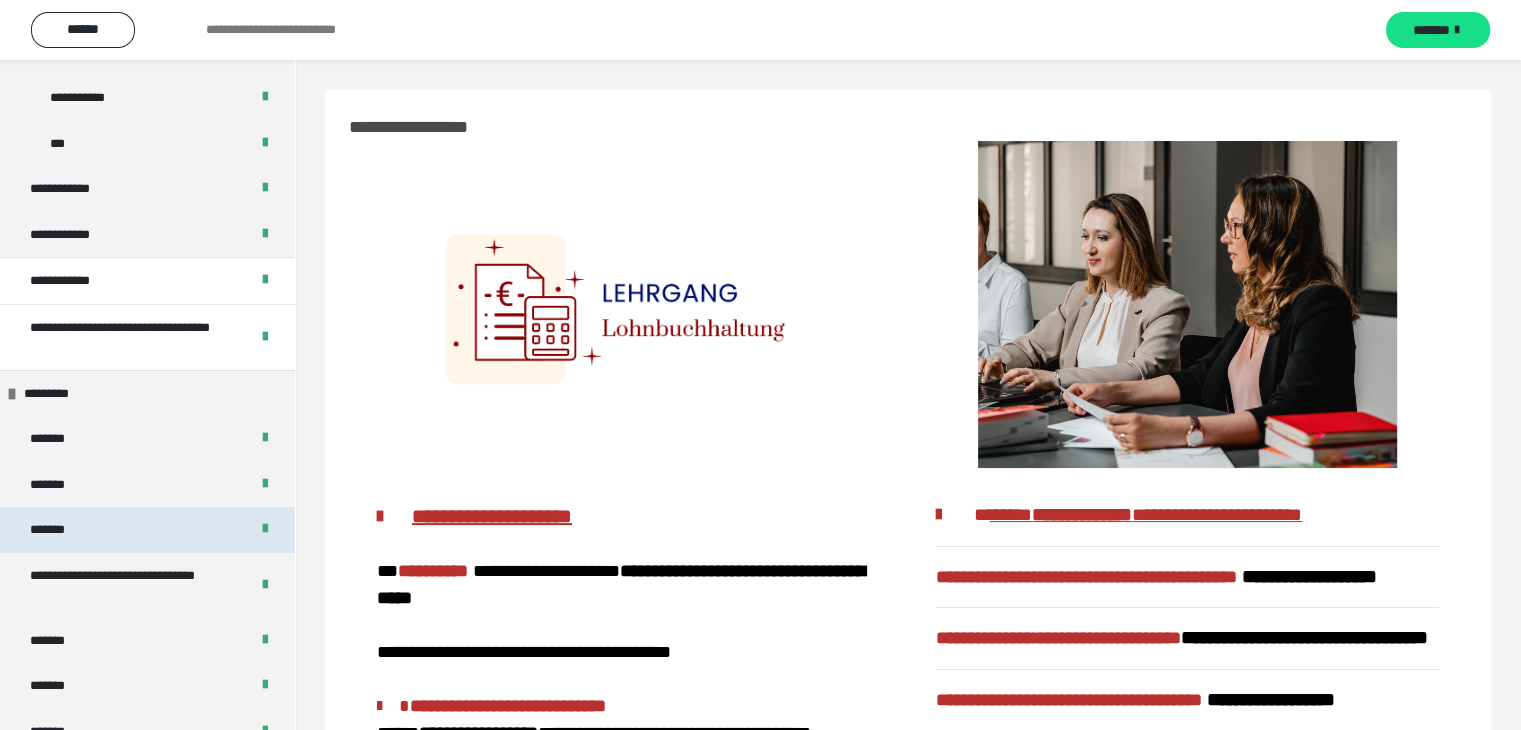 click on "*******" at bounding box center [147, 530] 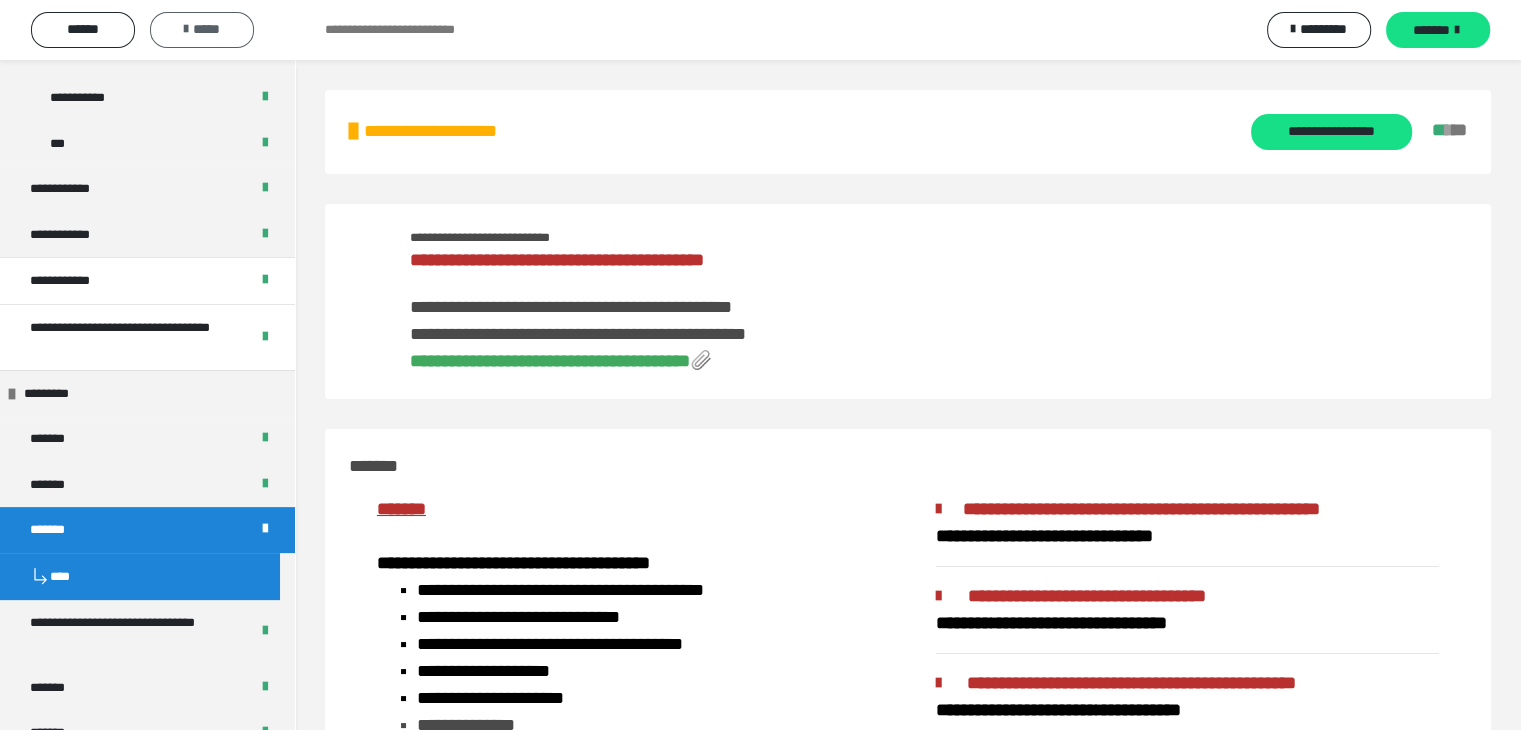 click on "*****" at bounding box center [202, 29] 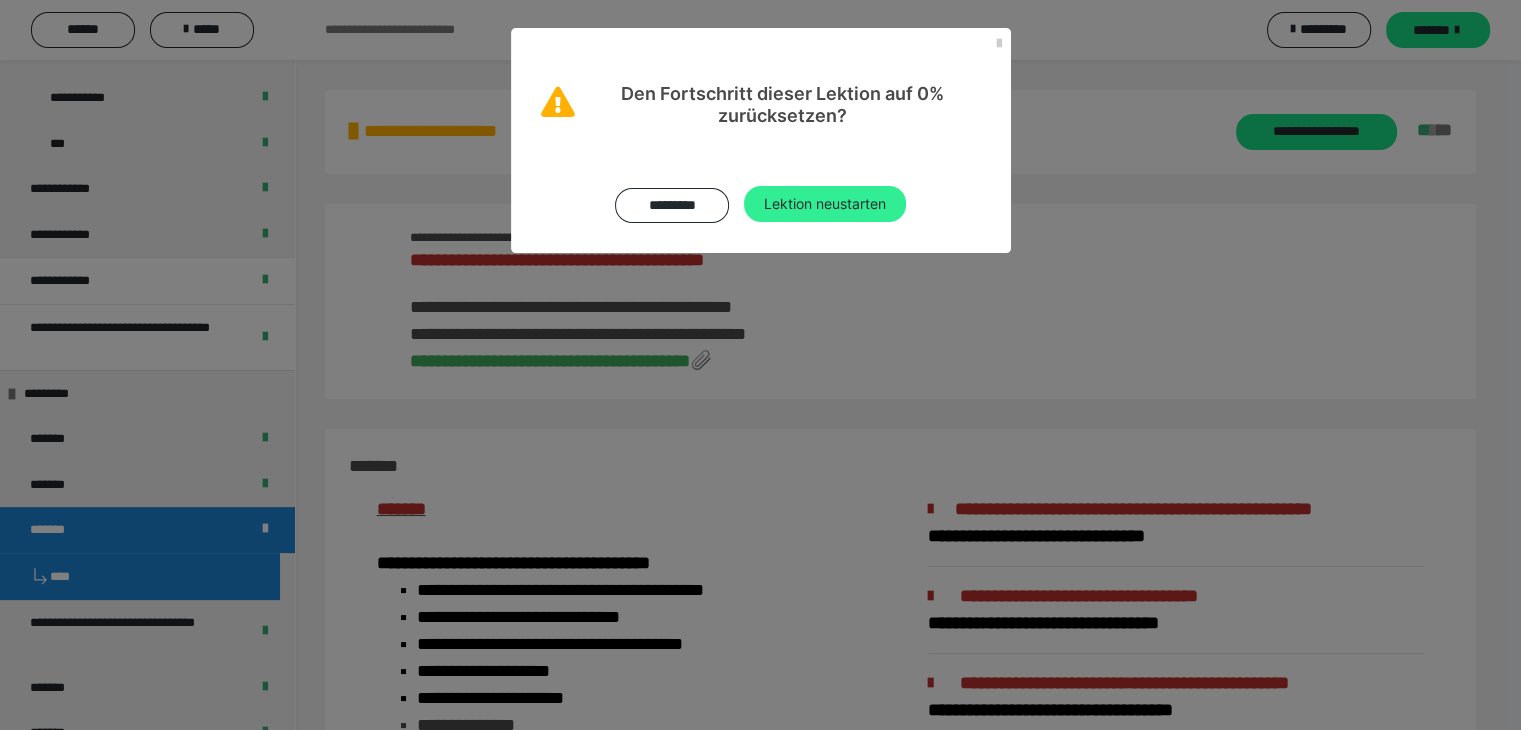 click on "Lektion neustarten" at bounding box center [825, 204] 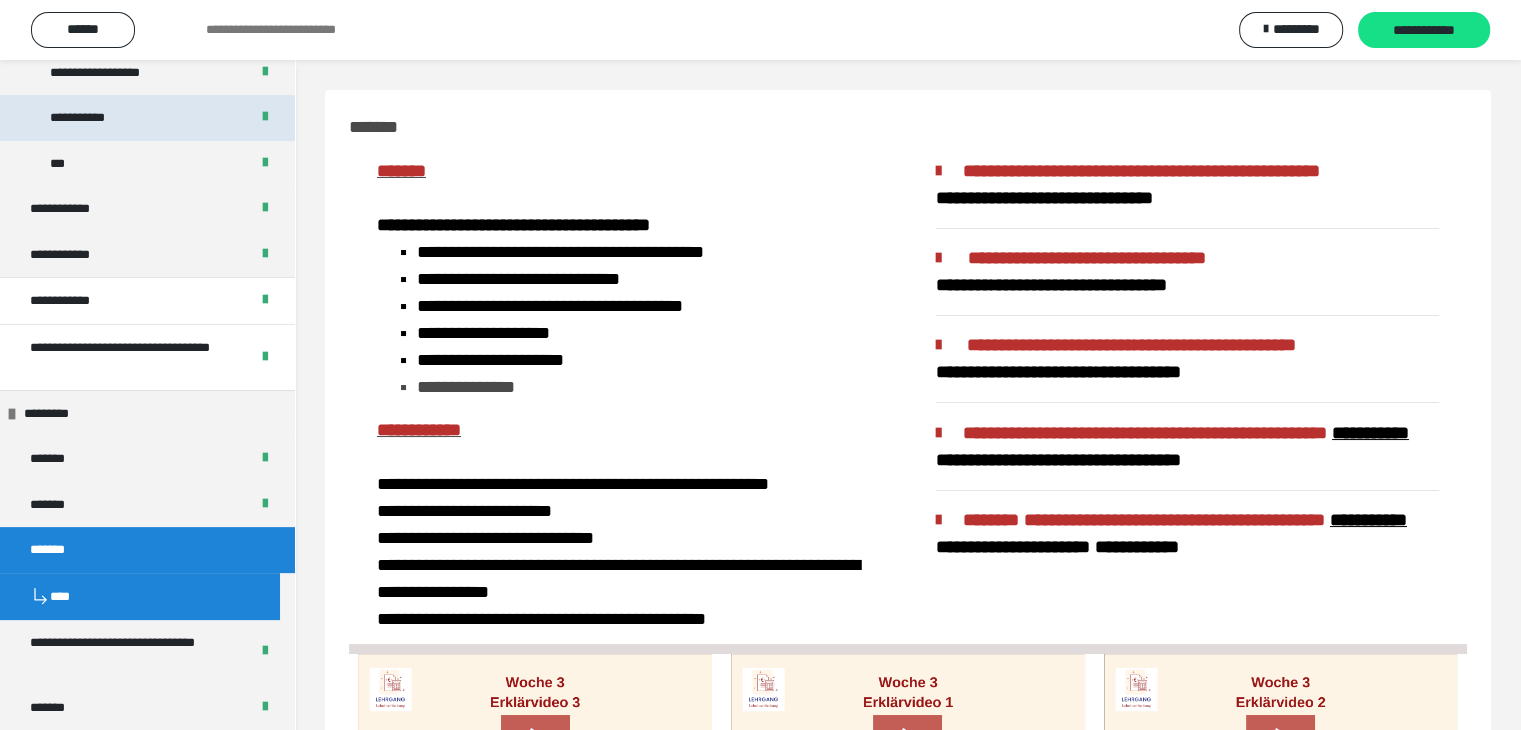 scroll, scrollTop: 500, scrollLeft: 0, axis: vertical 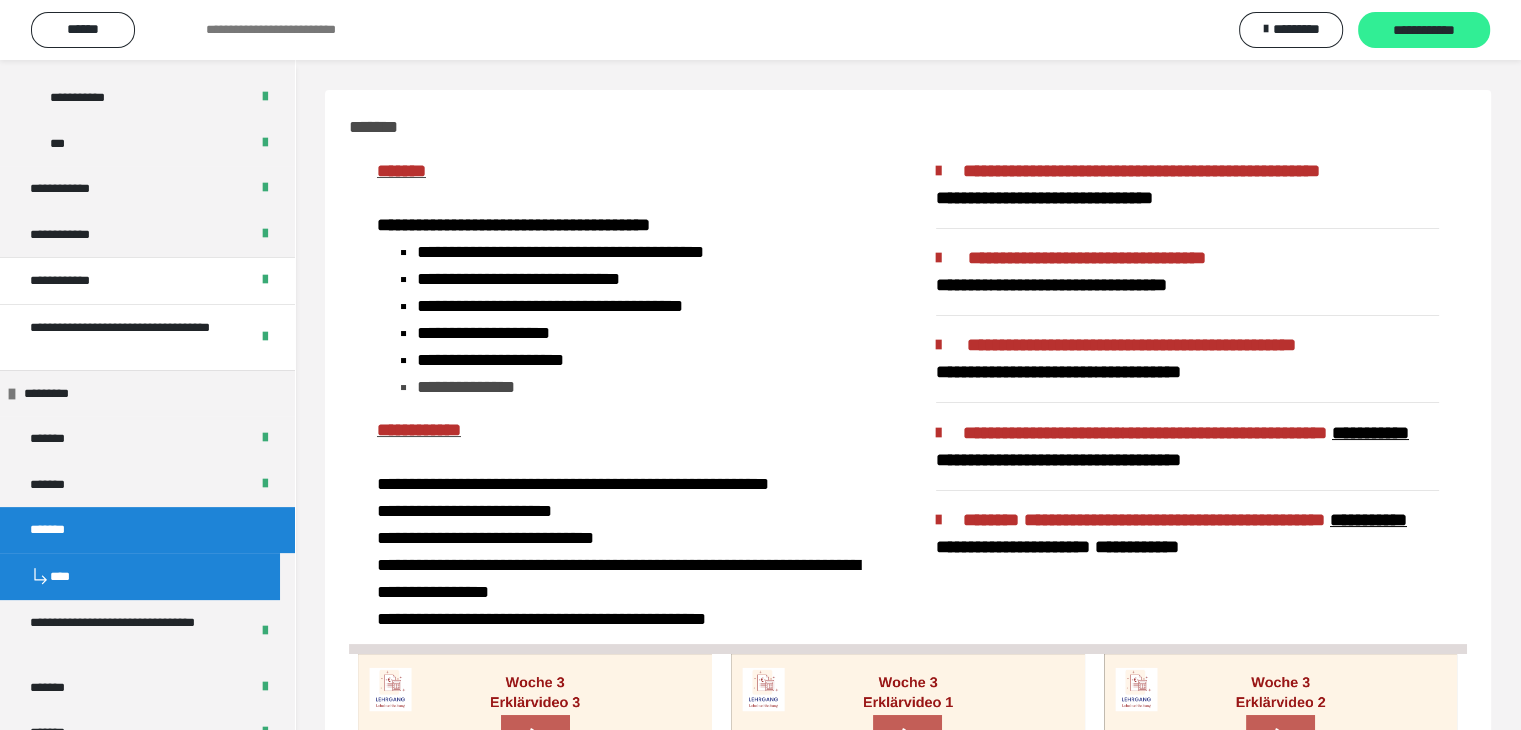 click on "**********" at bounding box center [1424, 31] 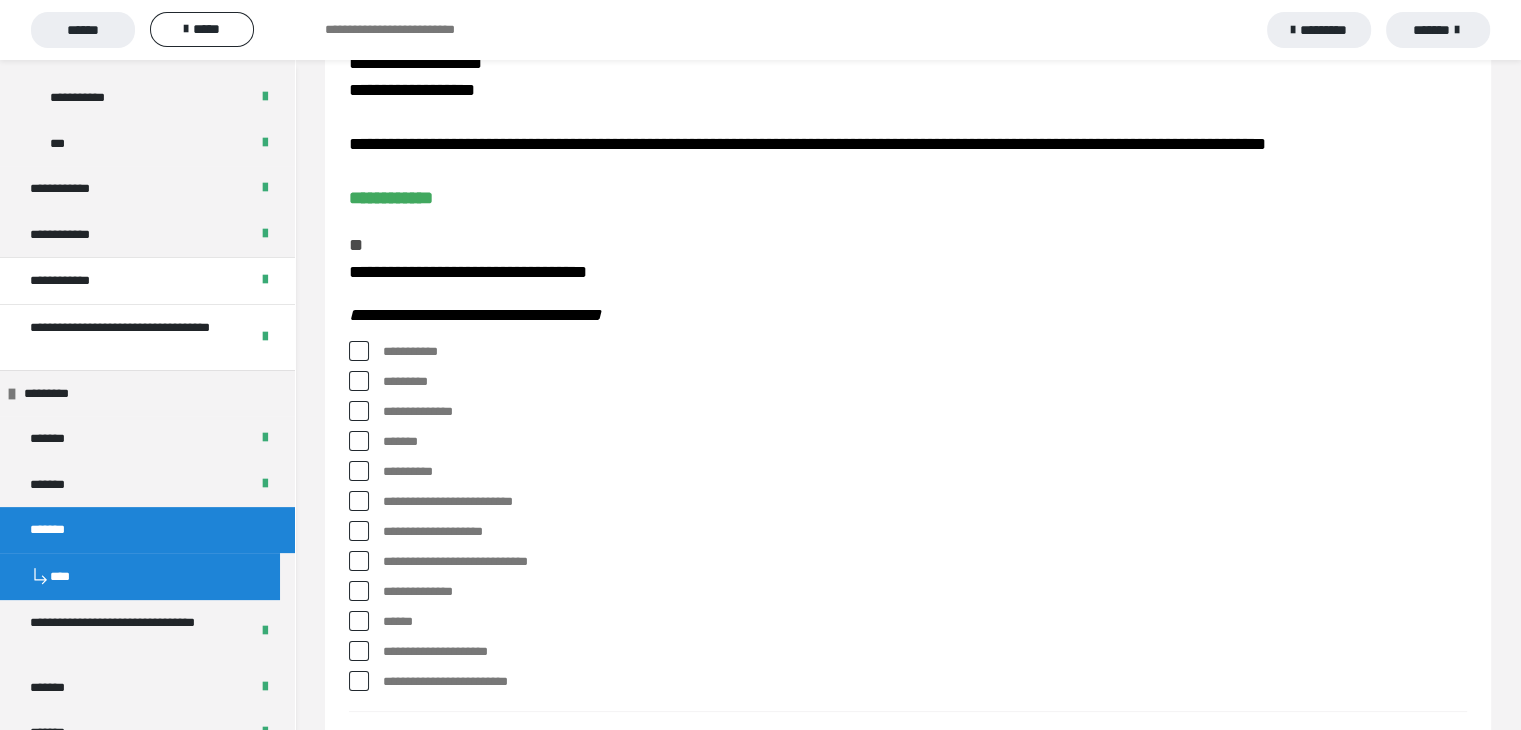 scroll, scrollTop: 100, scrollLeft: 0, axis: vertical 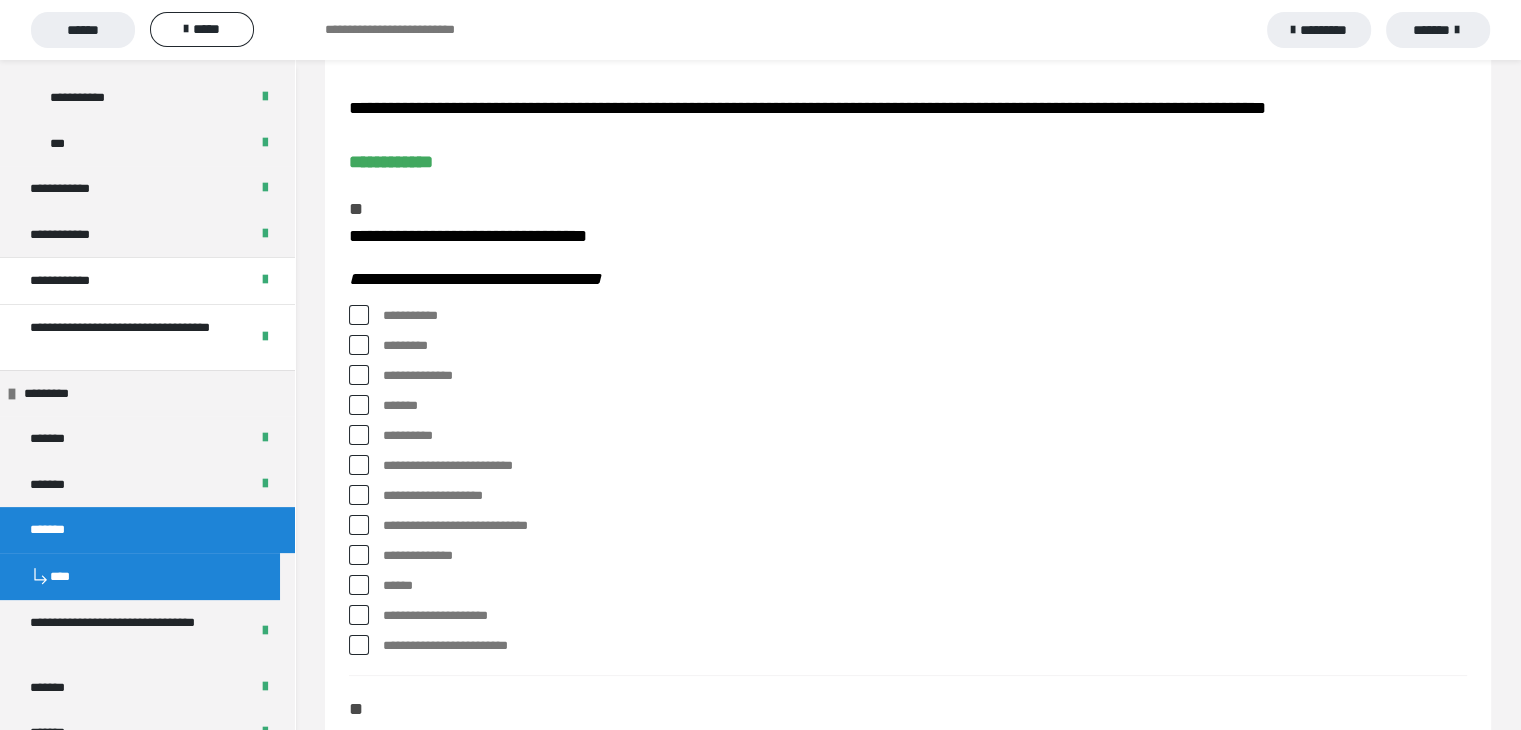 click at bounding box center [359, 345] 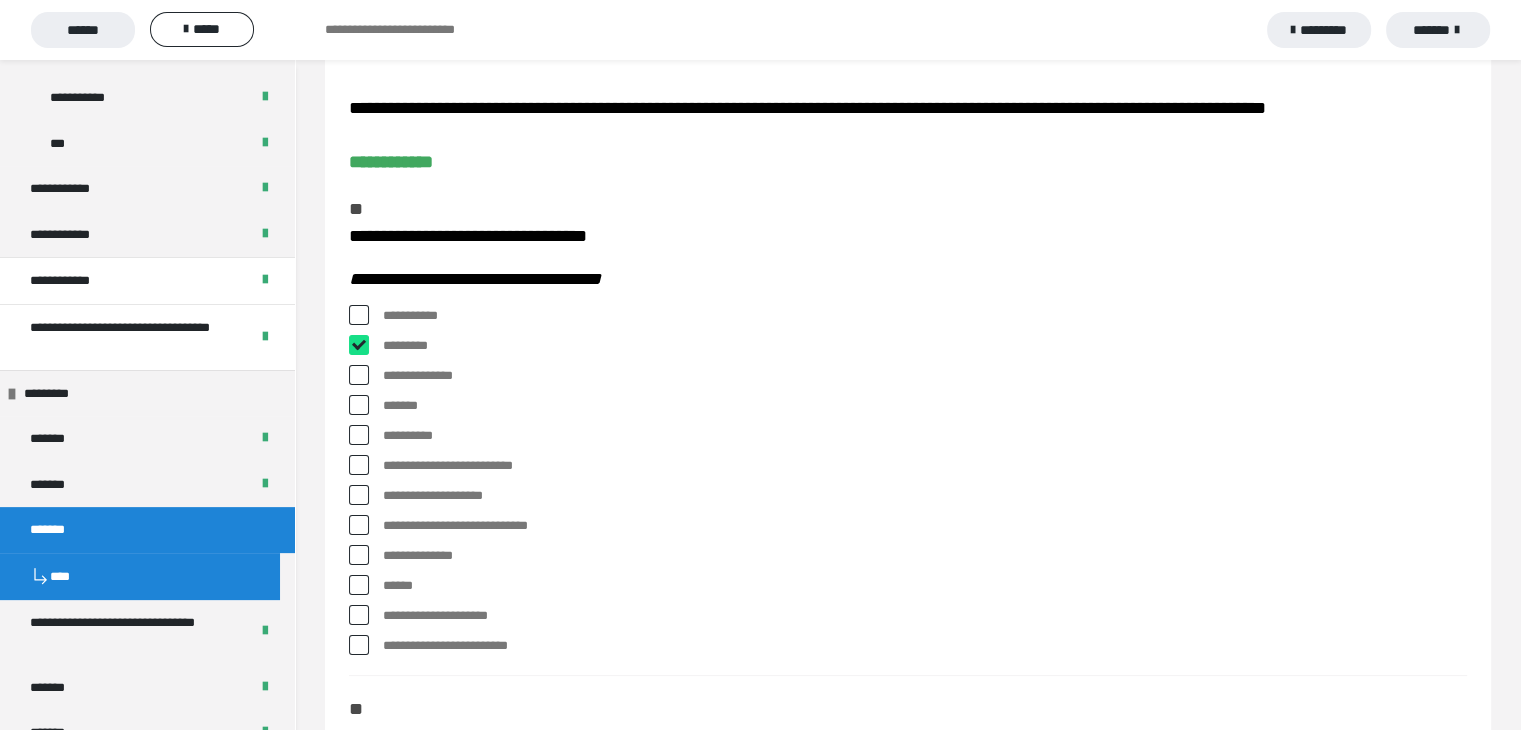 checkbox on "****" 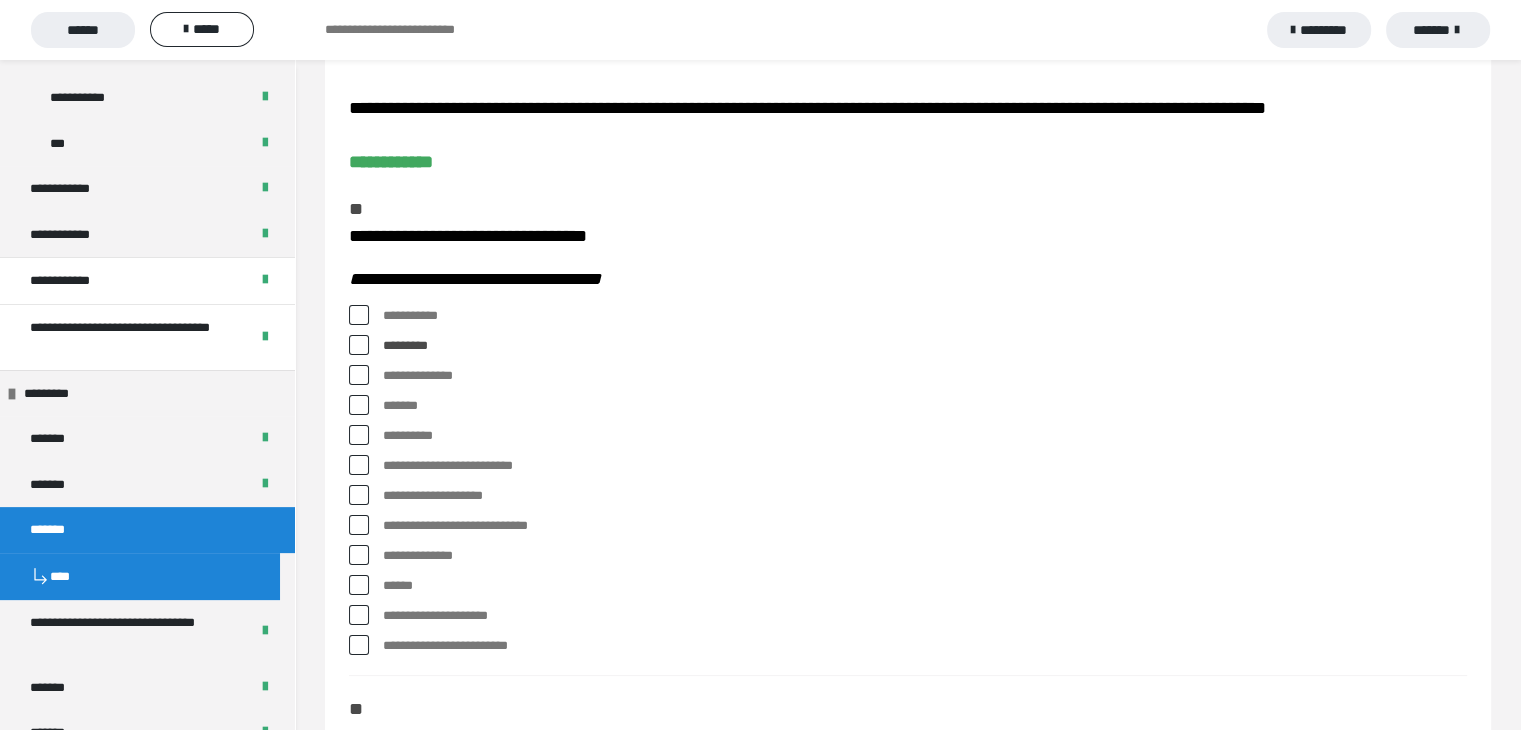 click at bounding box center (359, 435) 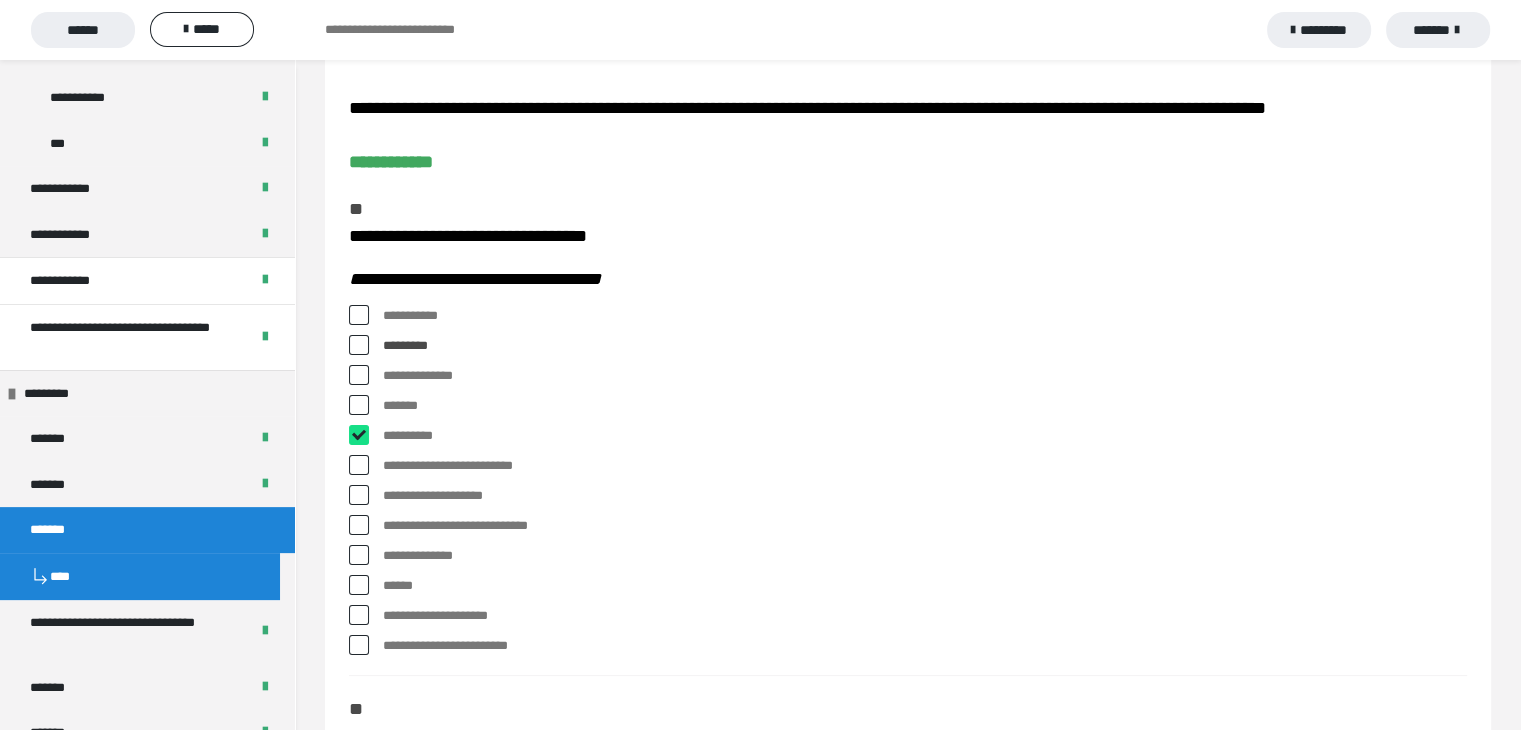 checkbox on "****" 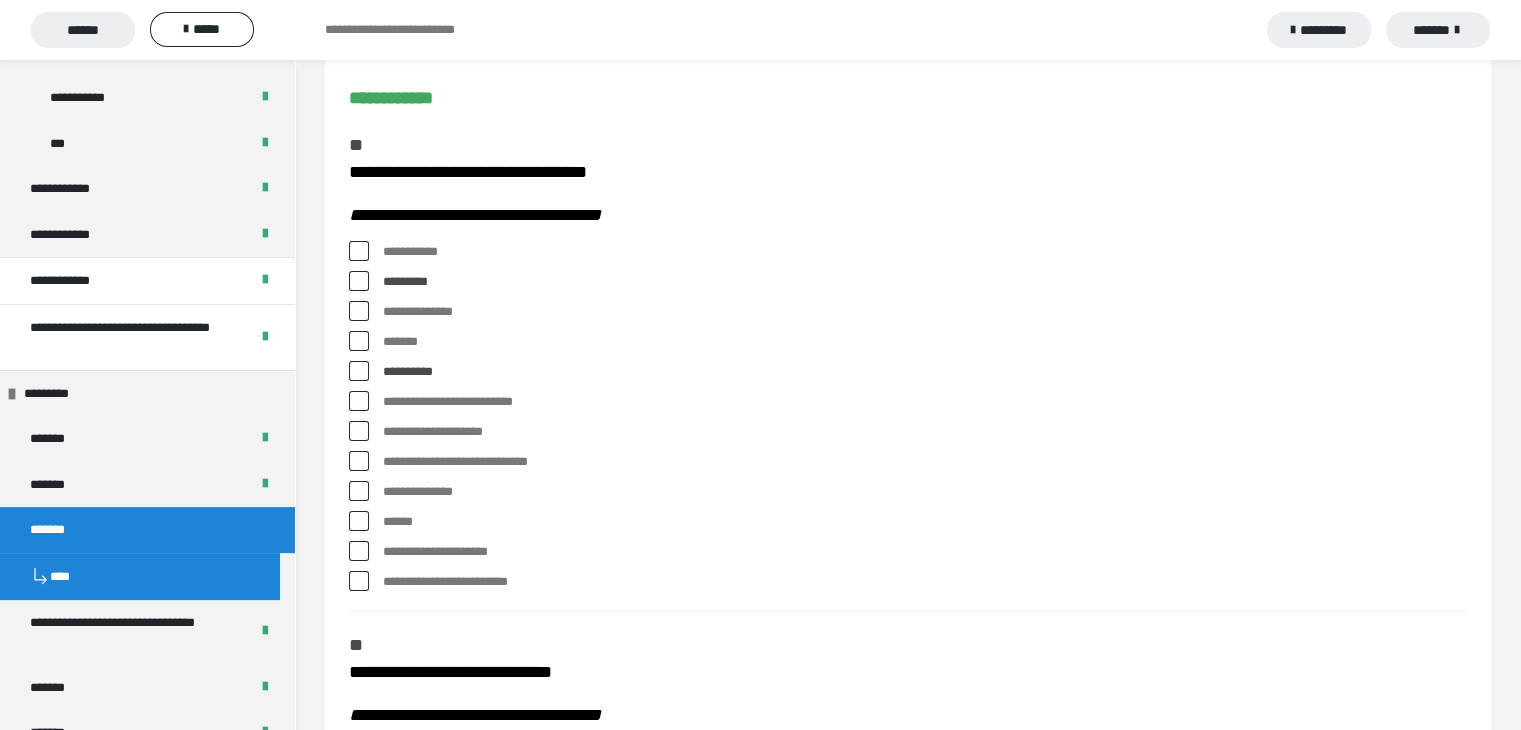 scroll, scrollTop: 200, scrollLeft: 0, axis: vertical 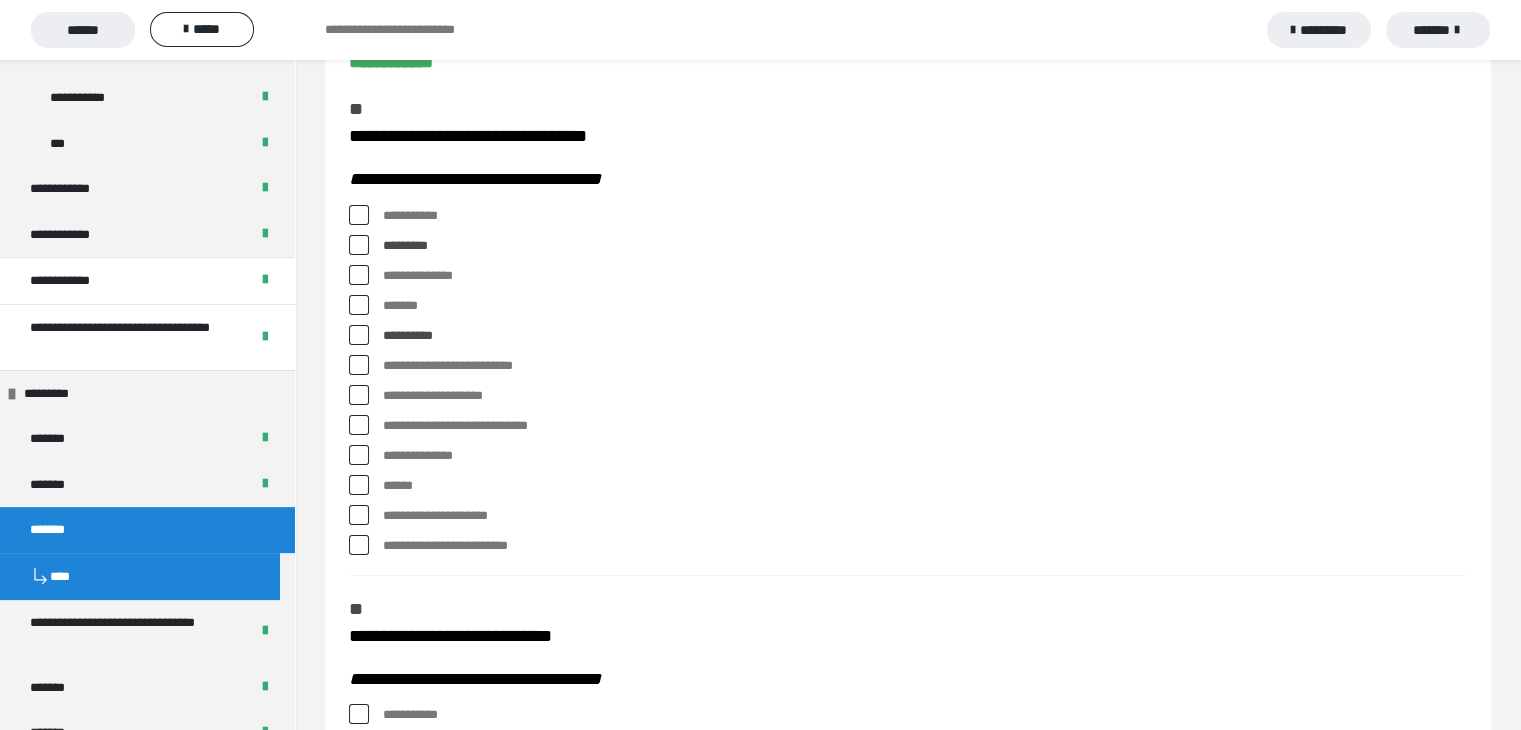 click at bounding box center [359, 455] 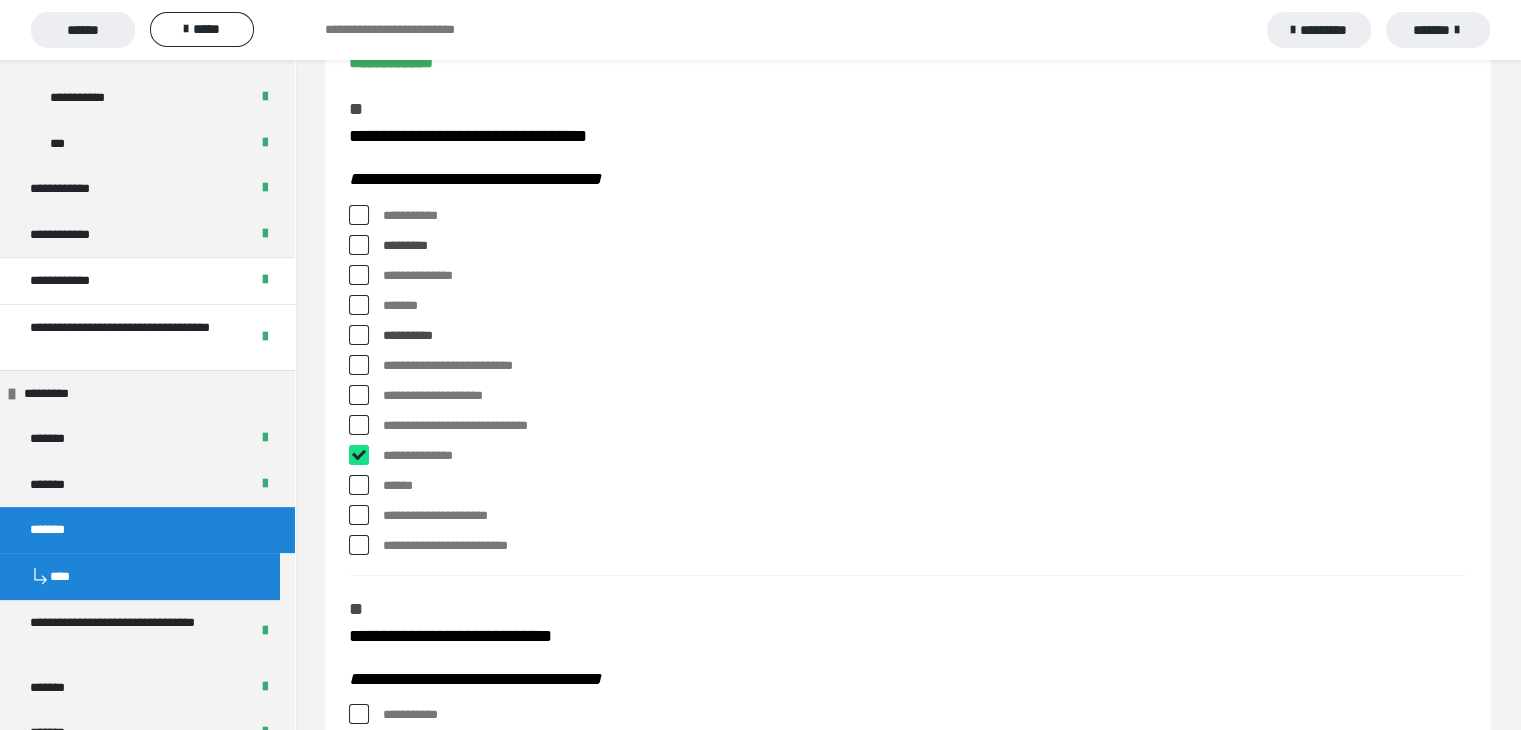 checkbox on "****" 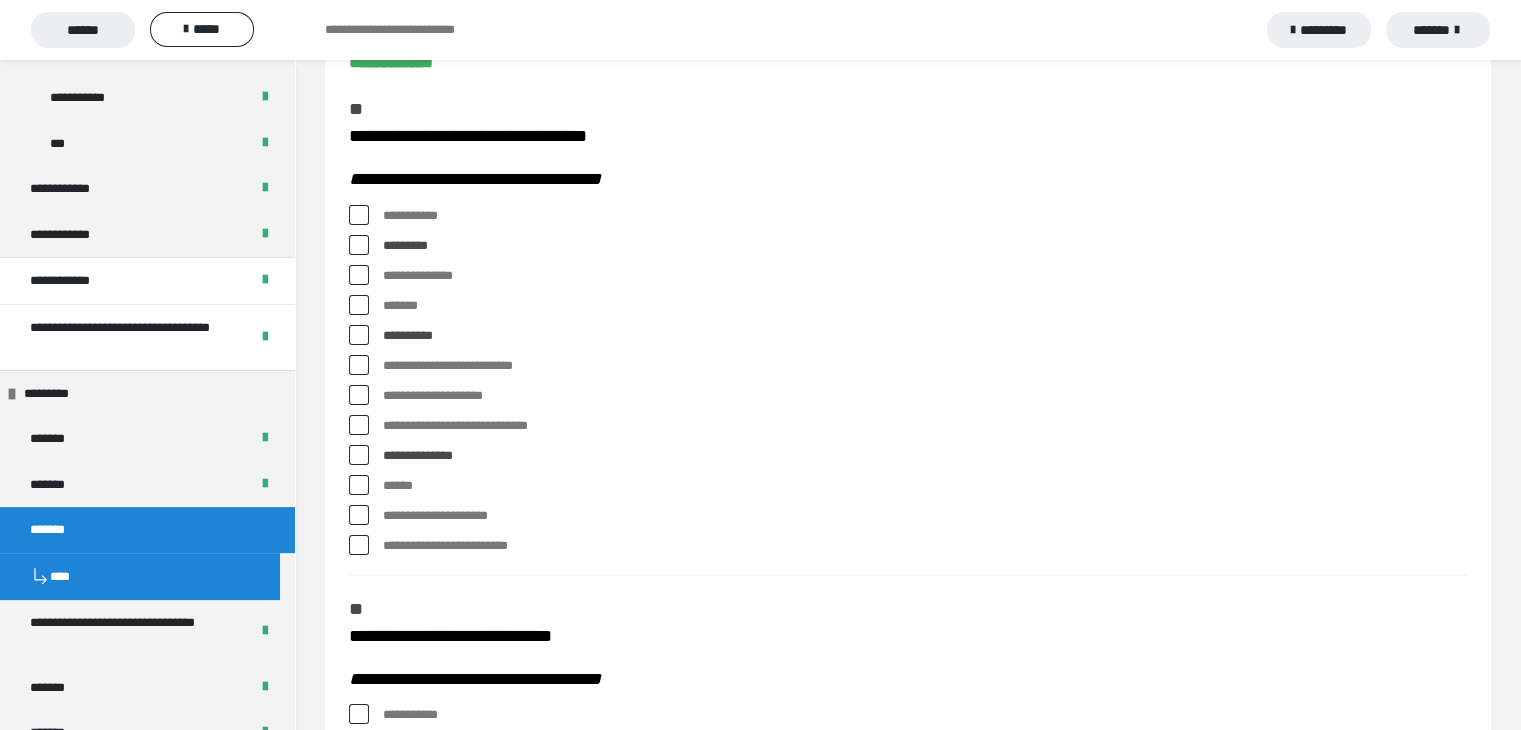 click at bounding box center [359, 485] 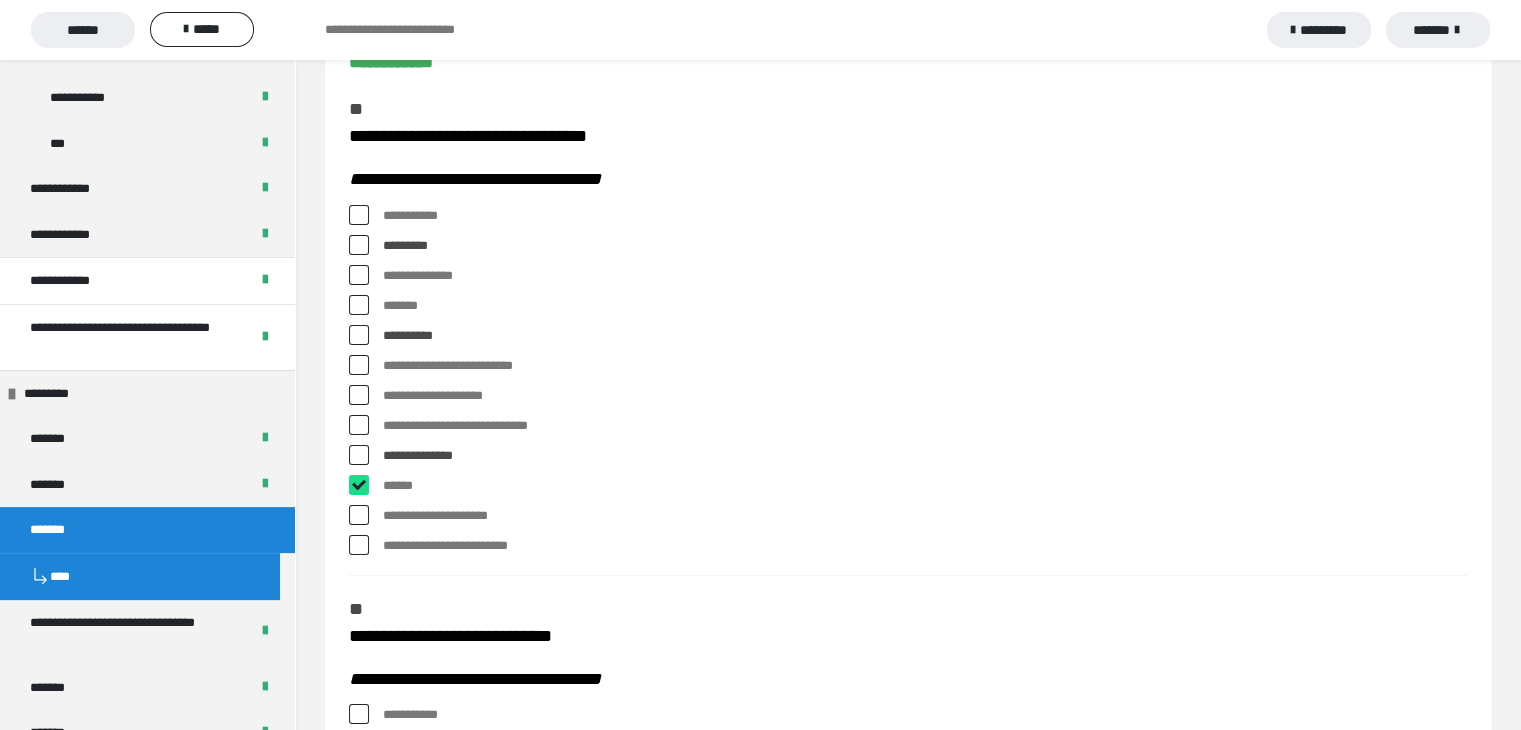 checkbox on "****" 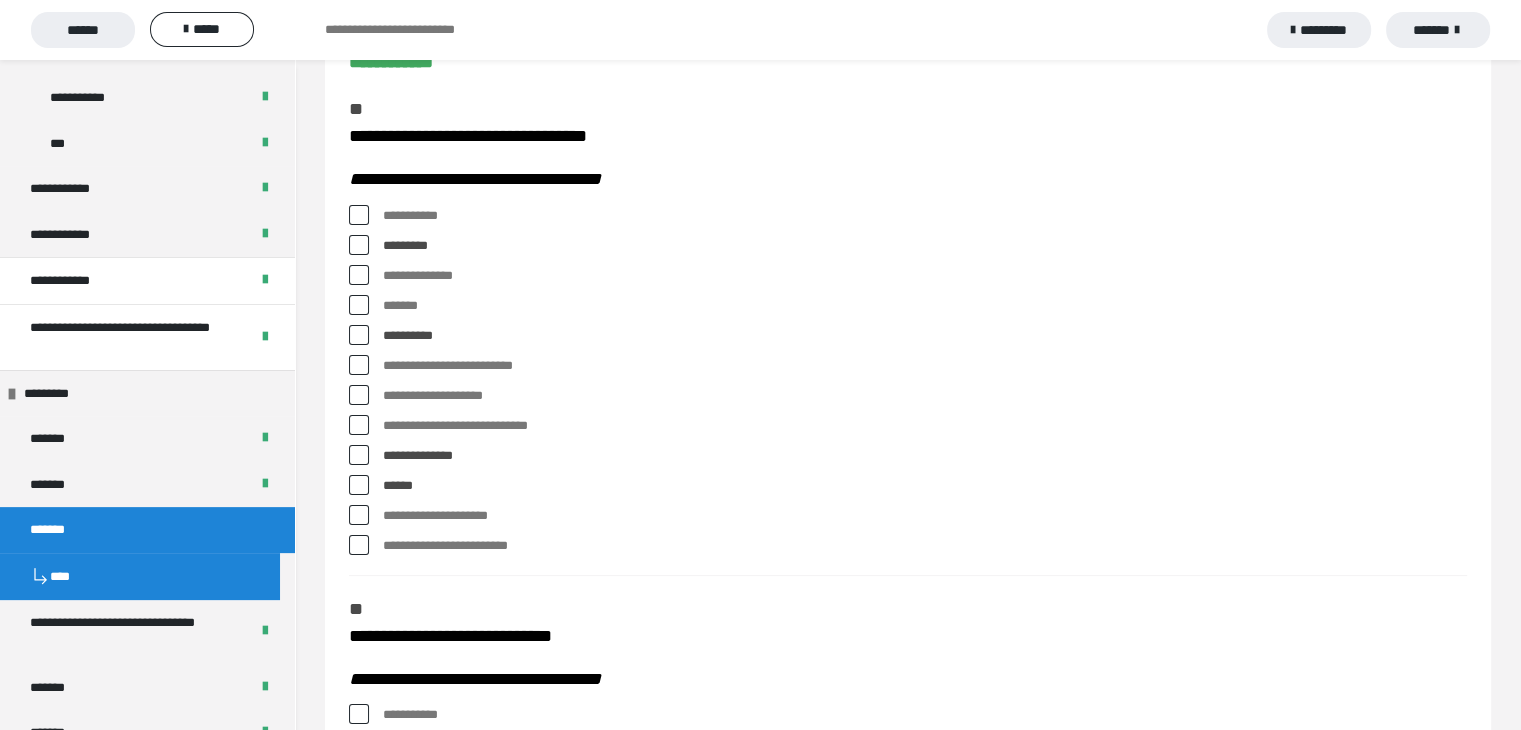 click at bounding box center [359, 515] 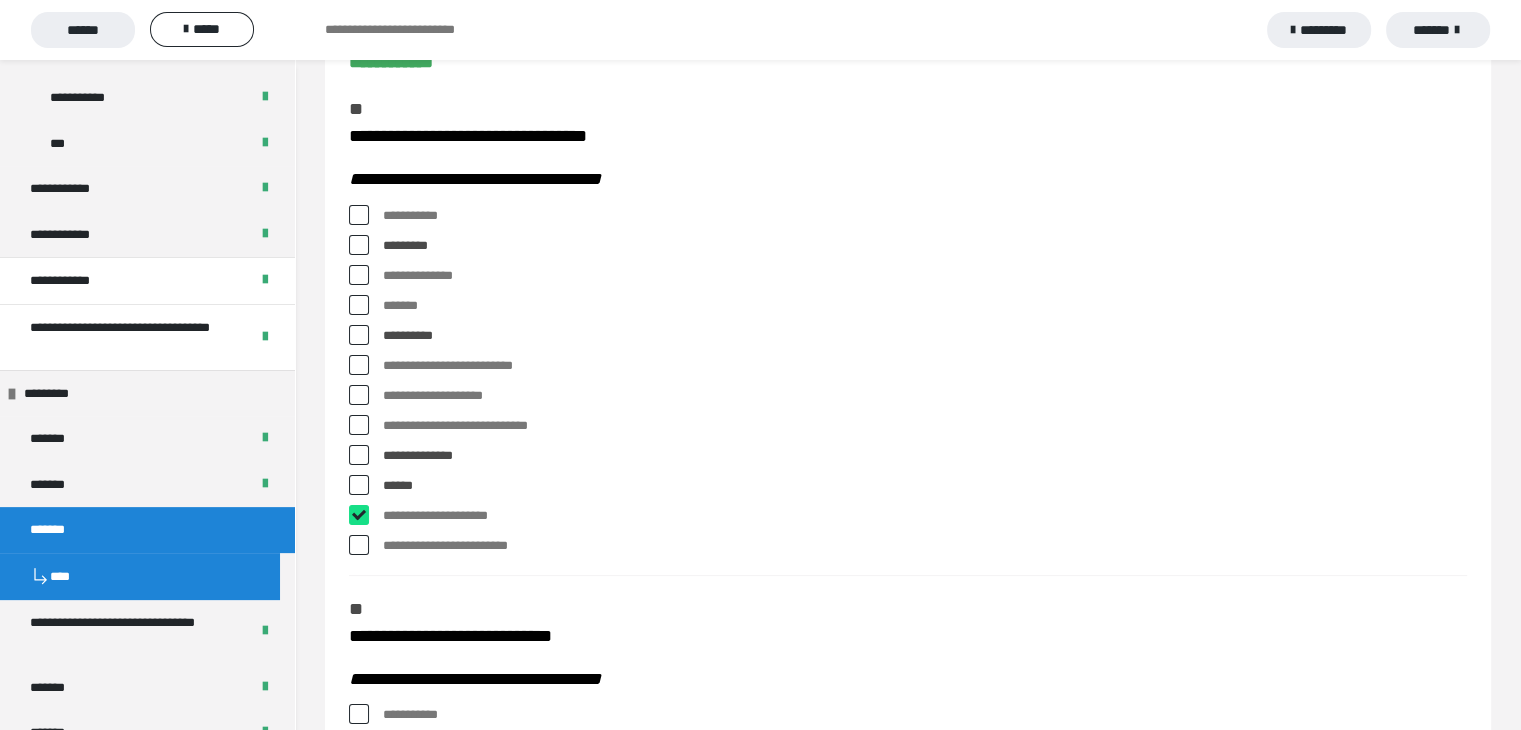 checkbox on "****" 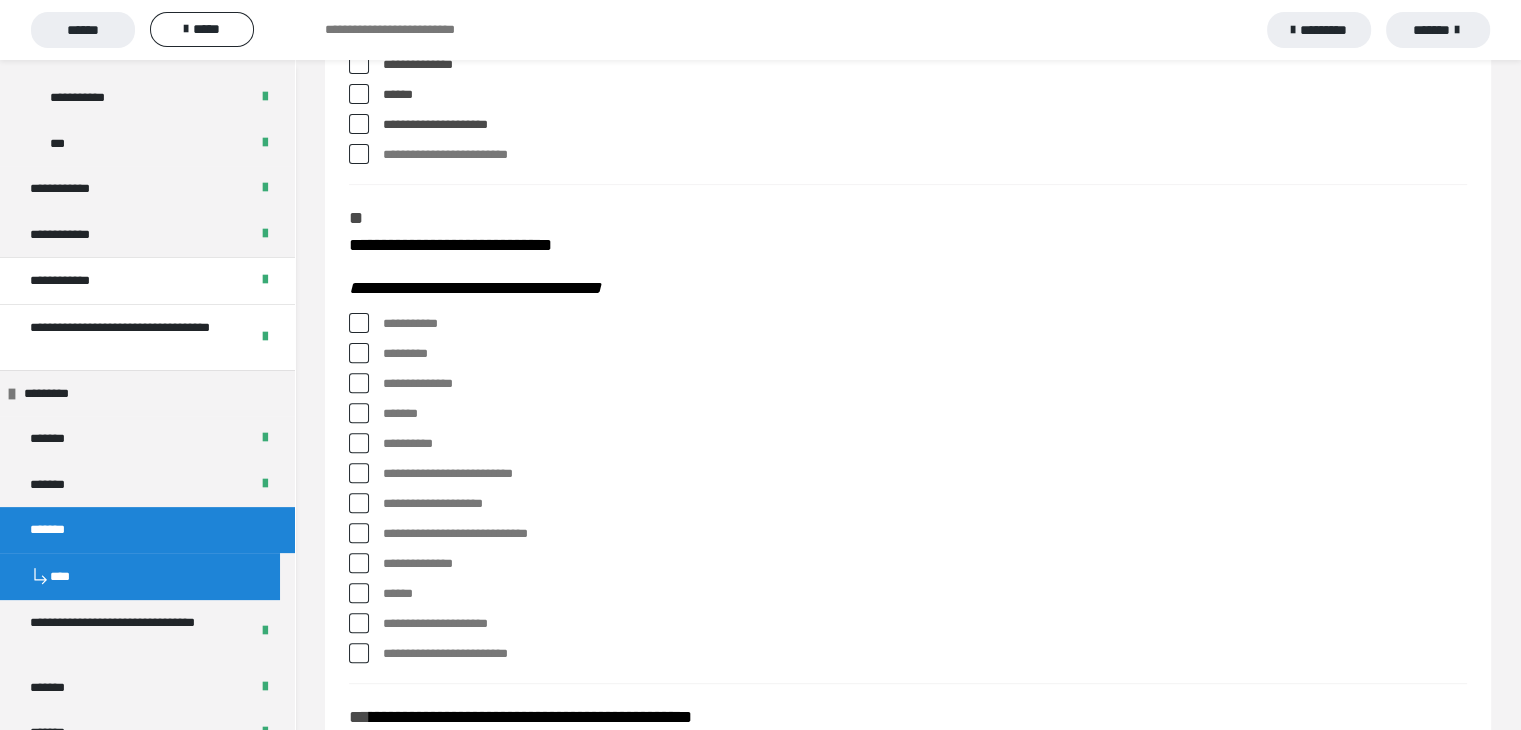 scroll, scrollTop: 600, scrollLeft: 0, axis: vertical 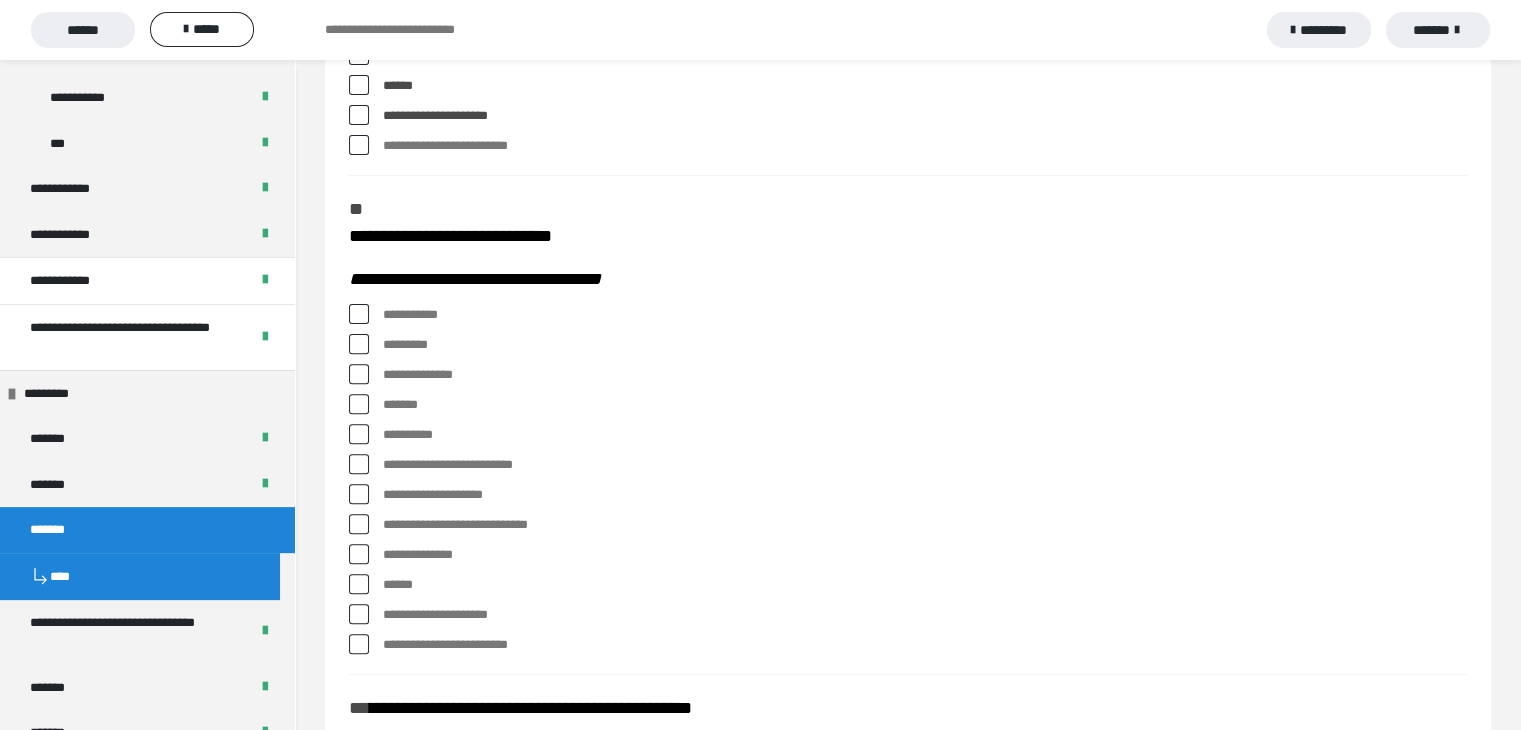 click at bounding box center (359, 314) 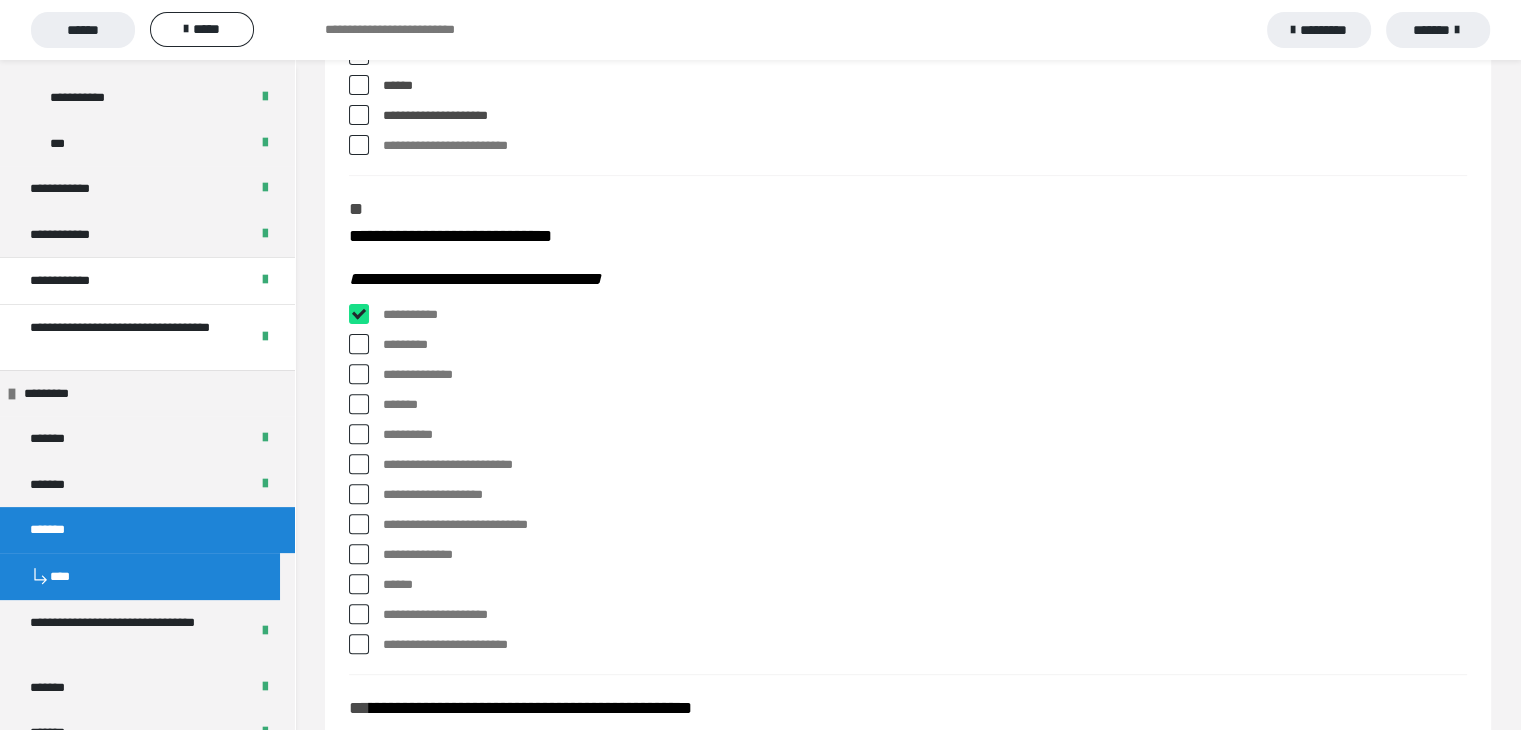 checkbox on "****" 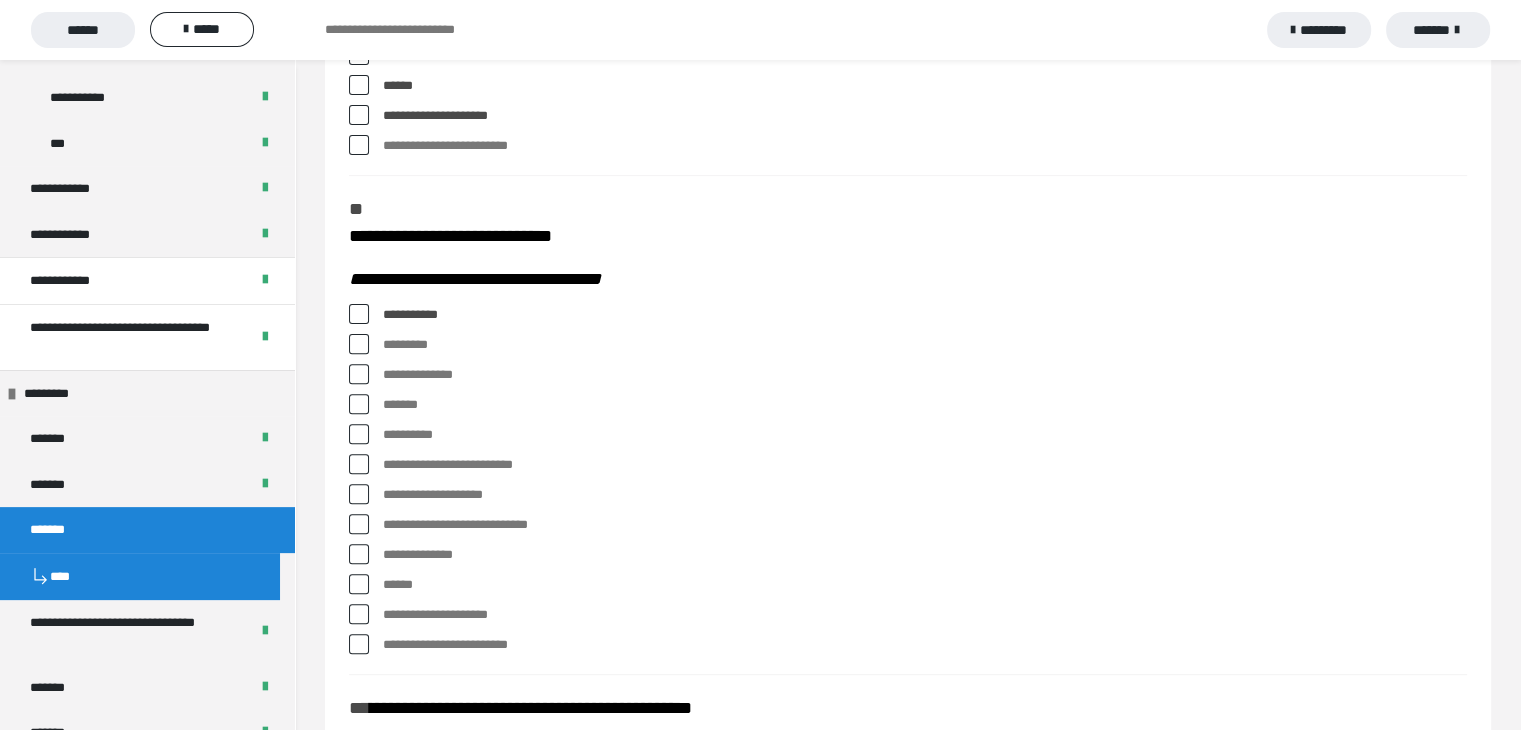 click at bounding box center [359, 374] 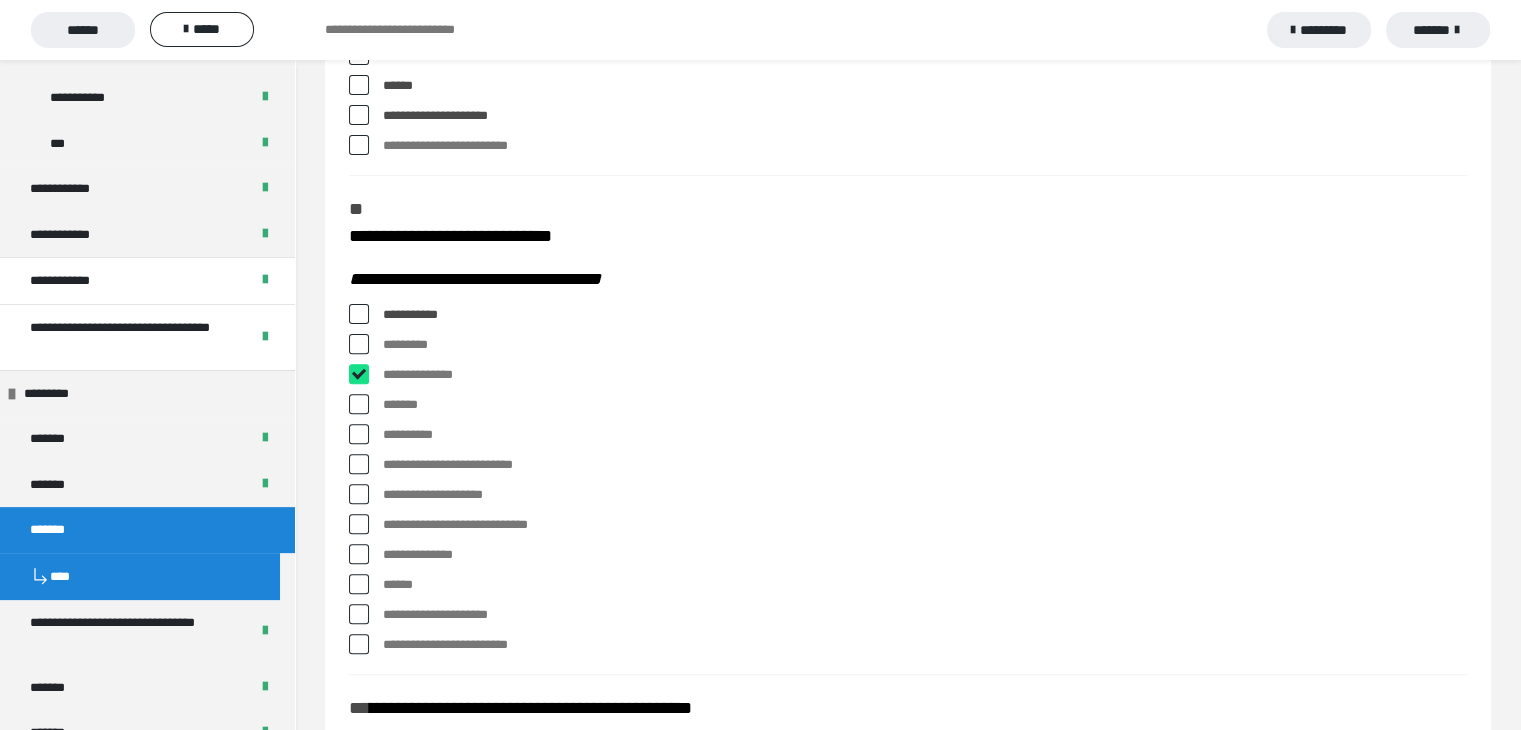 checkbox on "****" 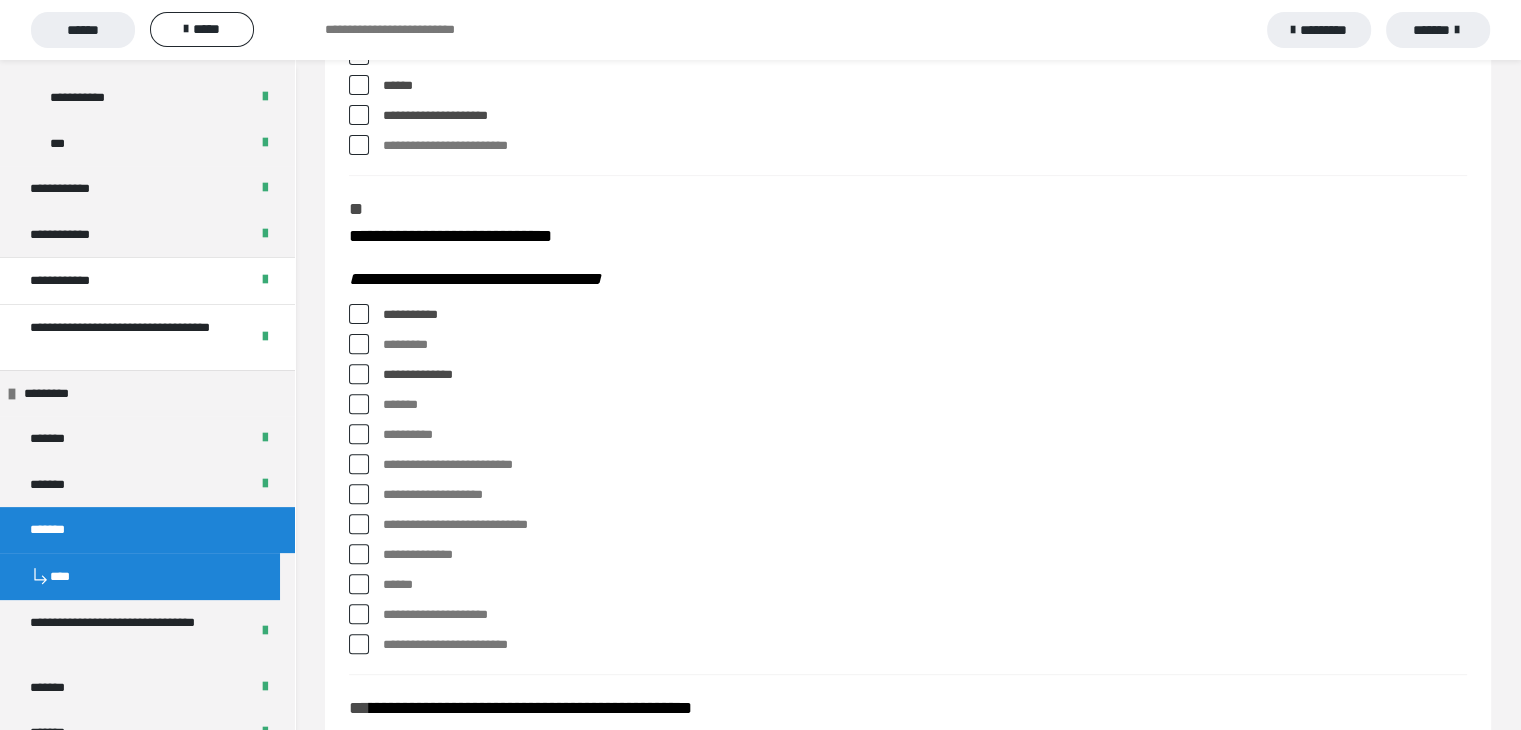 click at bounding box center (359, 404) 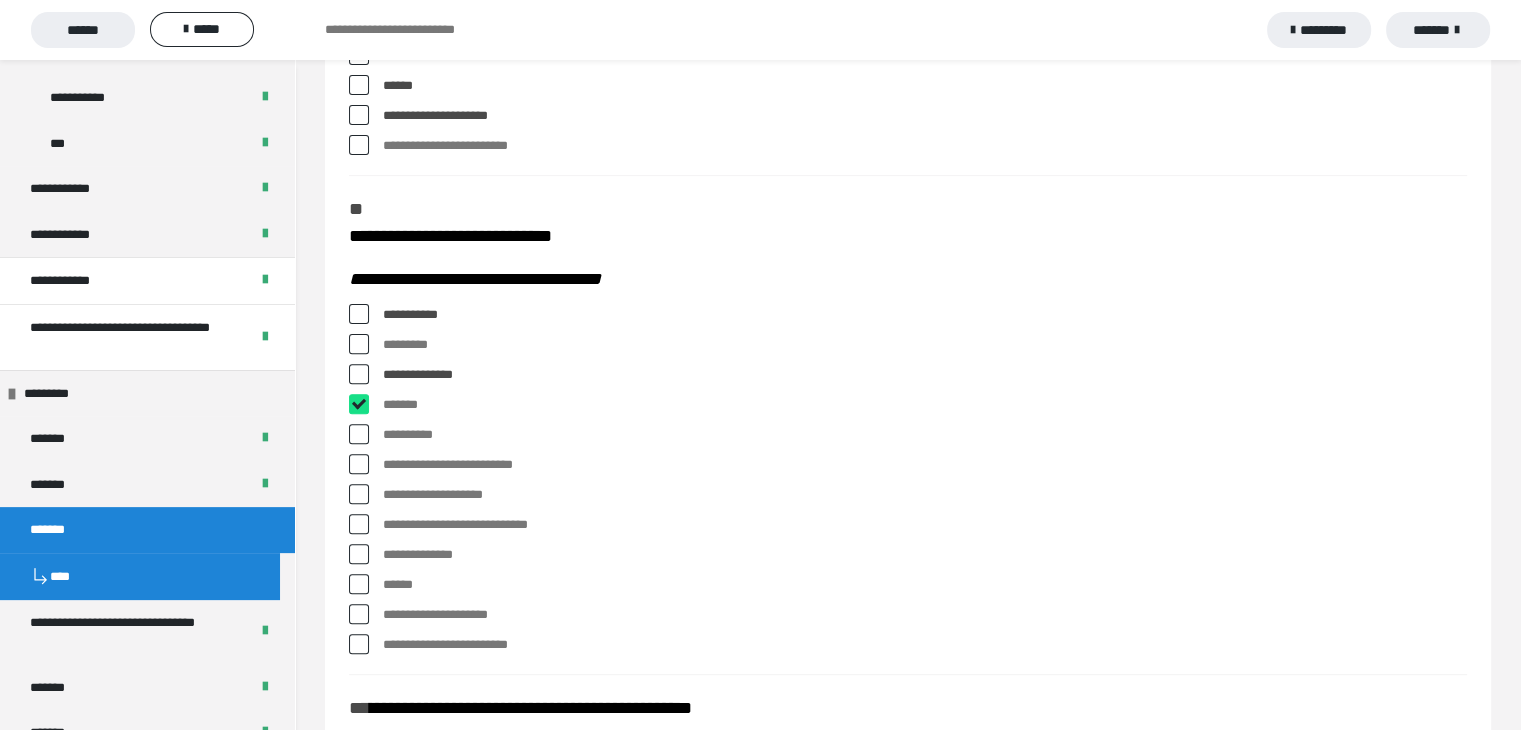 checkbox on "****" 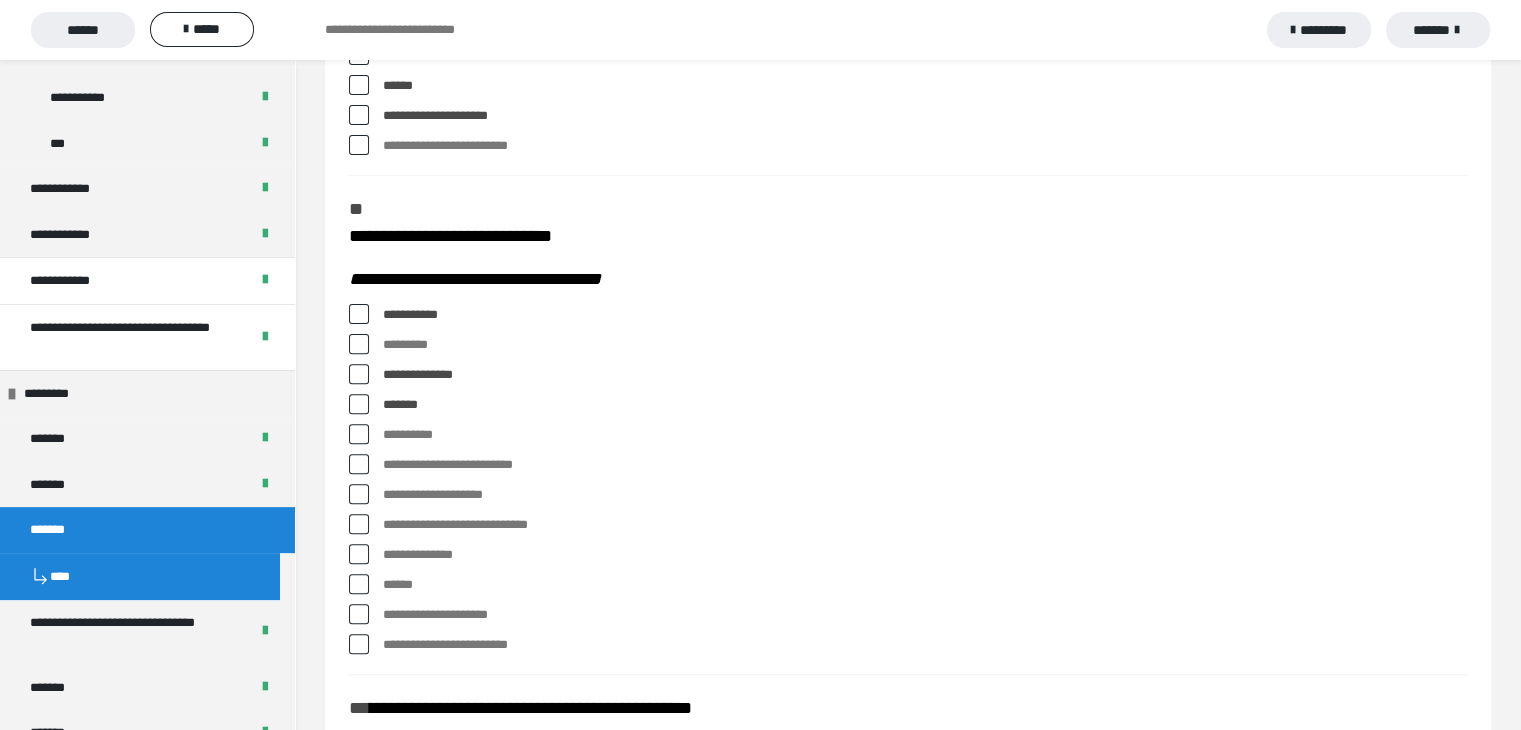 click at bounding box center (359, 464) 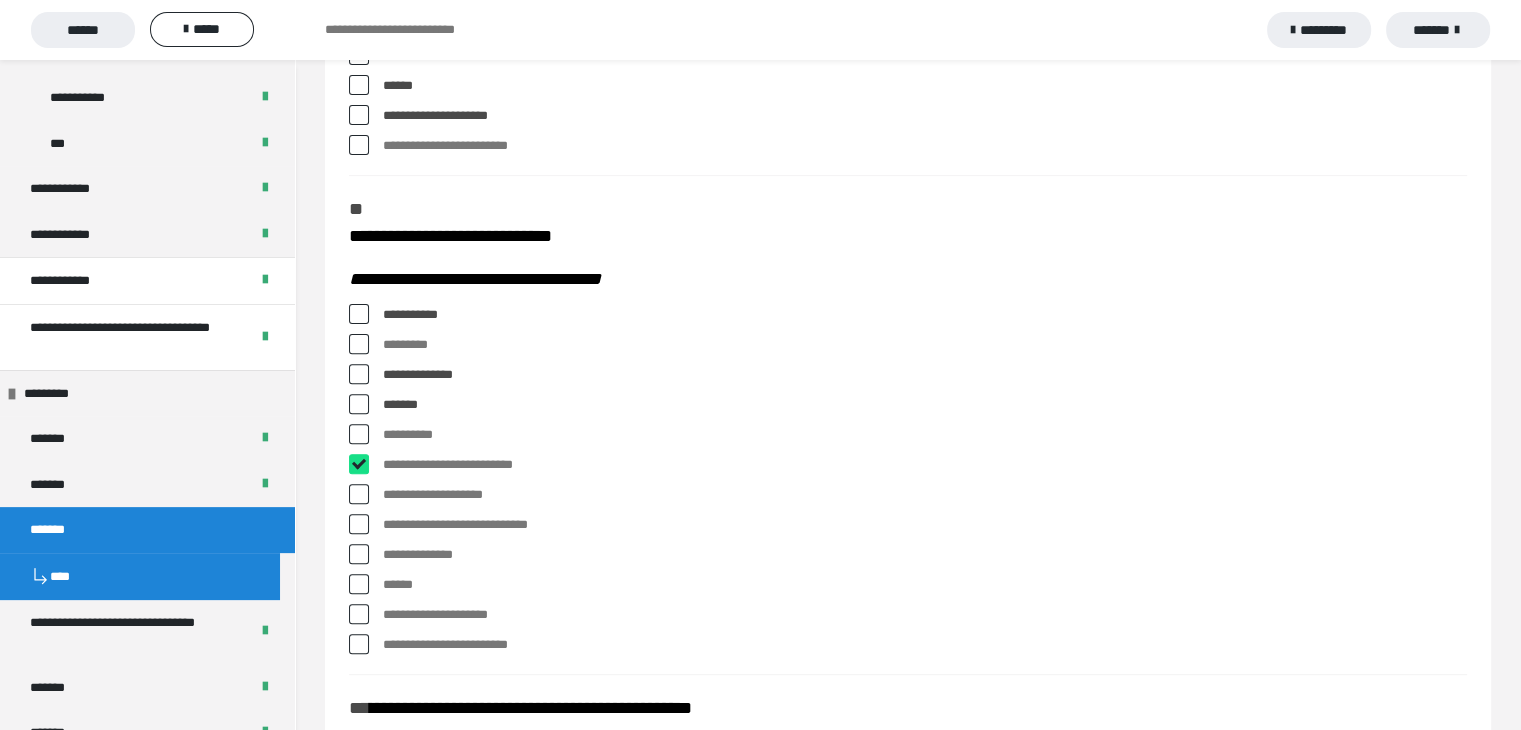 checkbox on "****" 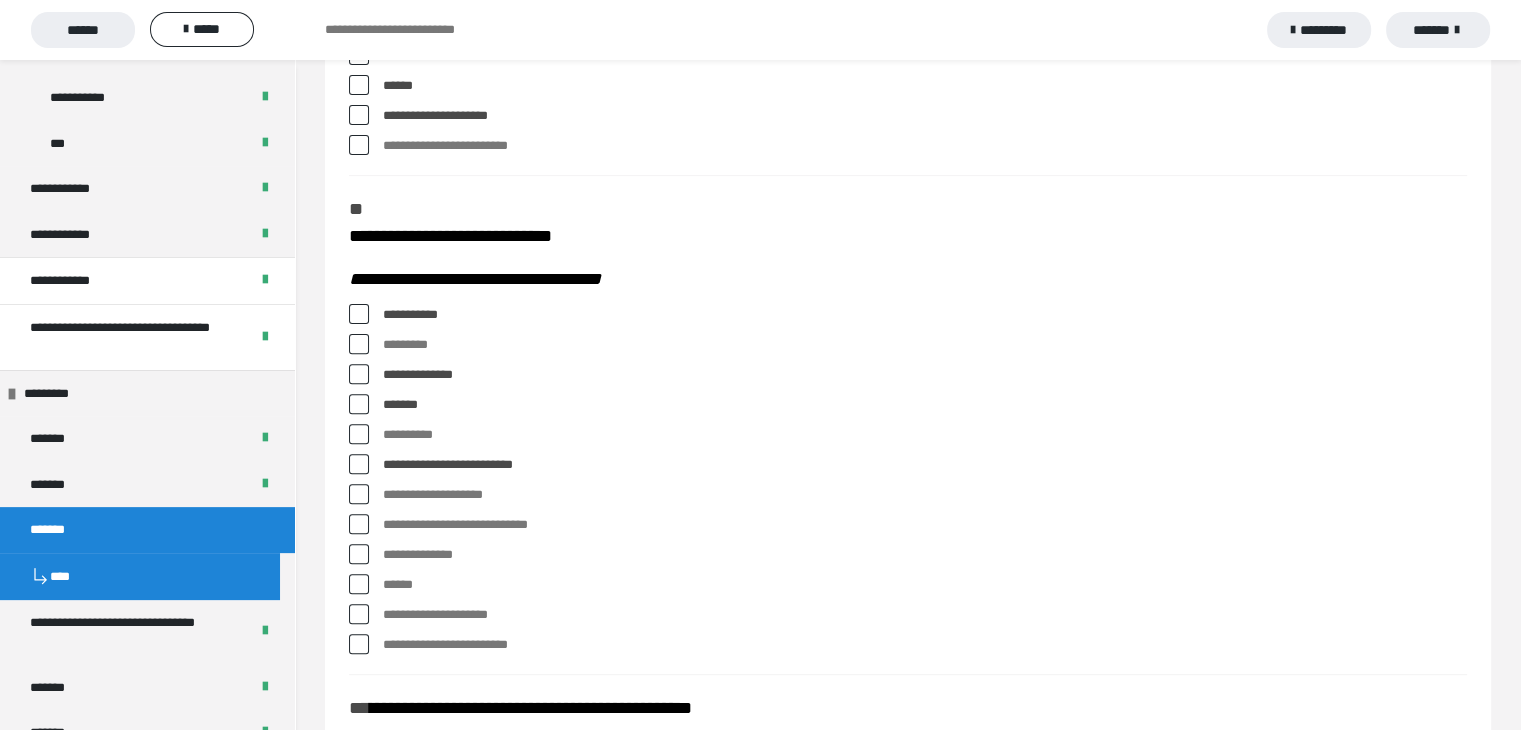click at bounding box center (359, 494) 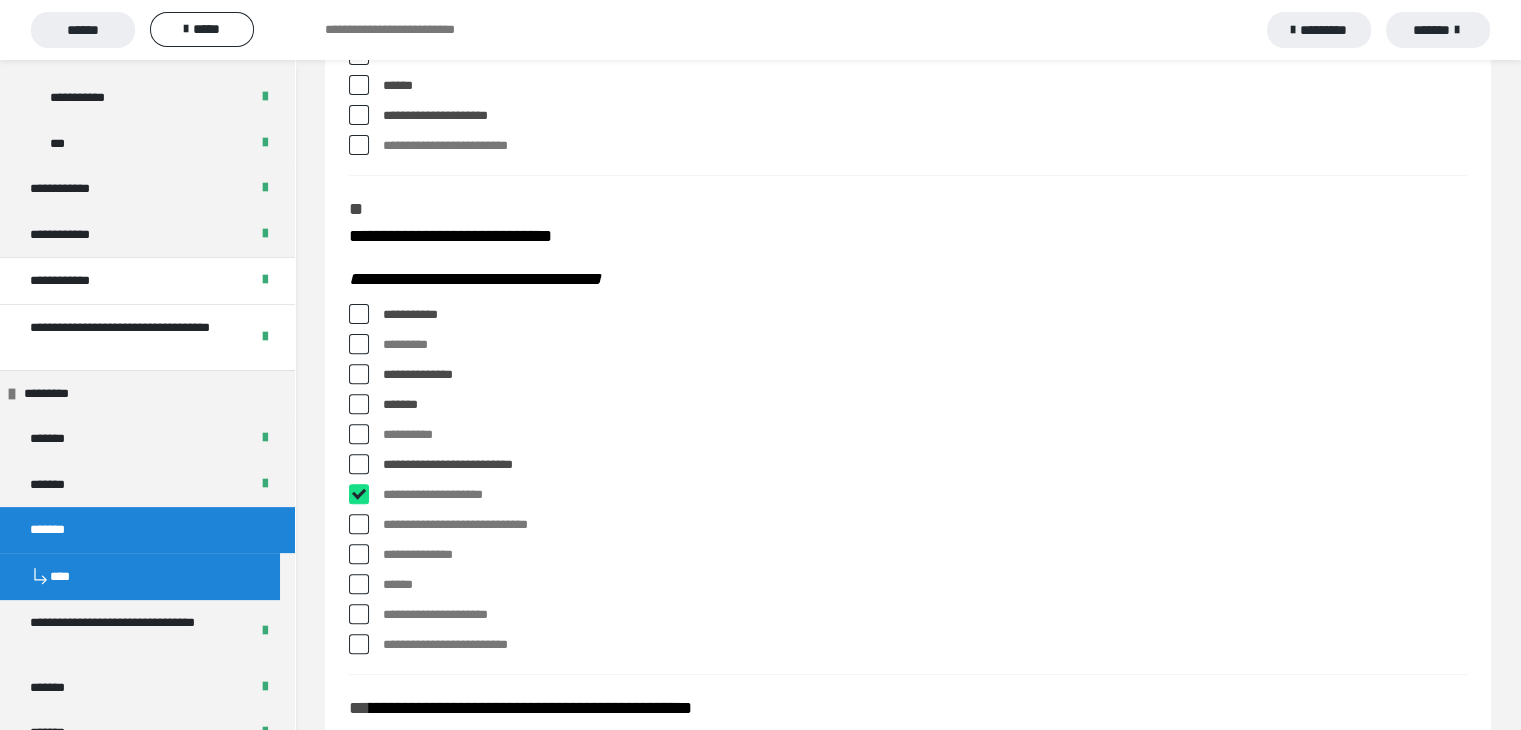 checkbox on "****" 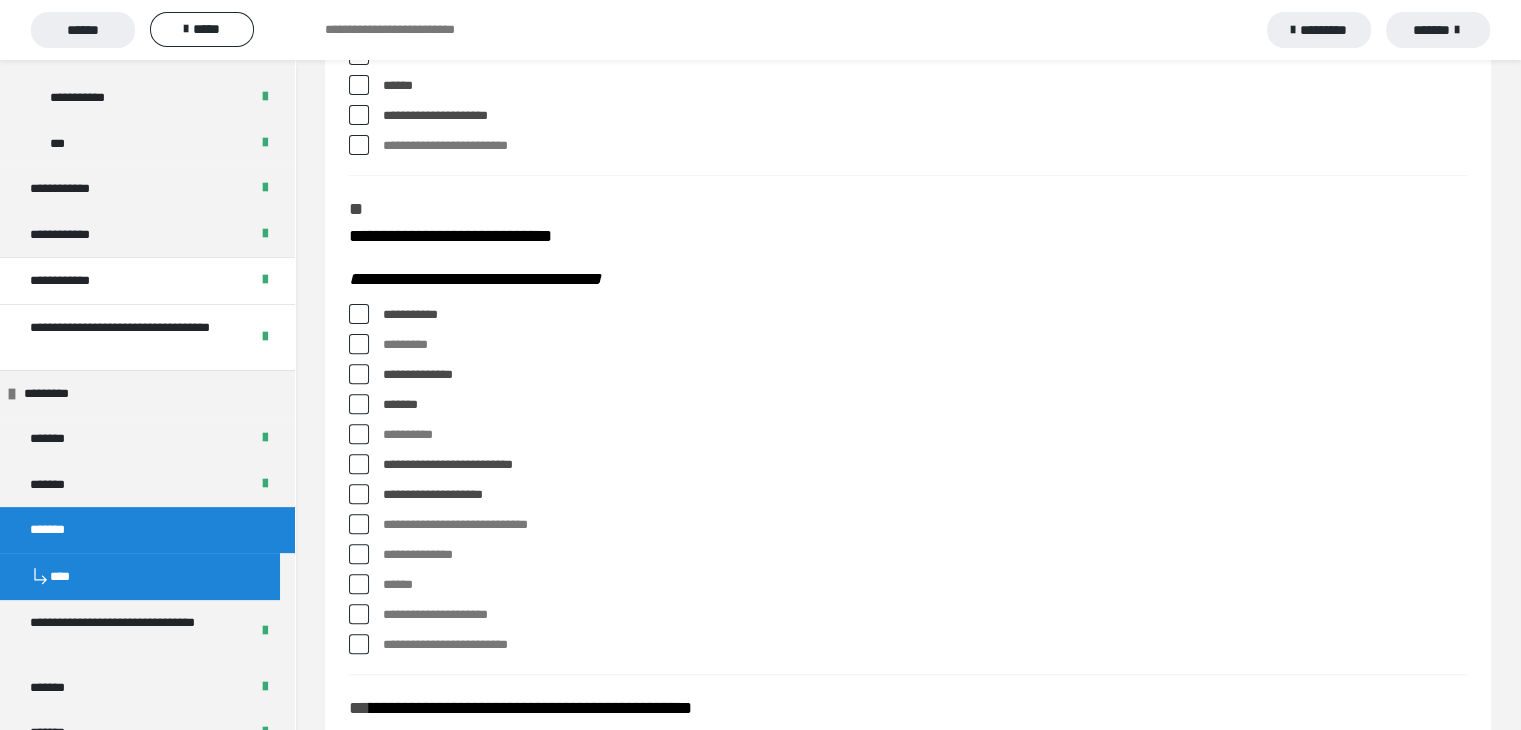 click at bounding box center (359, 524) 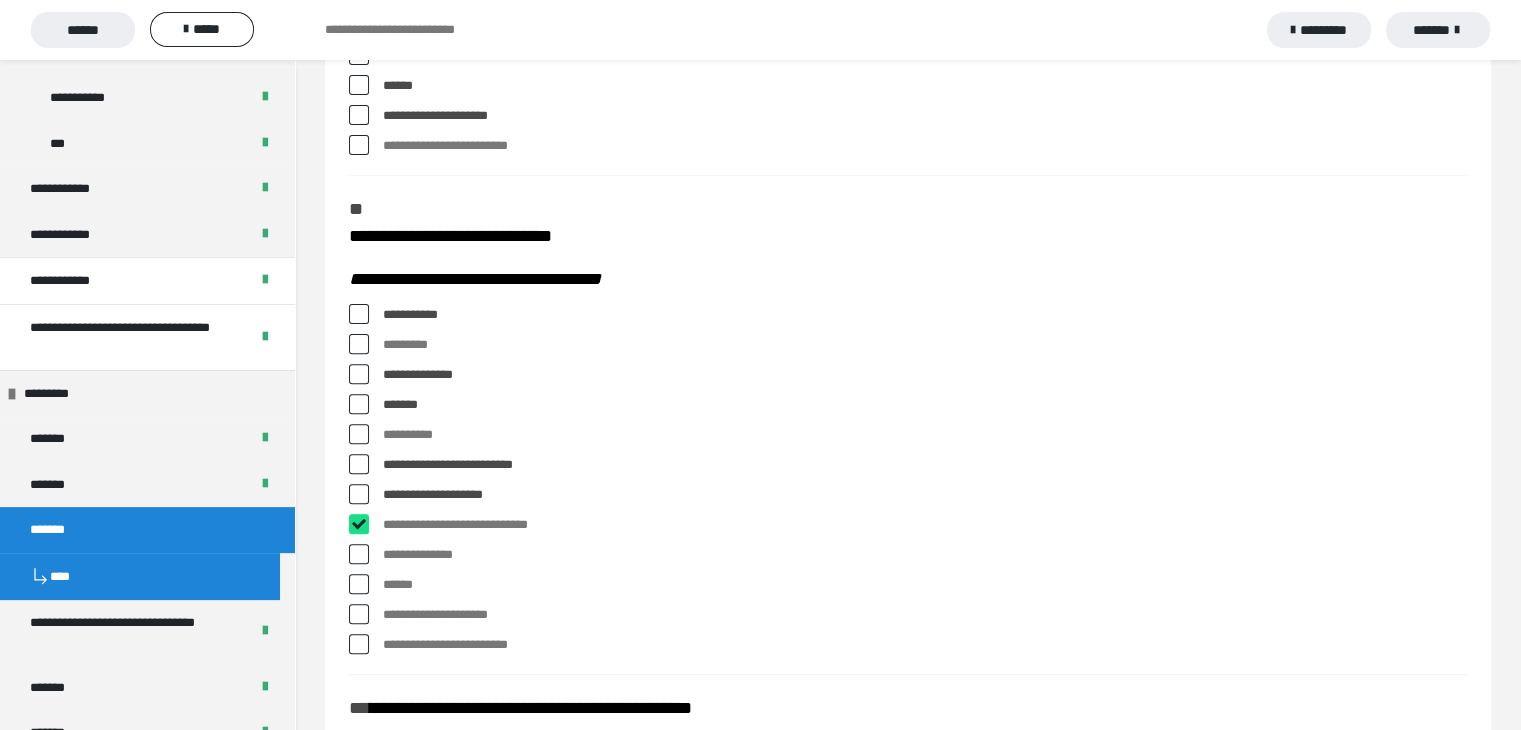 checkbox on "****" 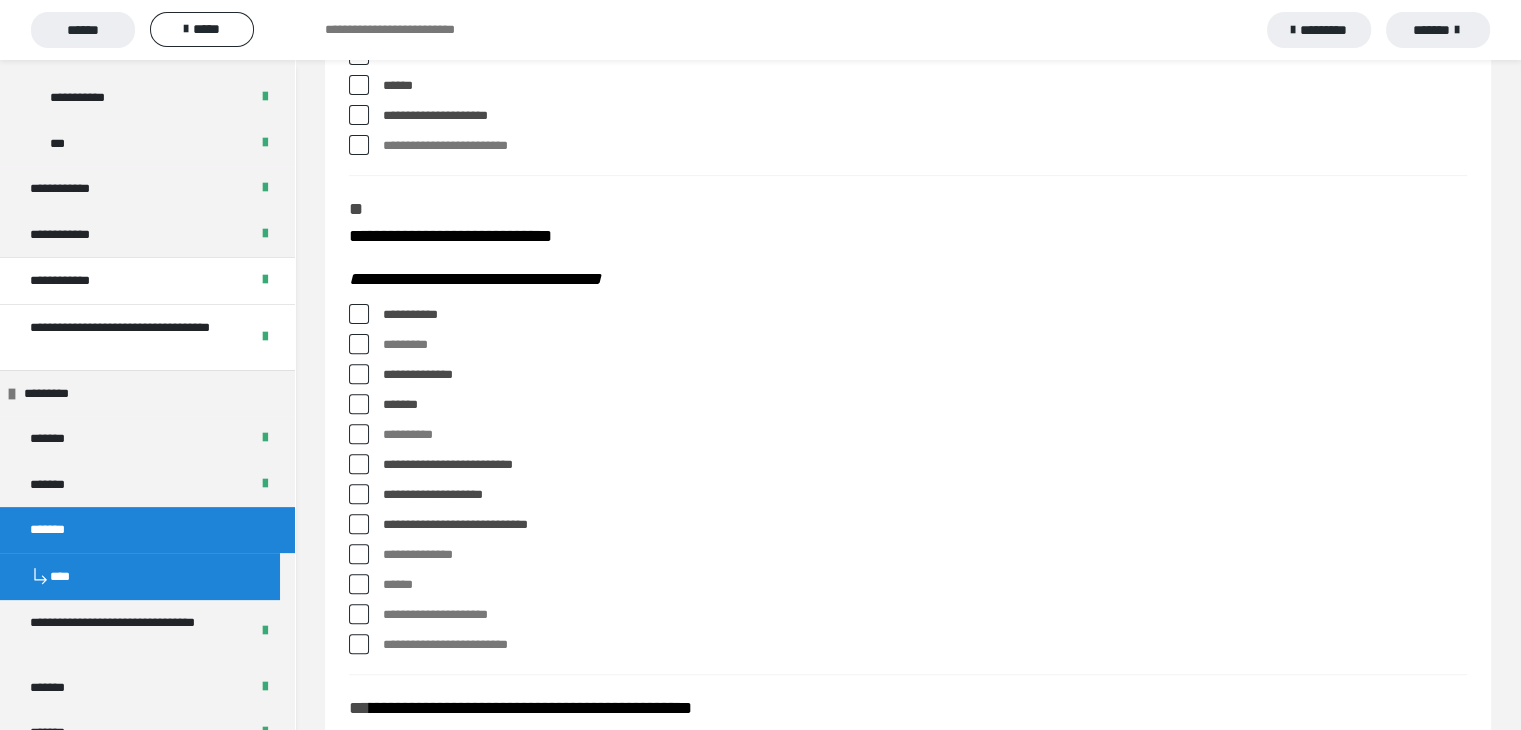 click at bounding box center (359, 644) 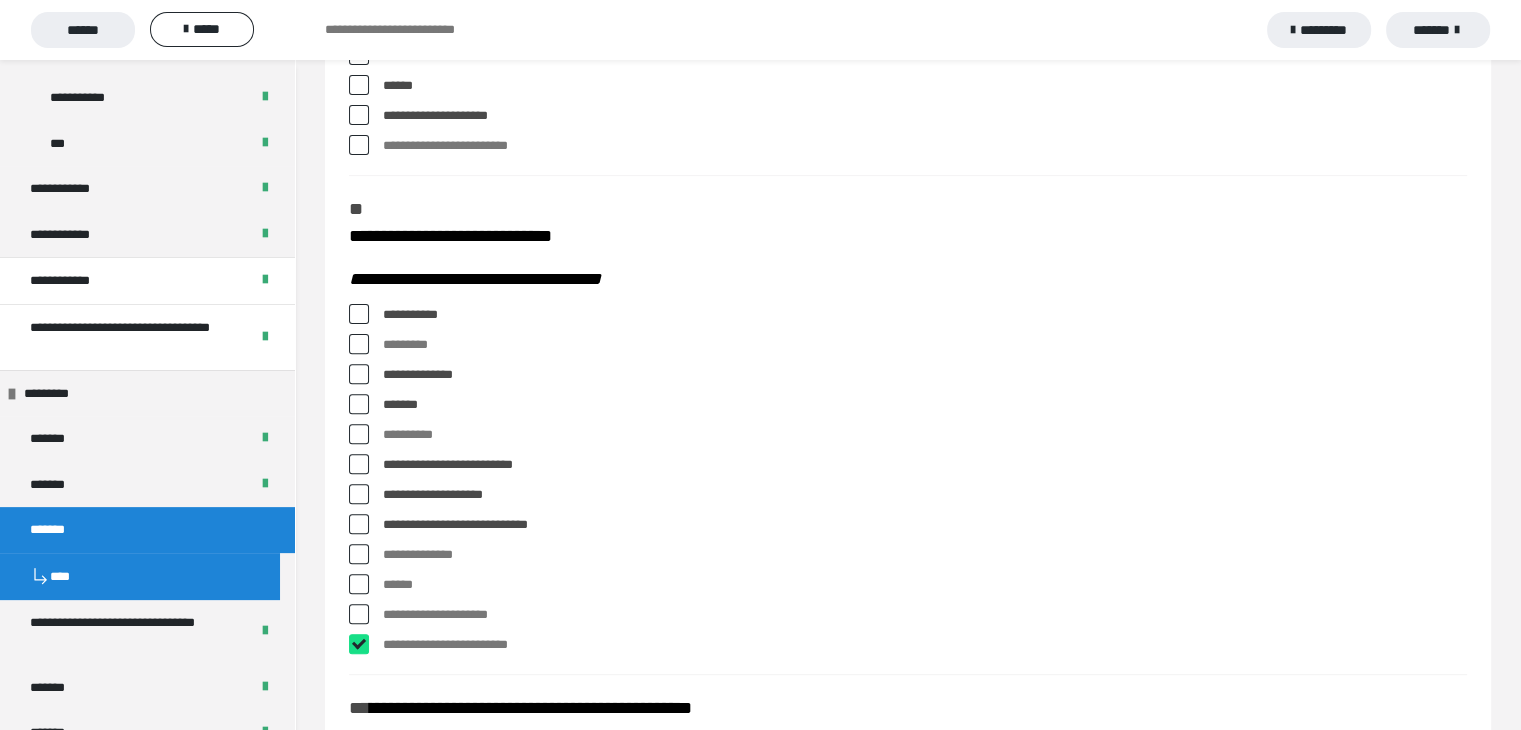 checkbox on "****" 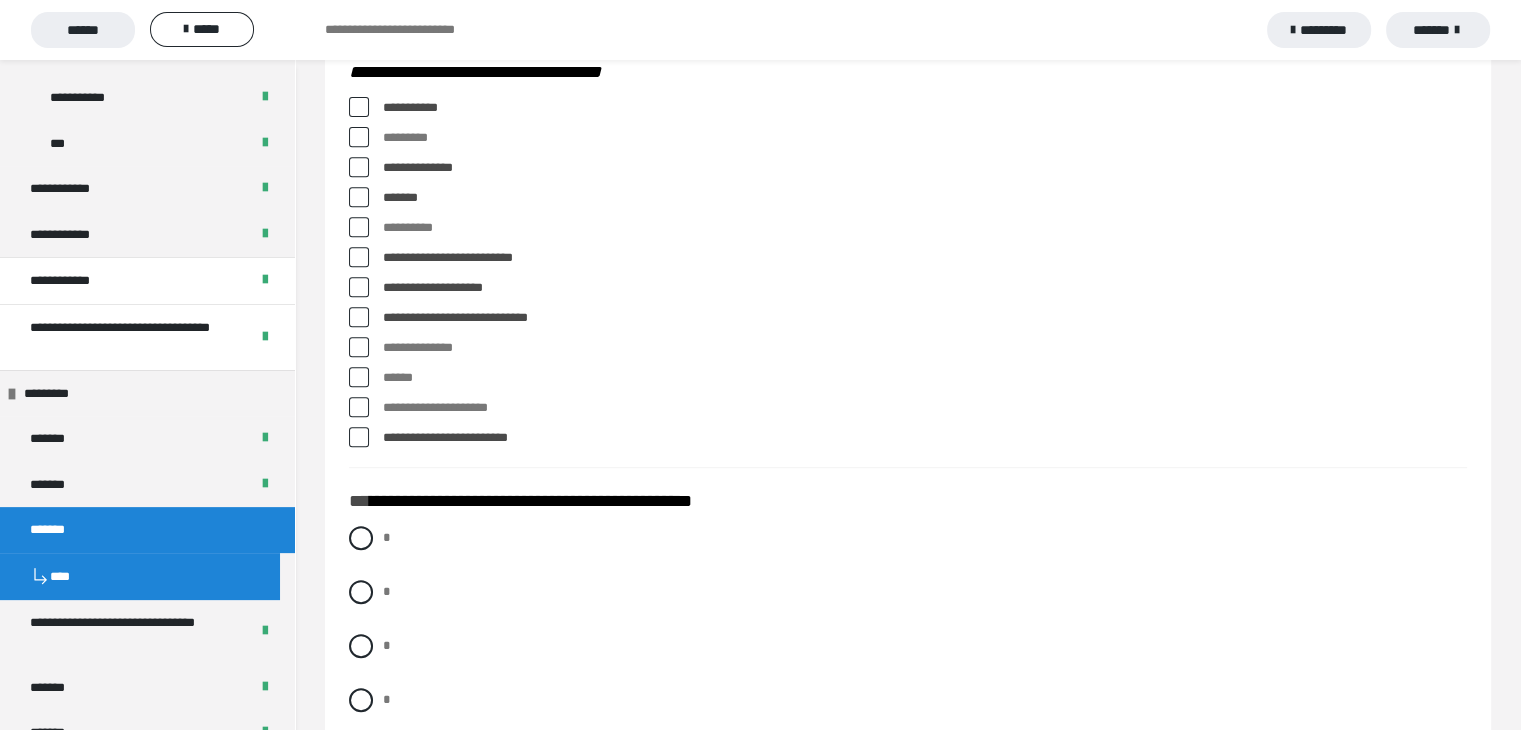 scroll, scrollTop: 1000, scrollLeft: 0, axis: vertical 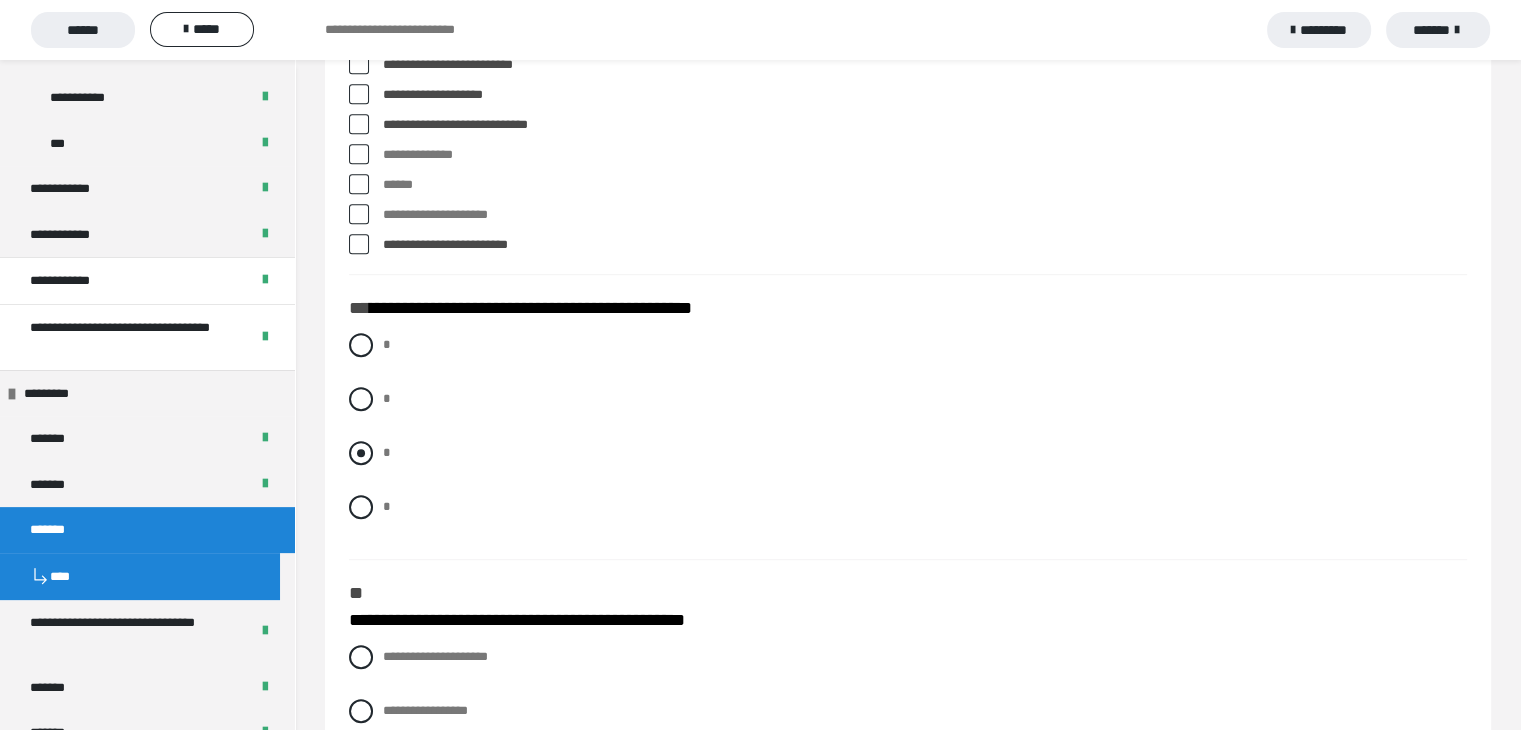 click at bounding box center (361, 453) 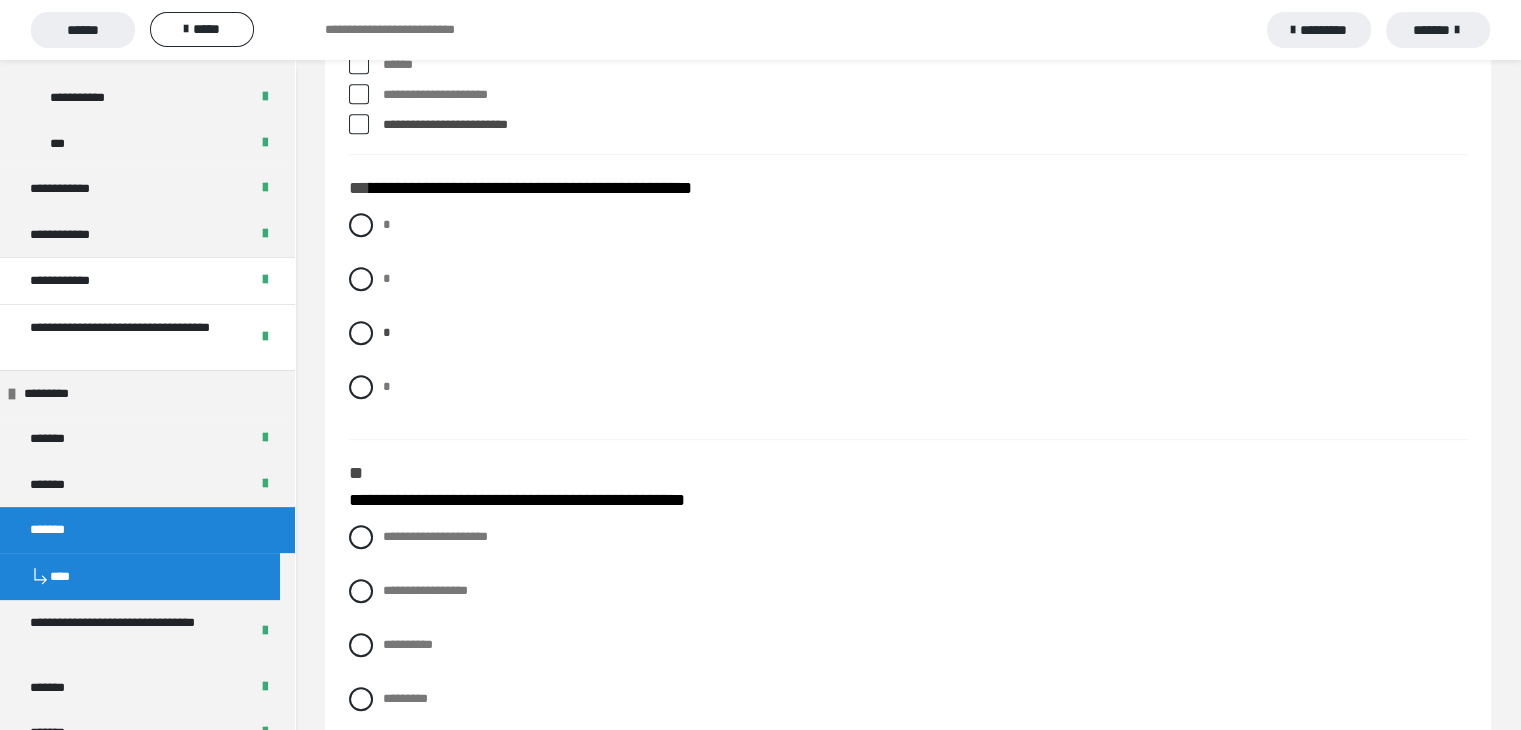 scroll, scrollTop: 1300, scrollLeft: 0, axis: vertical 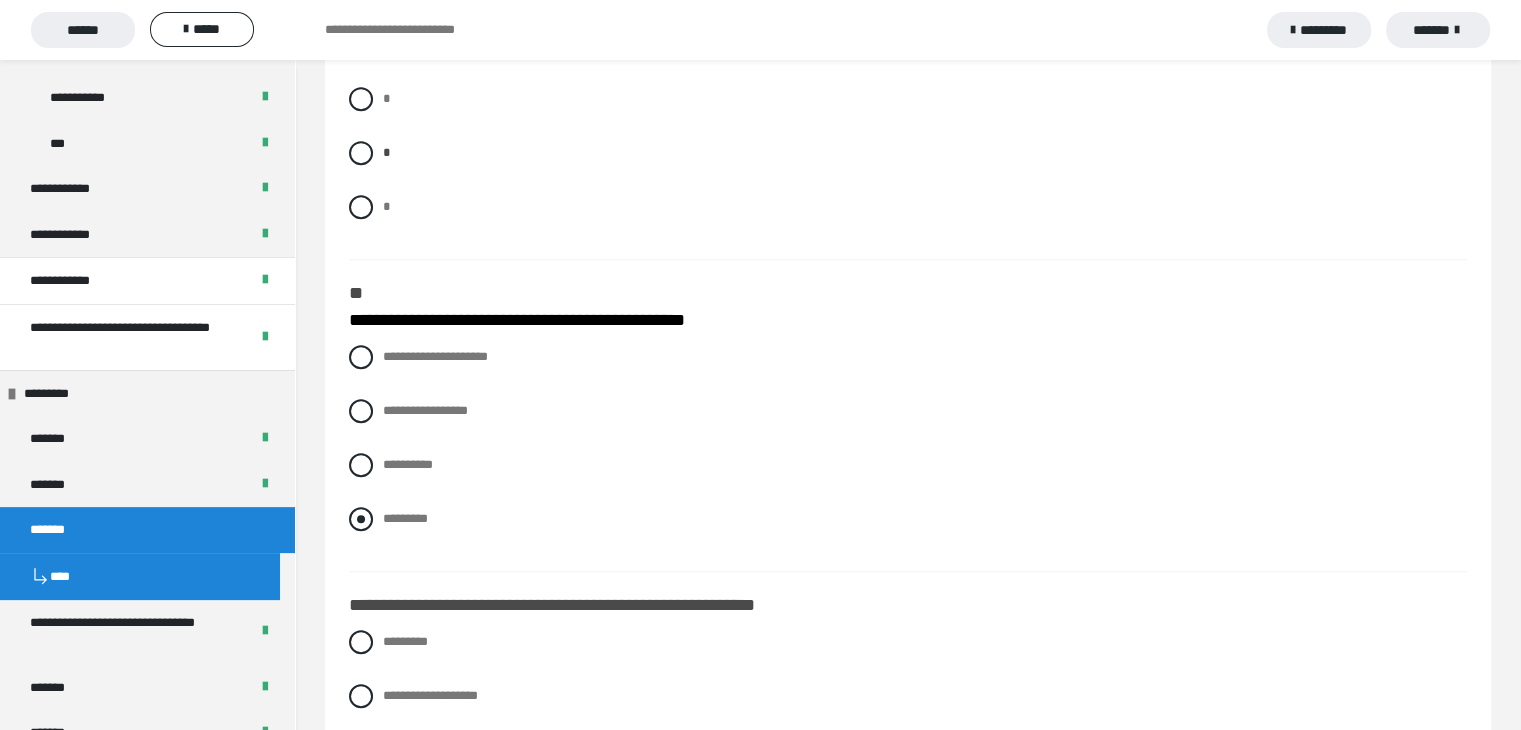click at bounding box center [361, 519] 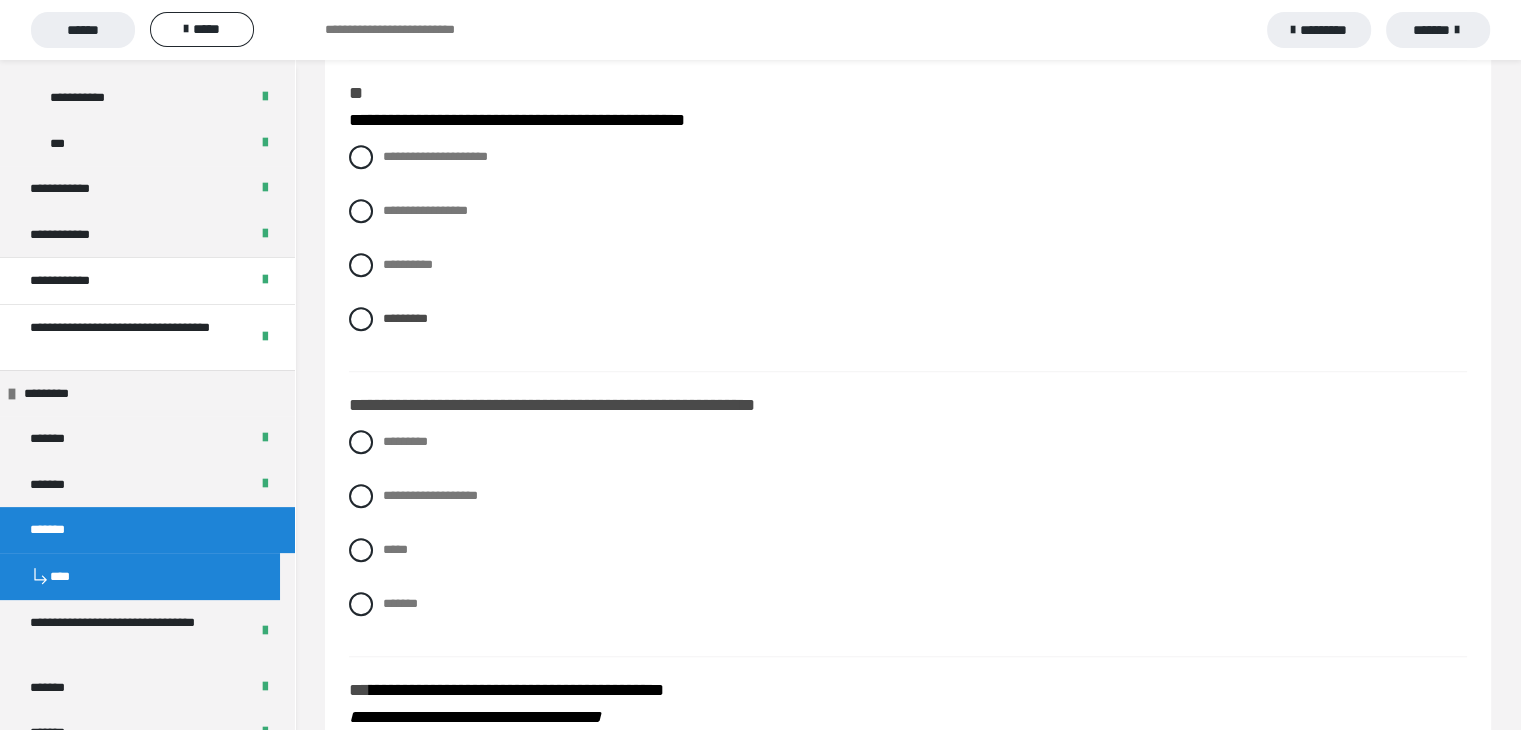 scroll, scrollTop: 1600, scrollLeft: 0, axis: vertical 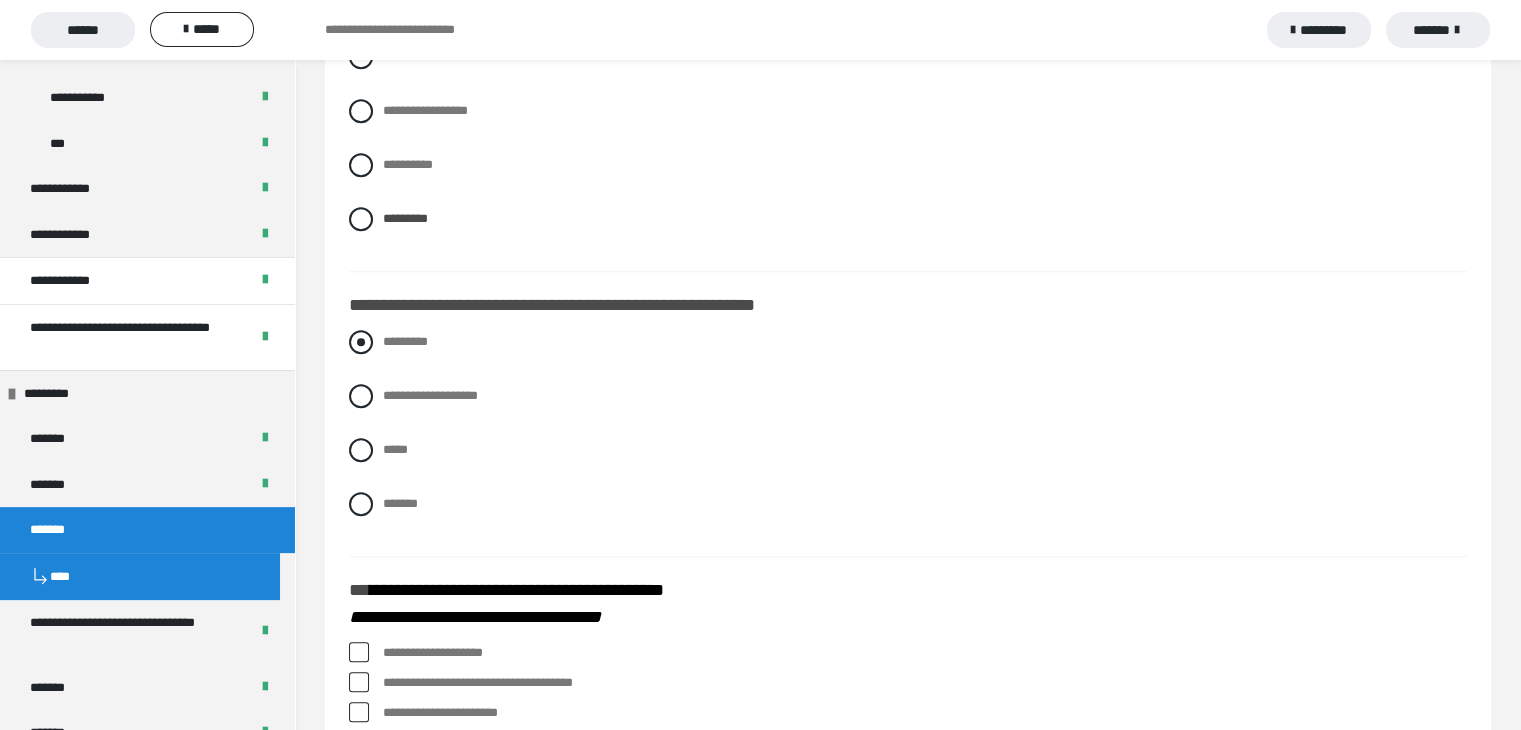 click at bounding box center (361, 342) 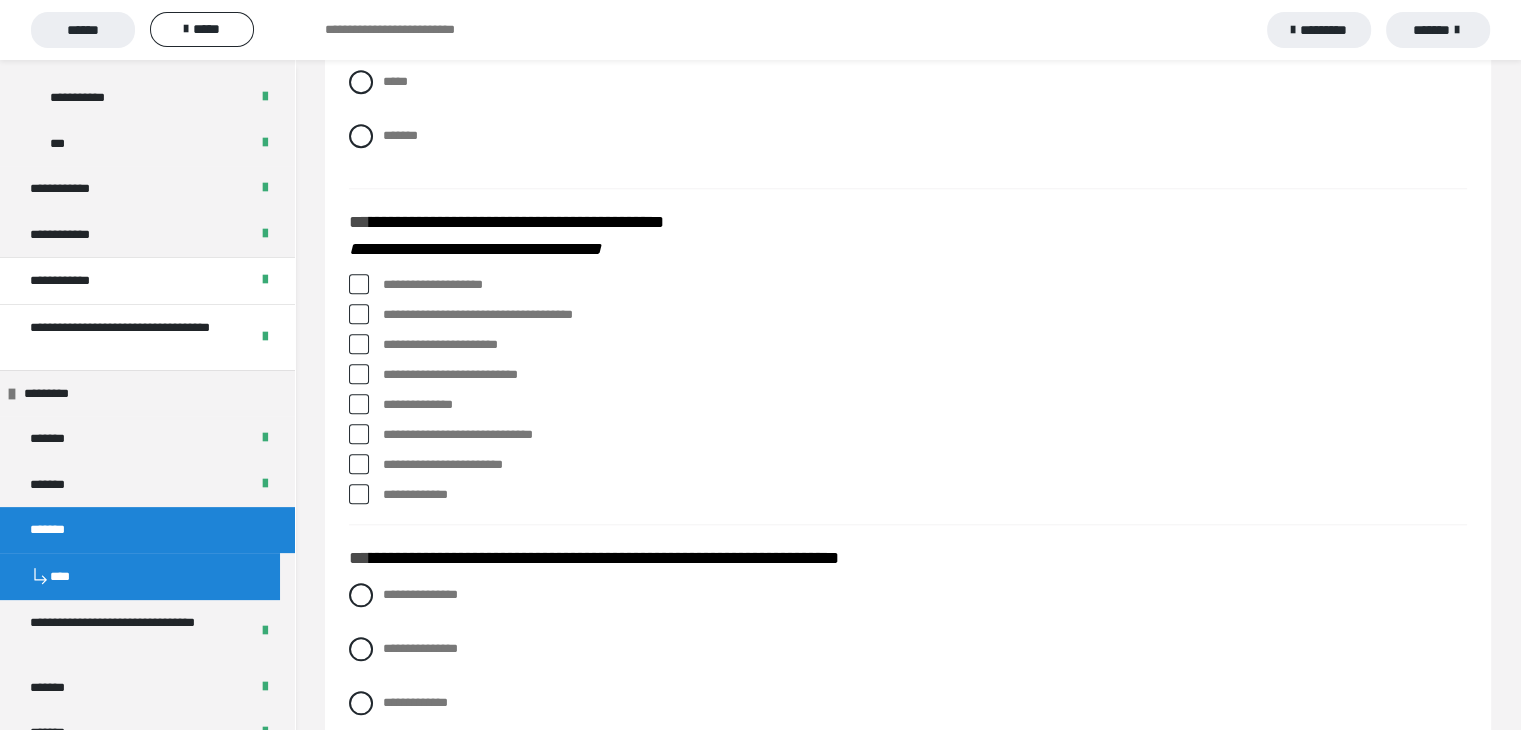 scroll, scrollTop: 2000, scrollLeft: 0, axis: vertical 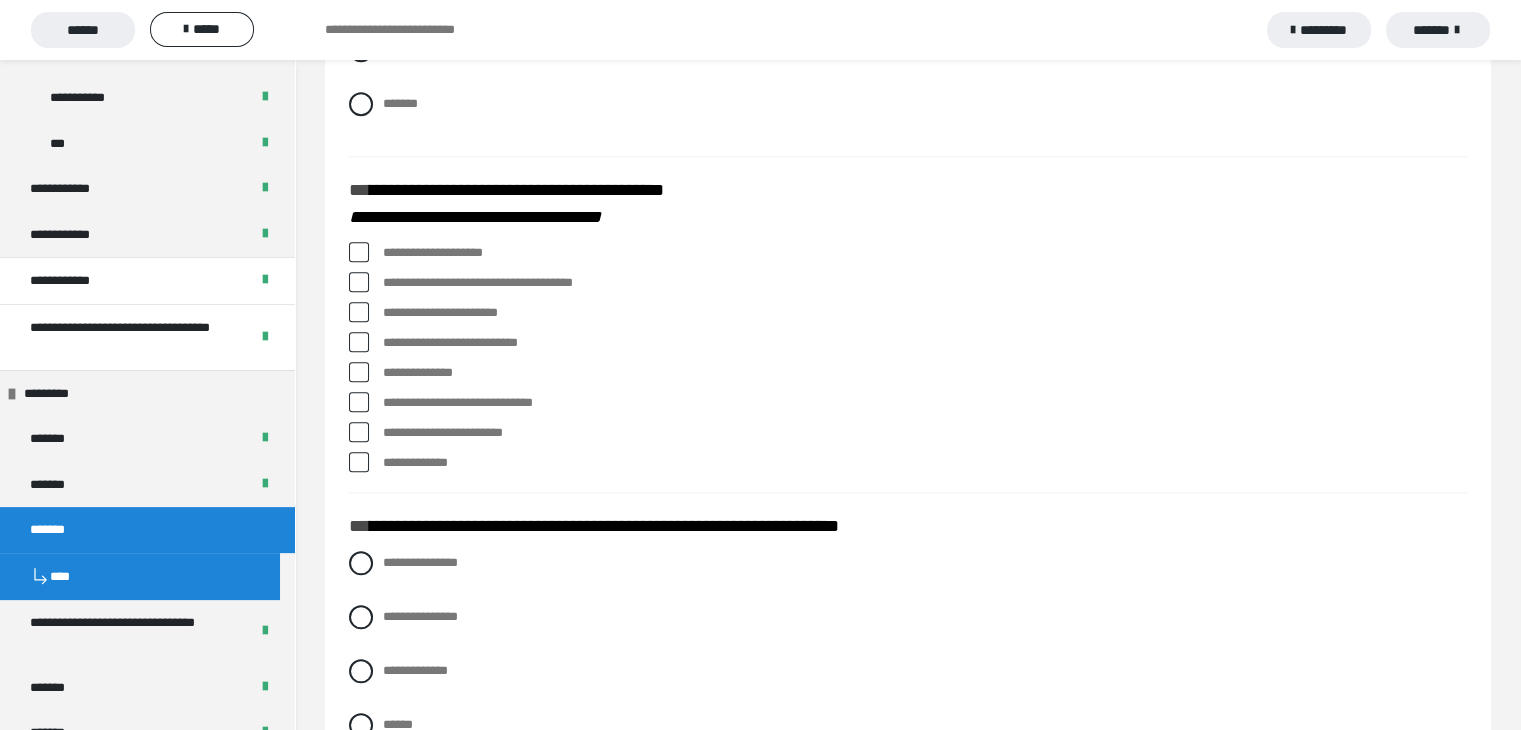 click at bounding box center (359, 312) 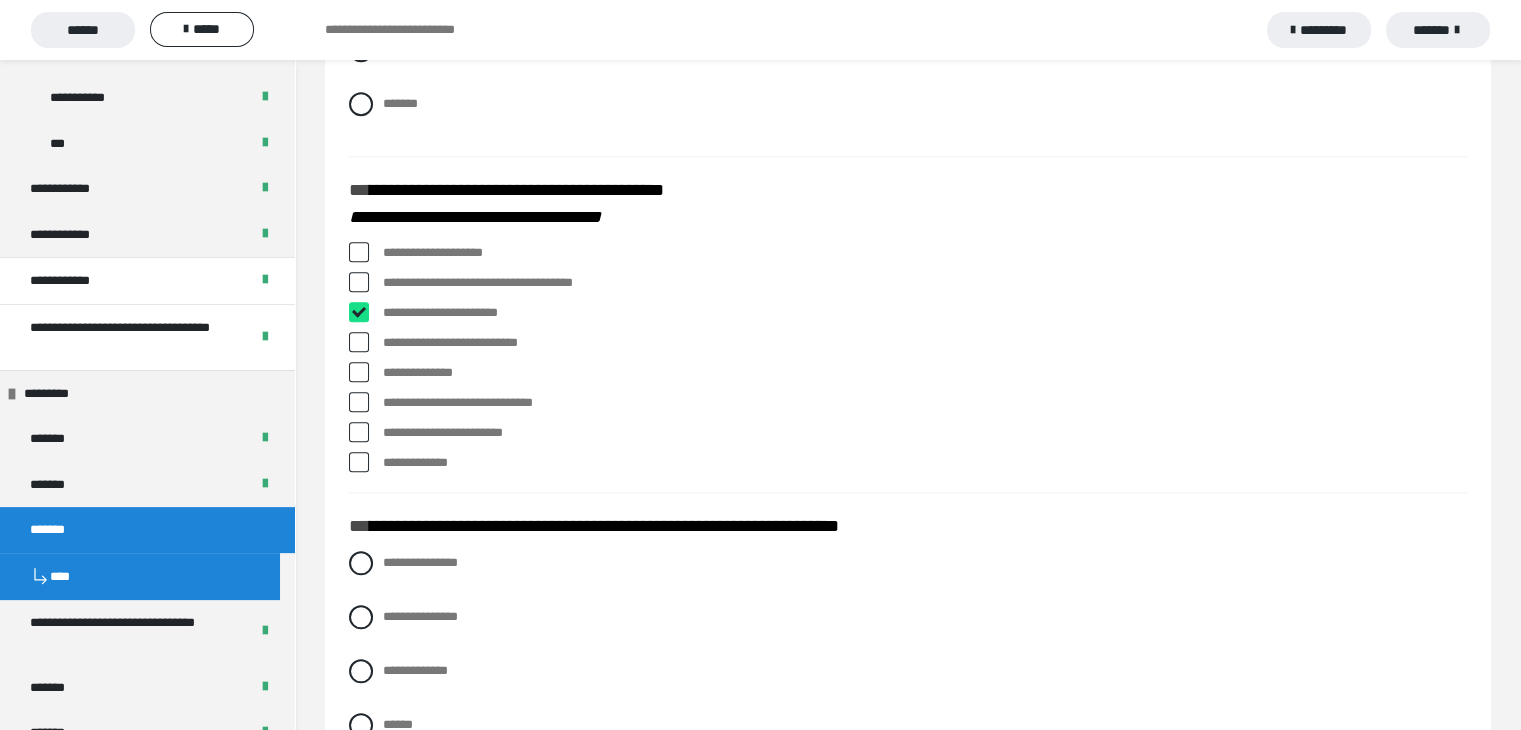 checkbox on "****" 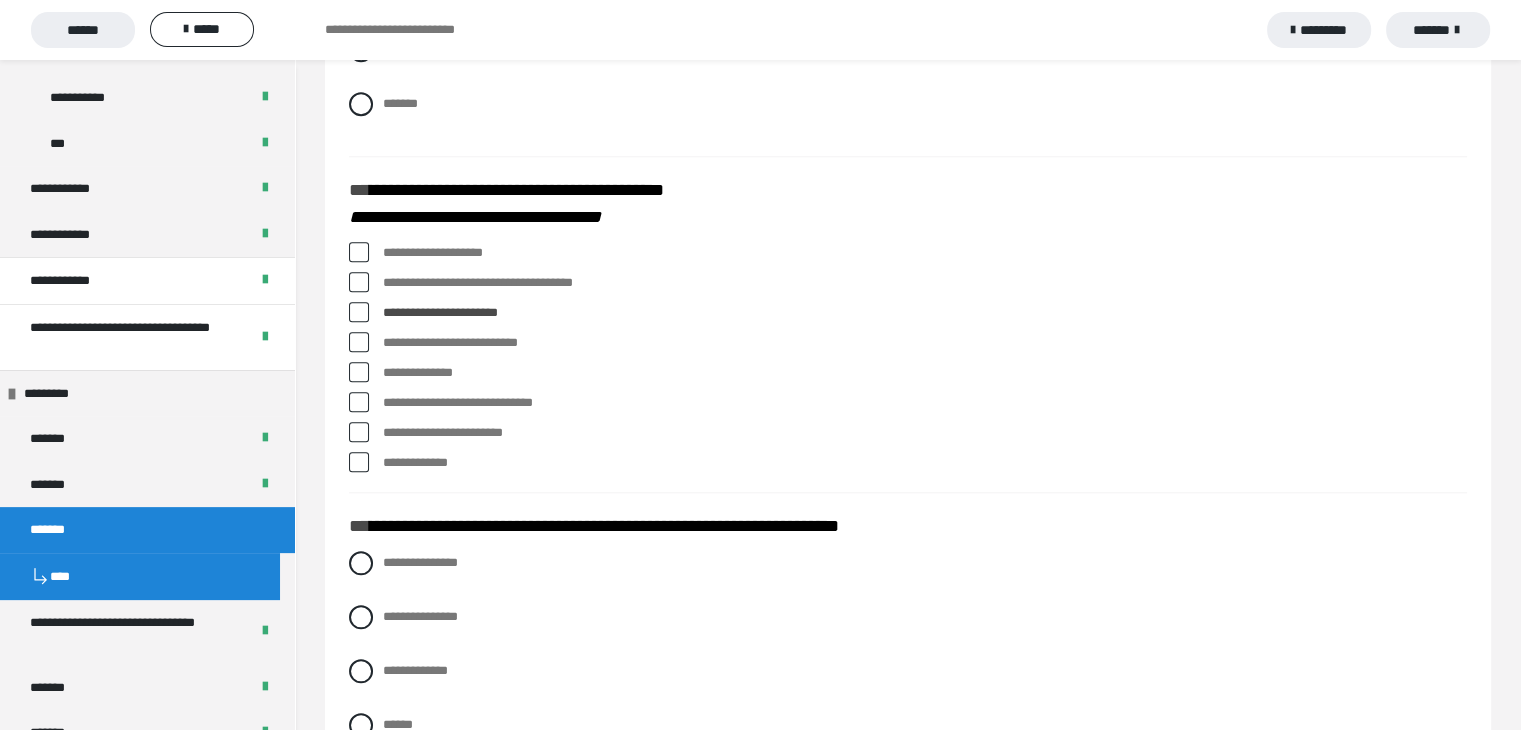 click at bounding box center (359, 432) 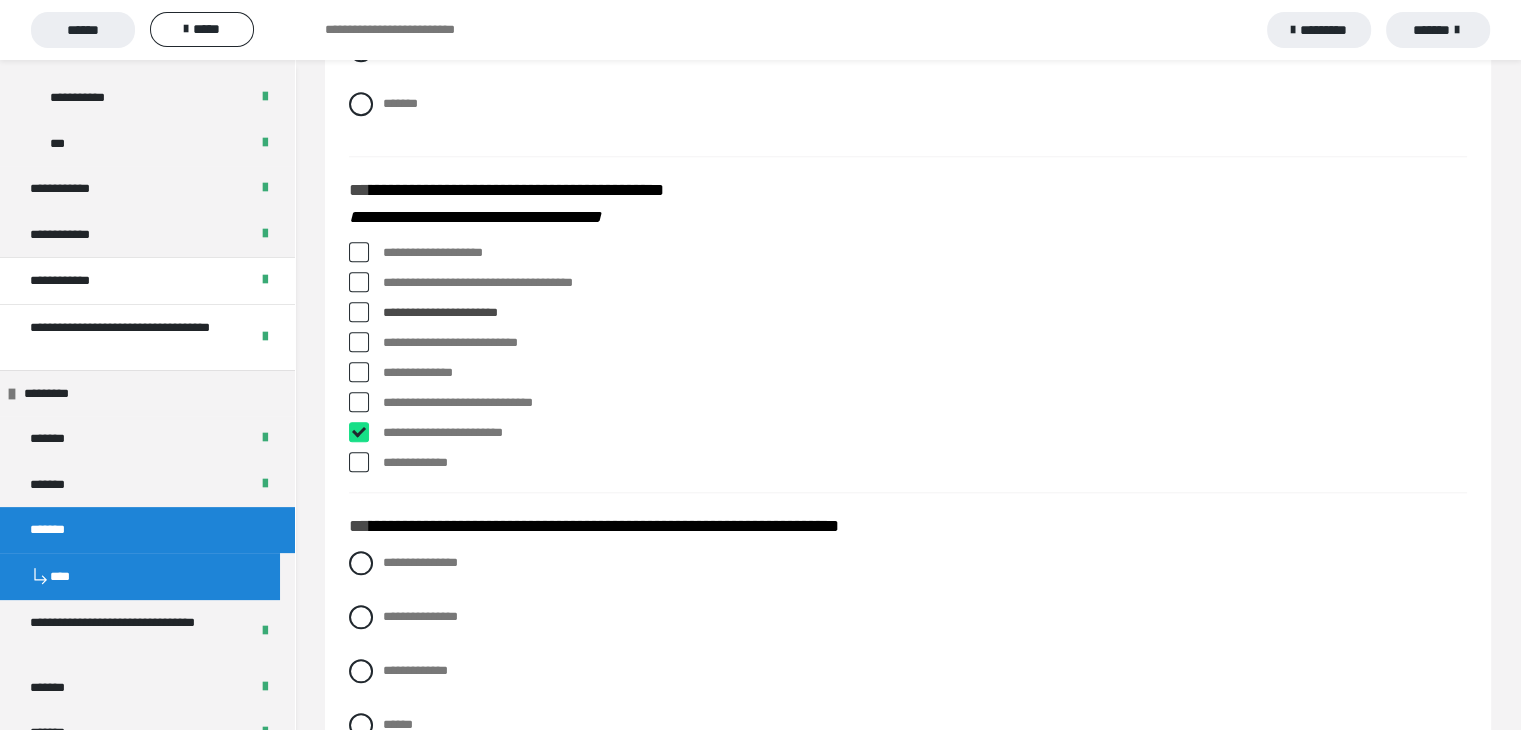 checkbox on "****" 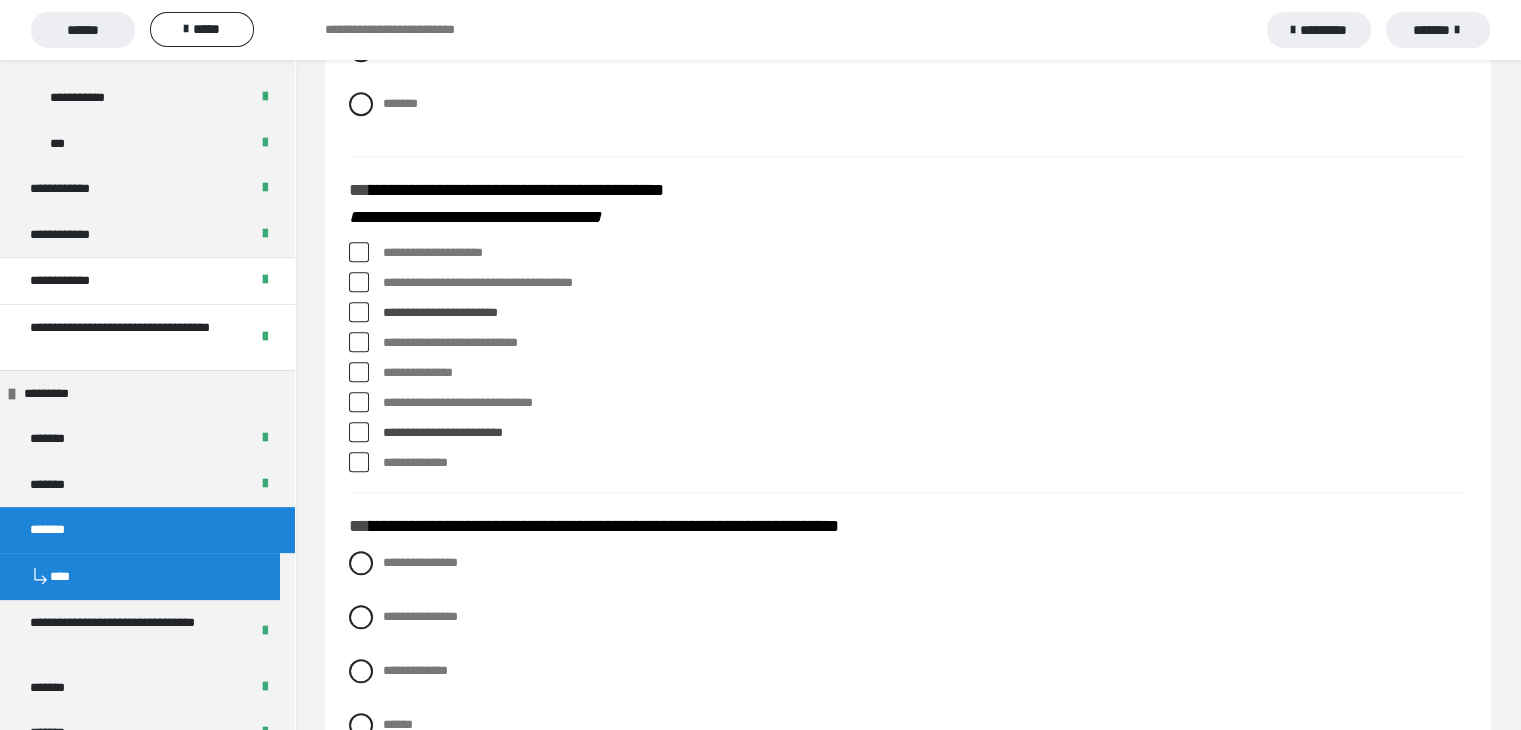 click at bounding box center [359, 252] 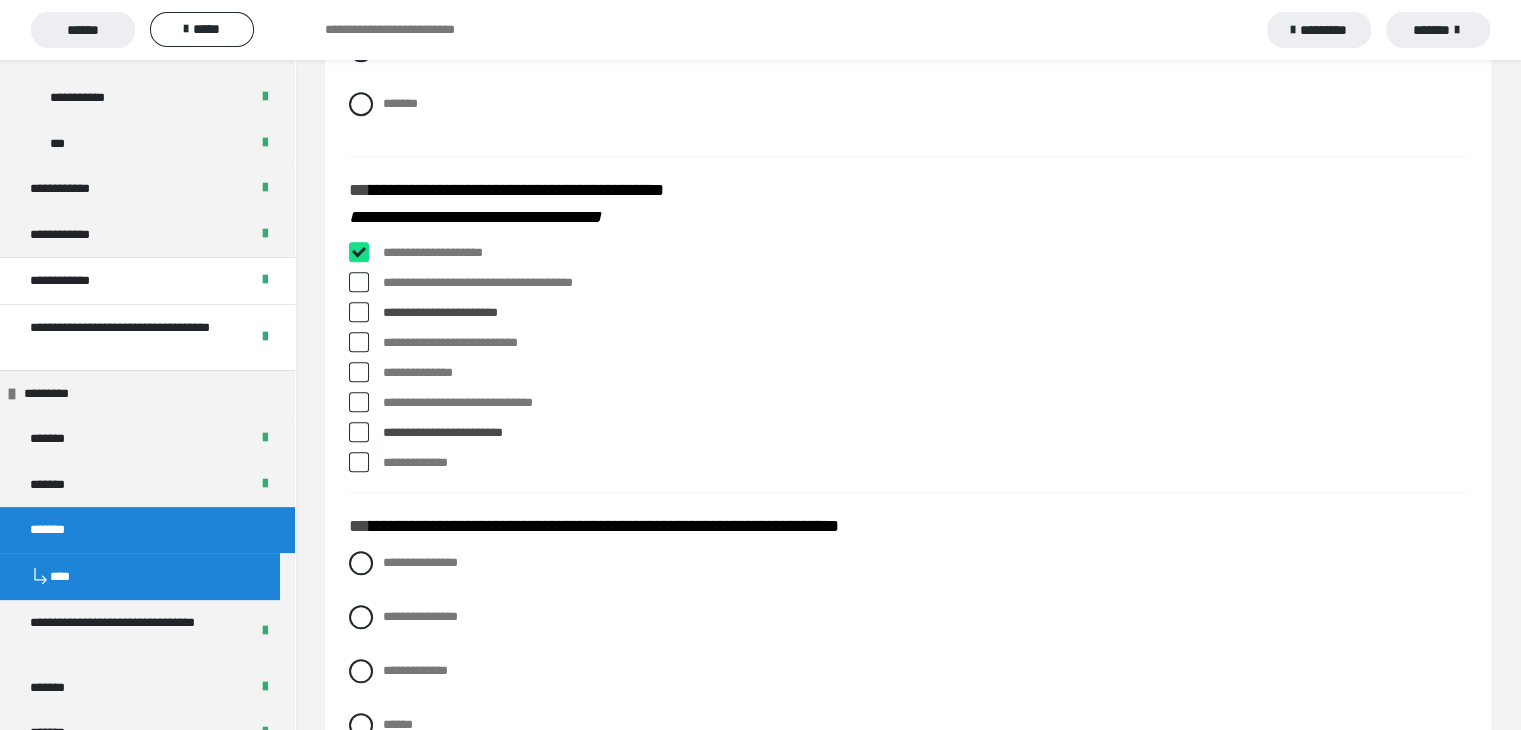 checkbox on "****" 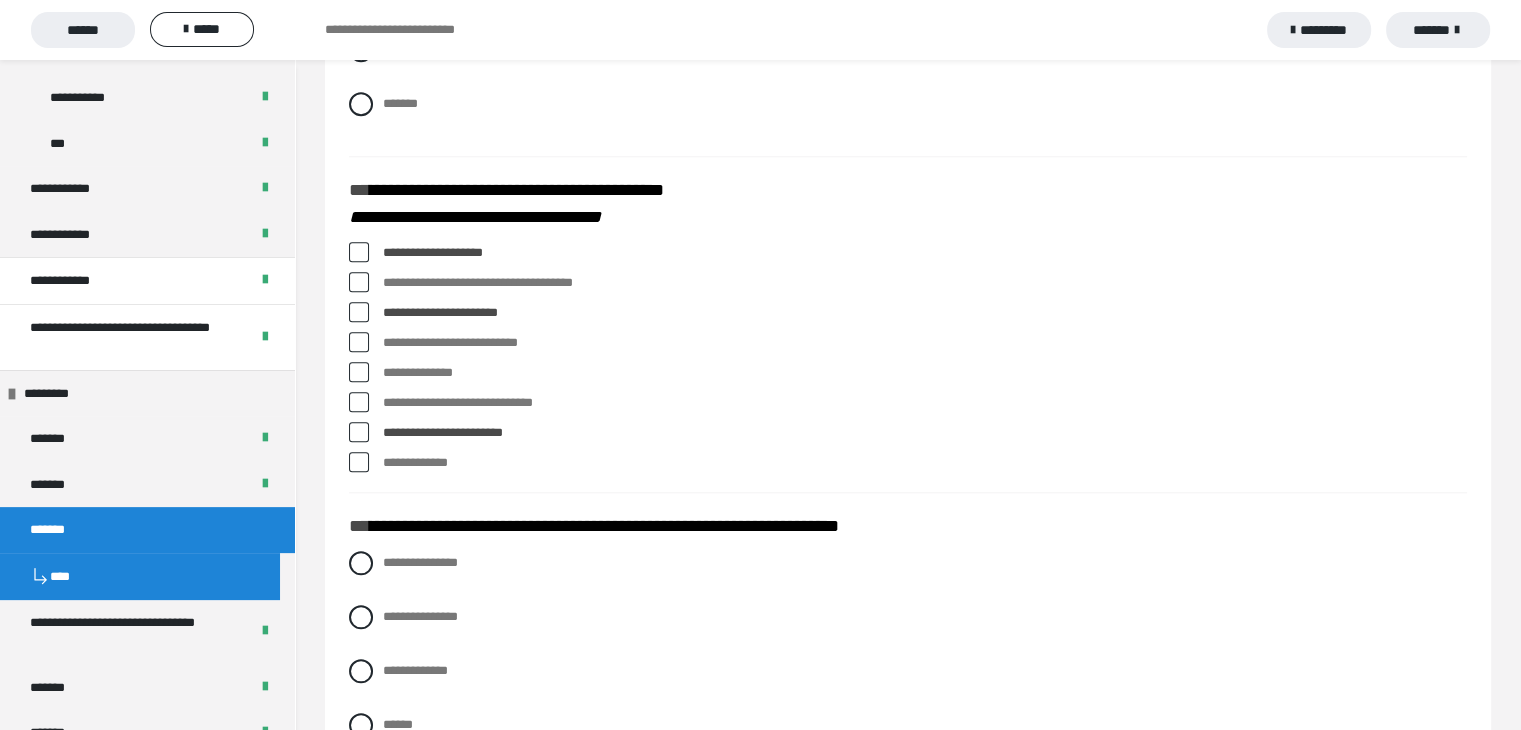 click at bounding box center [359, 342] 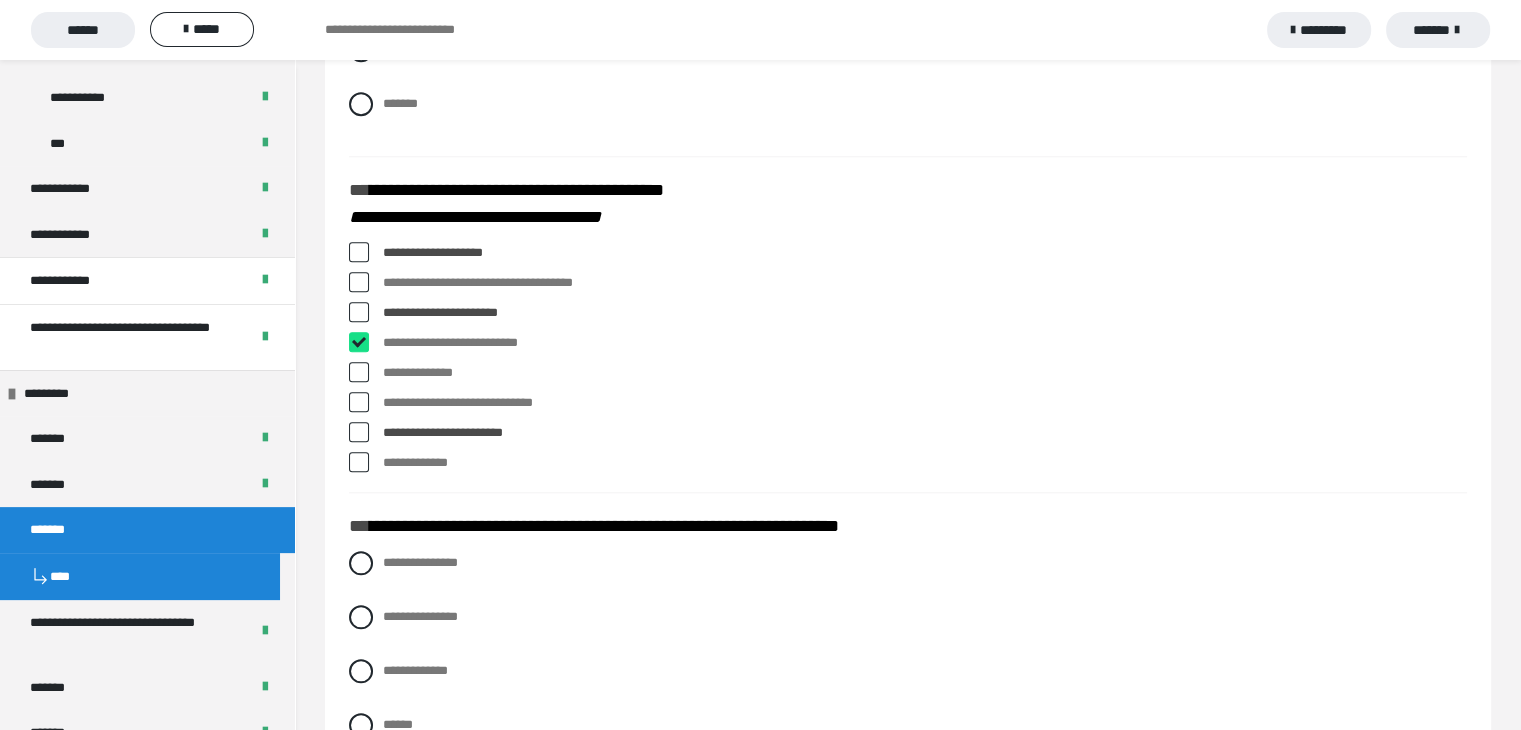 checkbox on "****" 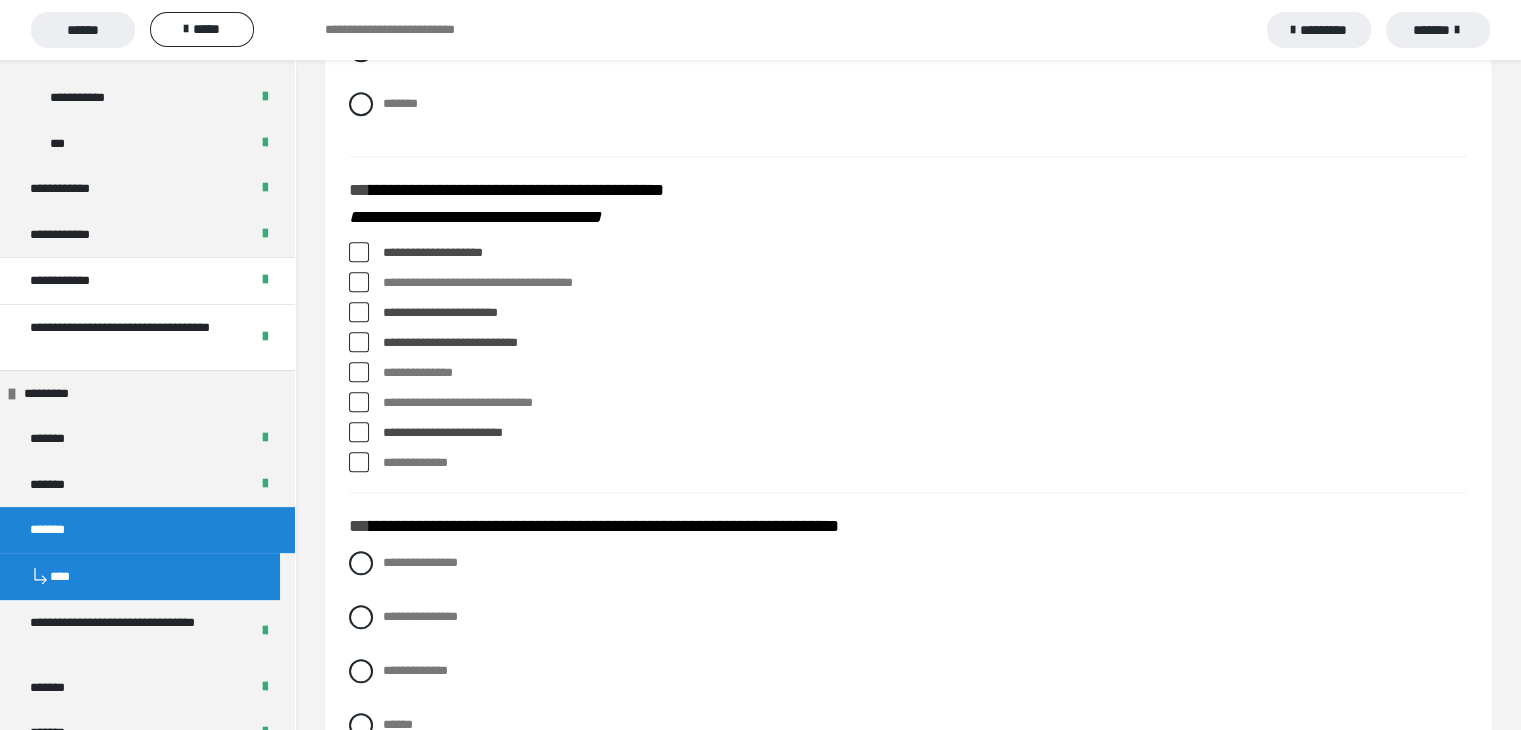 click at bounding box center [359, 282] 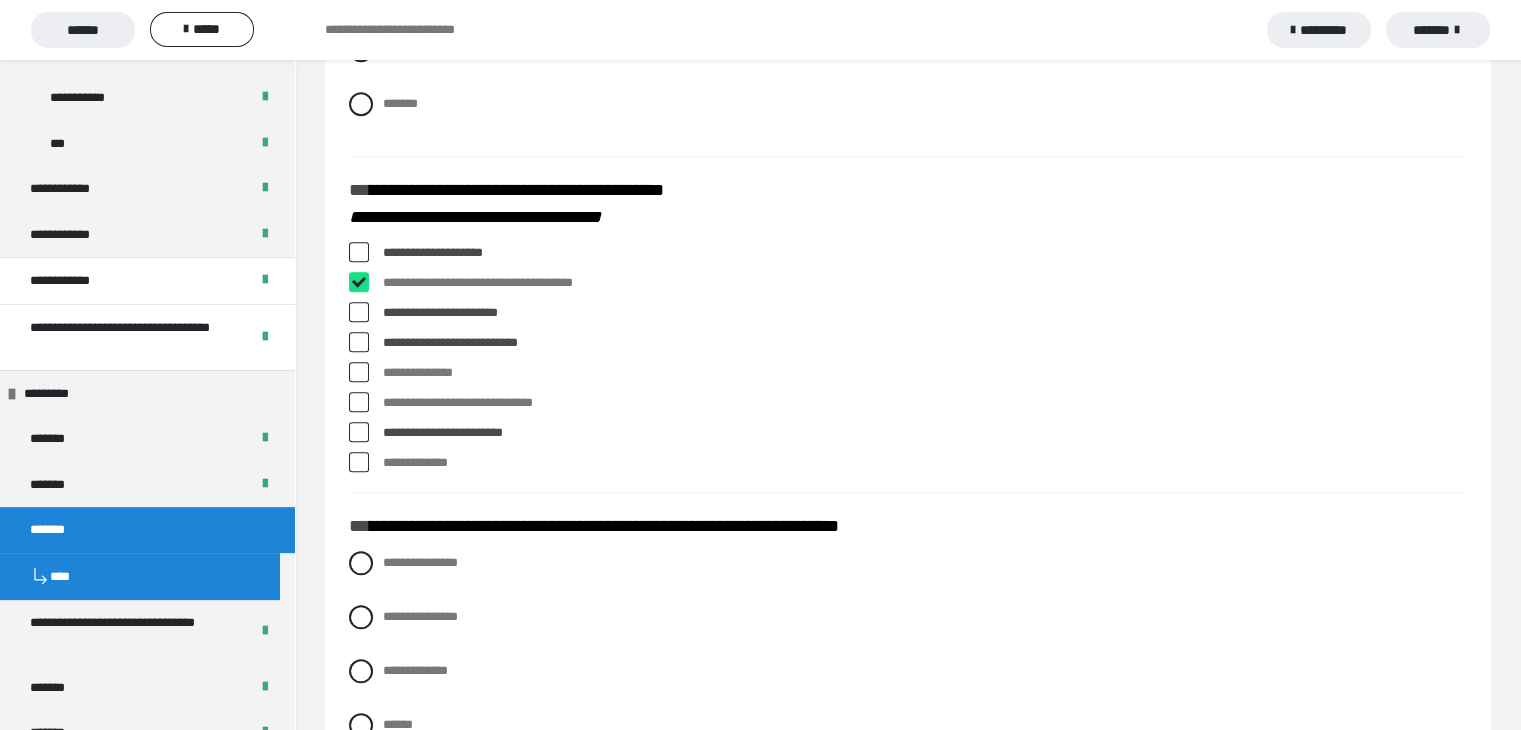 checkbox on "****" 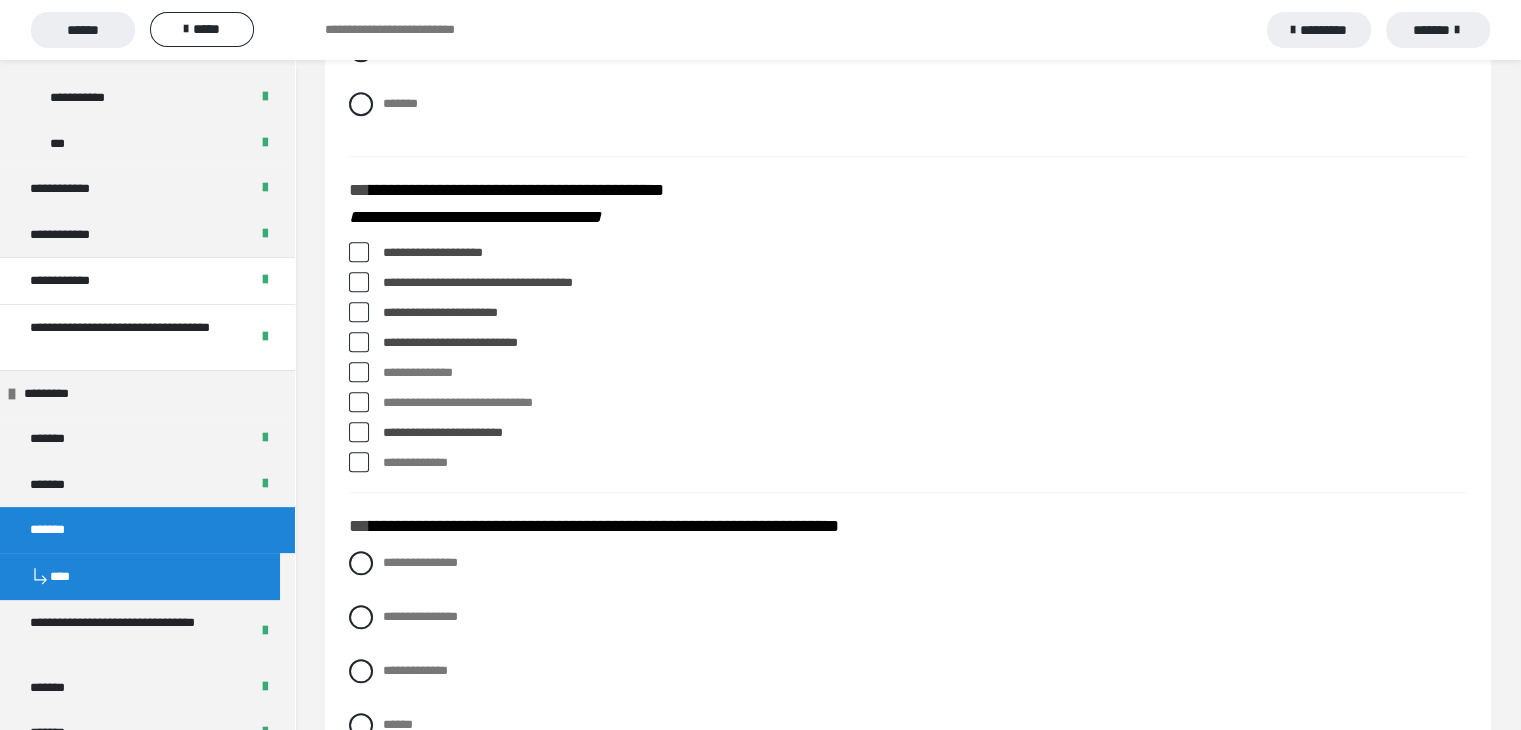 scroll, scrollTop: 2200, scrollLeft: 0, axis: vertical 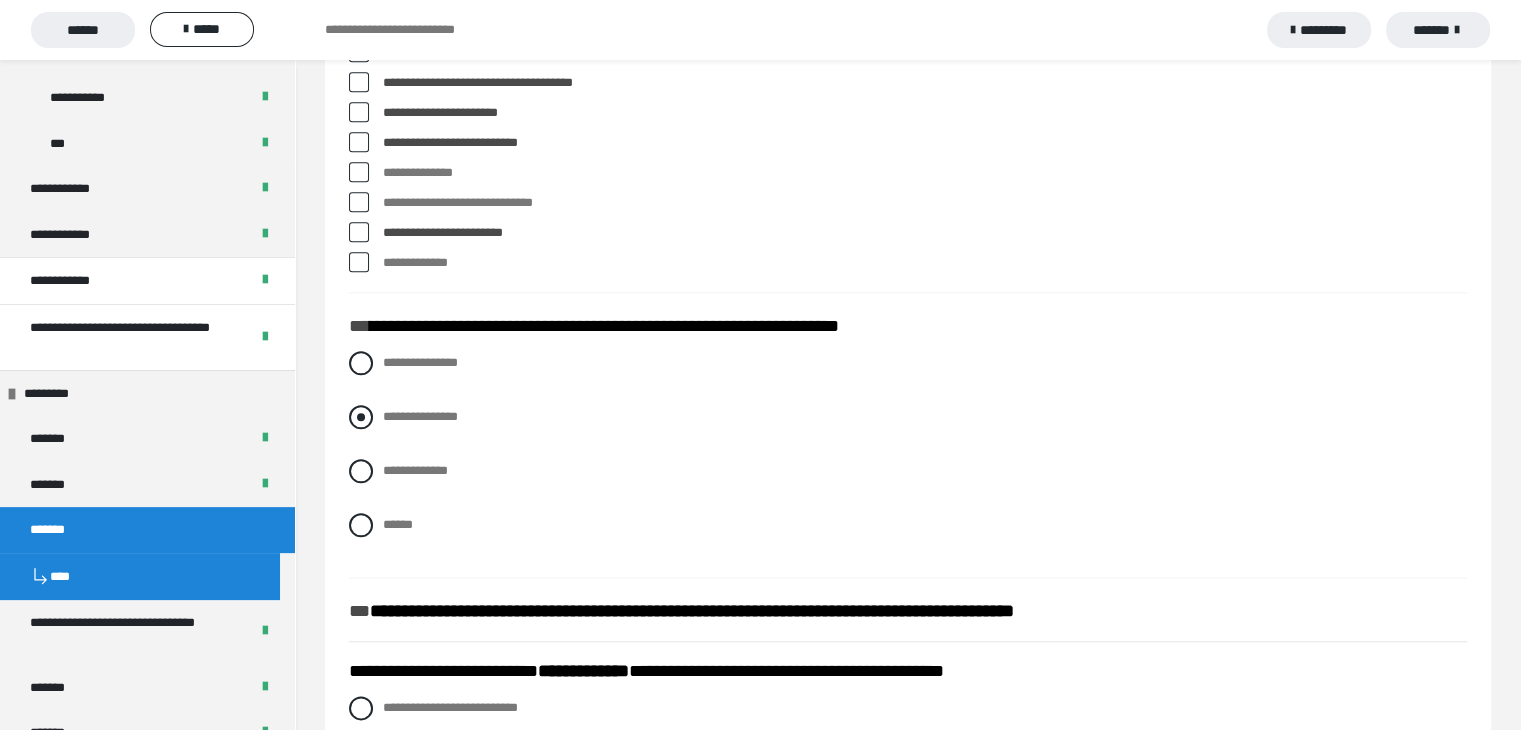 click at bounding box center (361, 417) 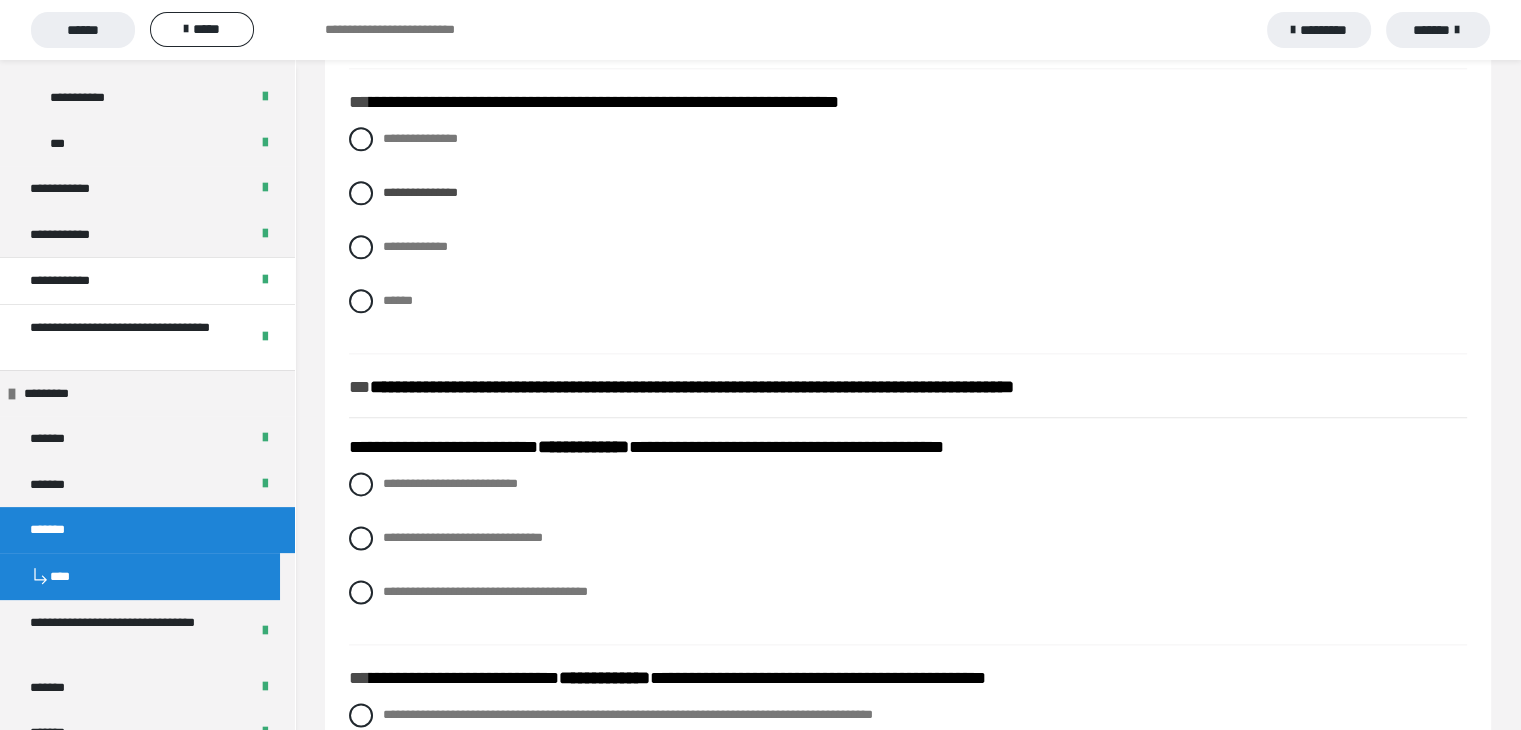 scroll, scrollTop: 2513, scrollLeft: 0, axis: vertical 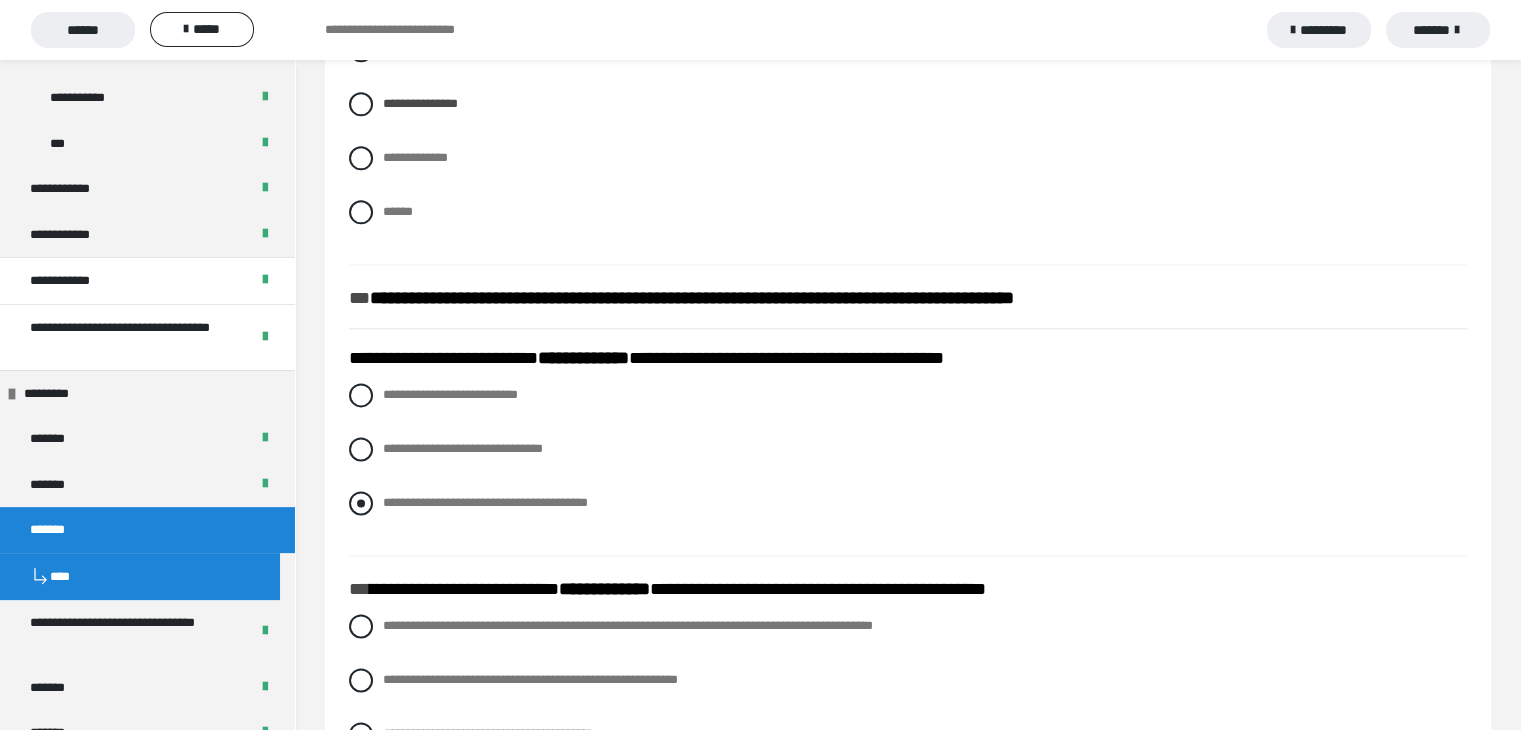 click at bounding box center [361, 503] 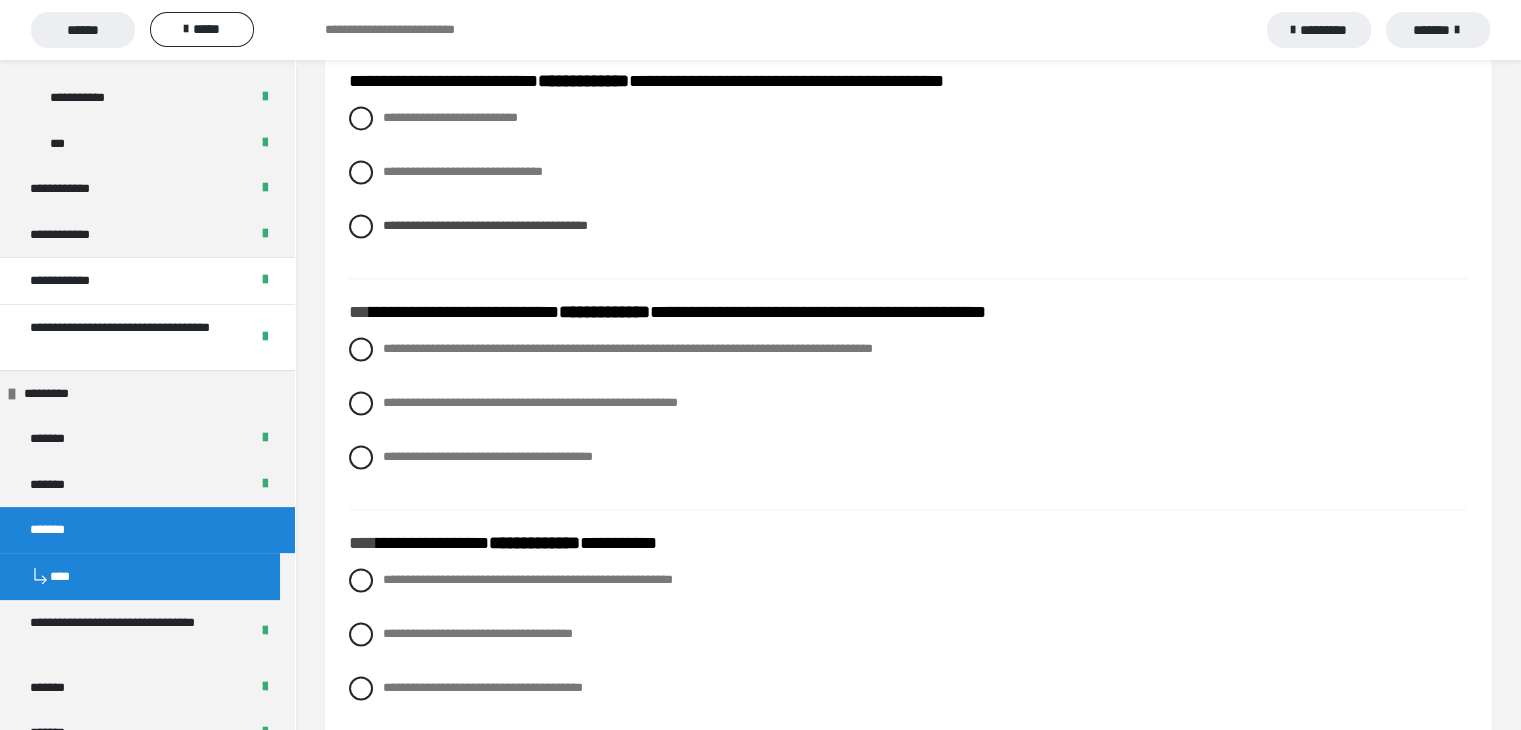 scroll, scrollTop: 2913, scrollLeft: 0, axis: vertical 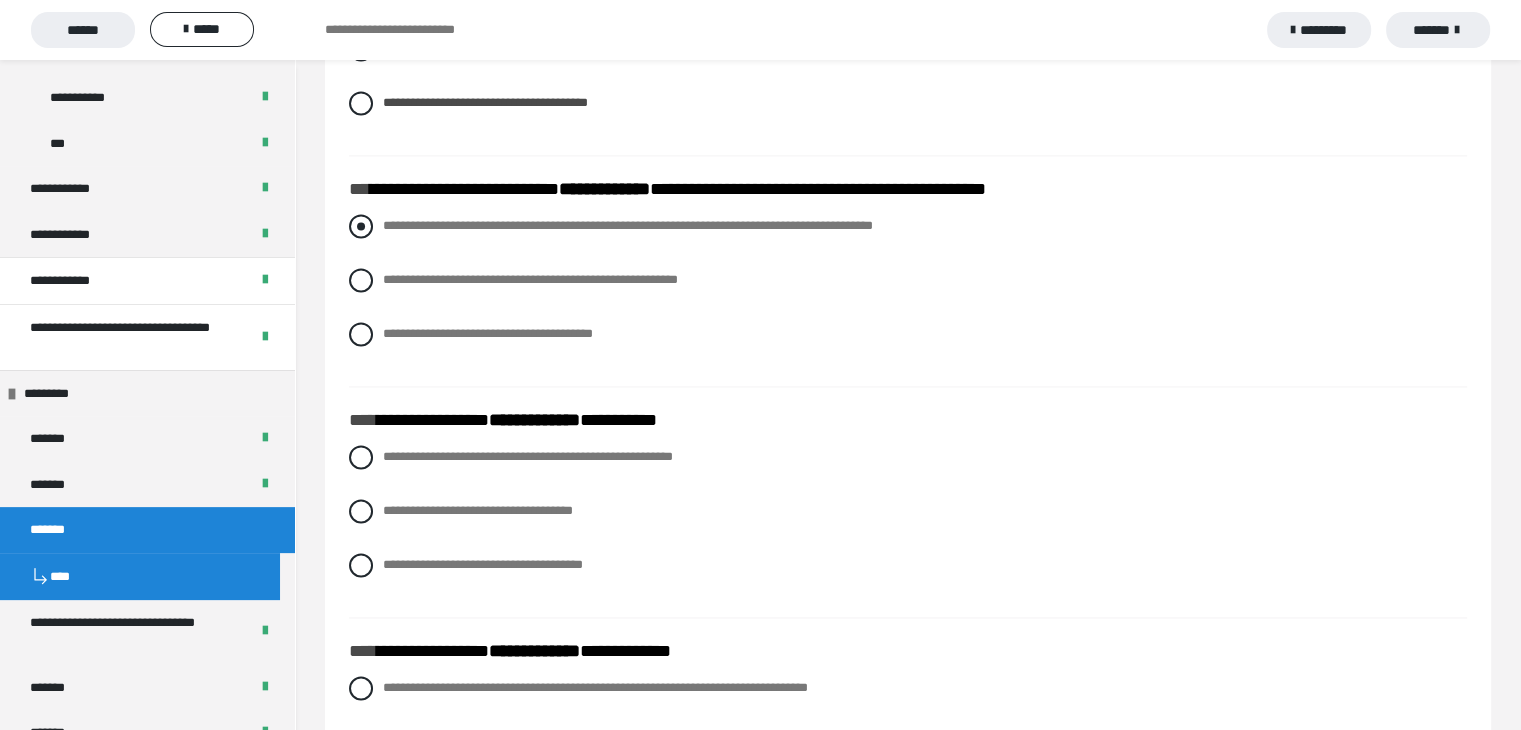 click at bounding box center [361, 226] 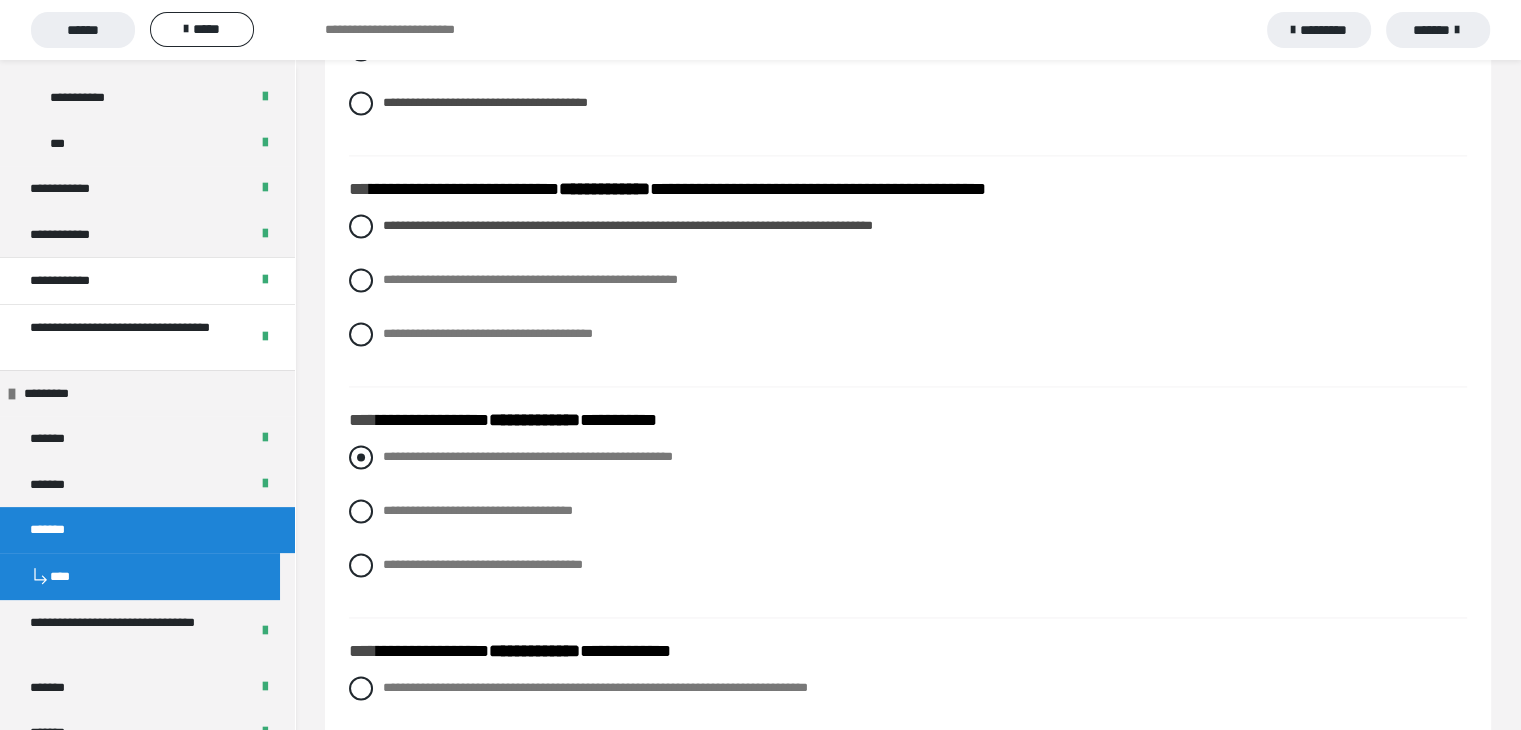 click at bounding box center (361, 457) 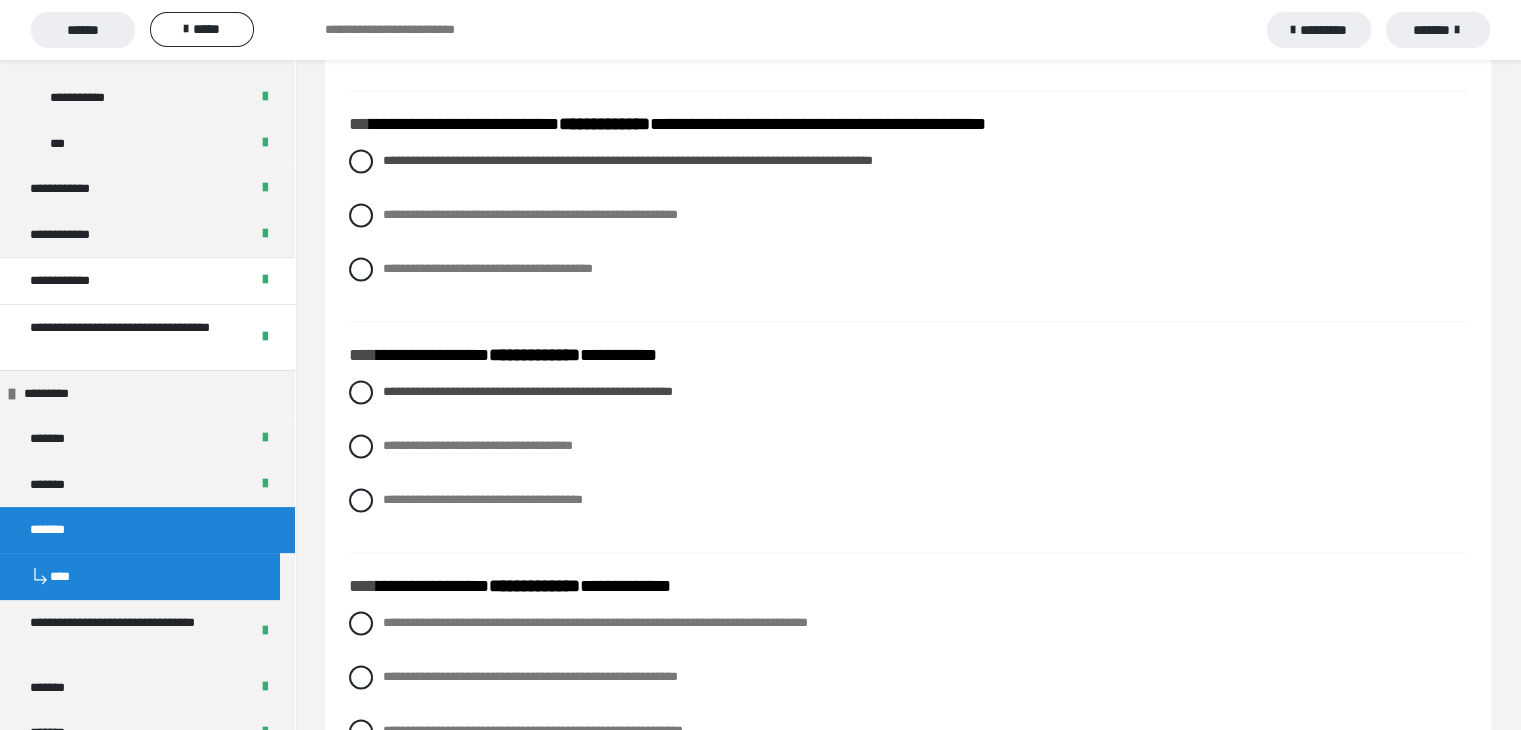 scroll, scrollTop: 3113, scrollLeft: 0, axis: vertical 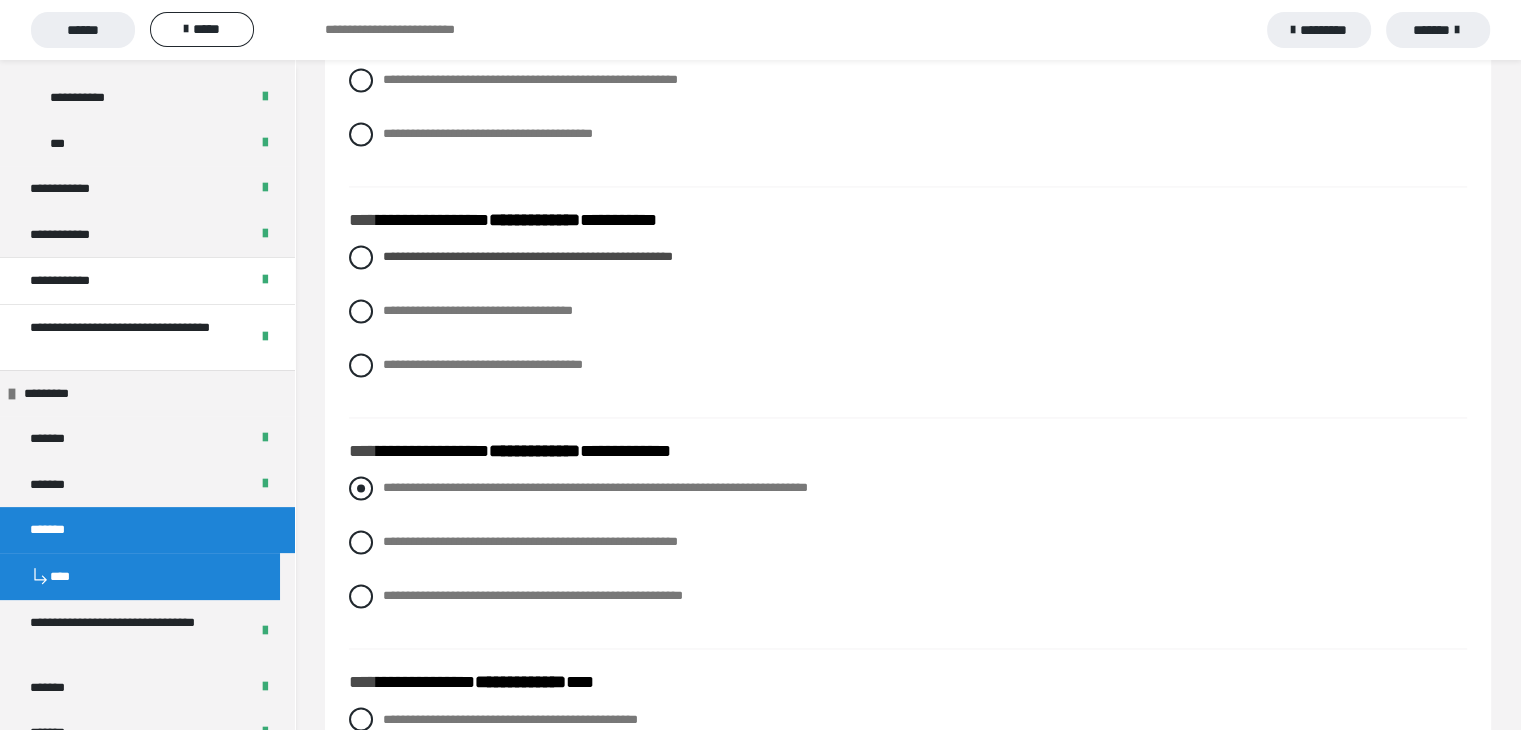 click at bounding box center (361, 488) 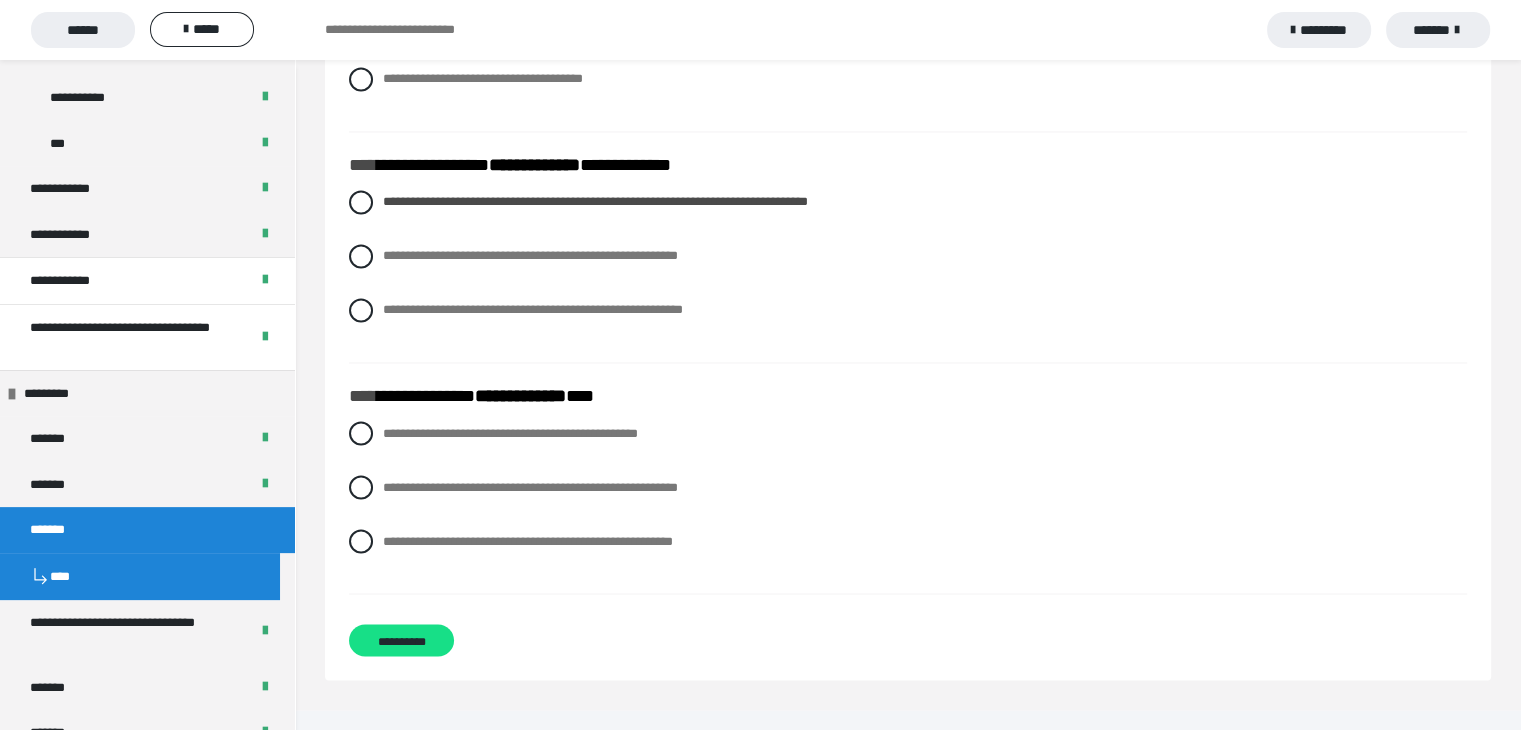 scroll, scrollTop: 3413, scrollLeft: 0, axis: vertical 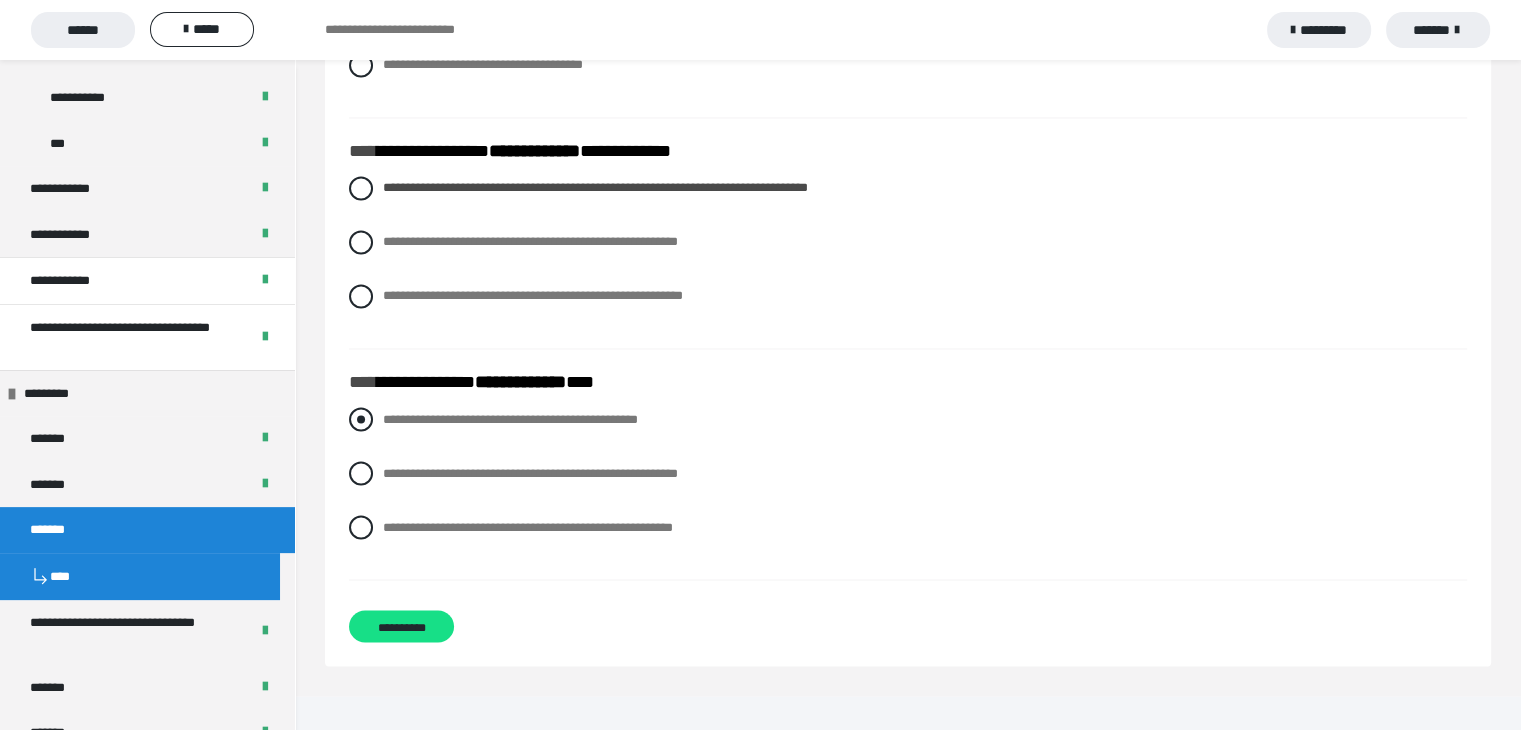 click at bounding box center (361, 419) 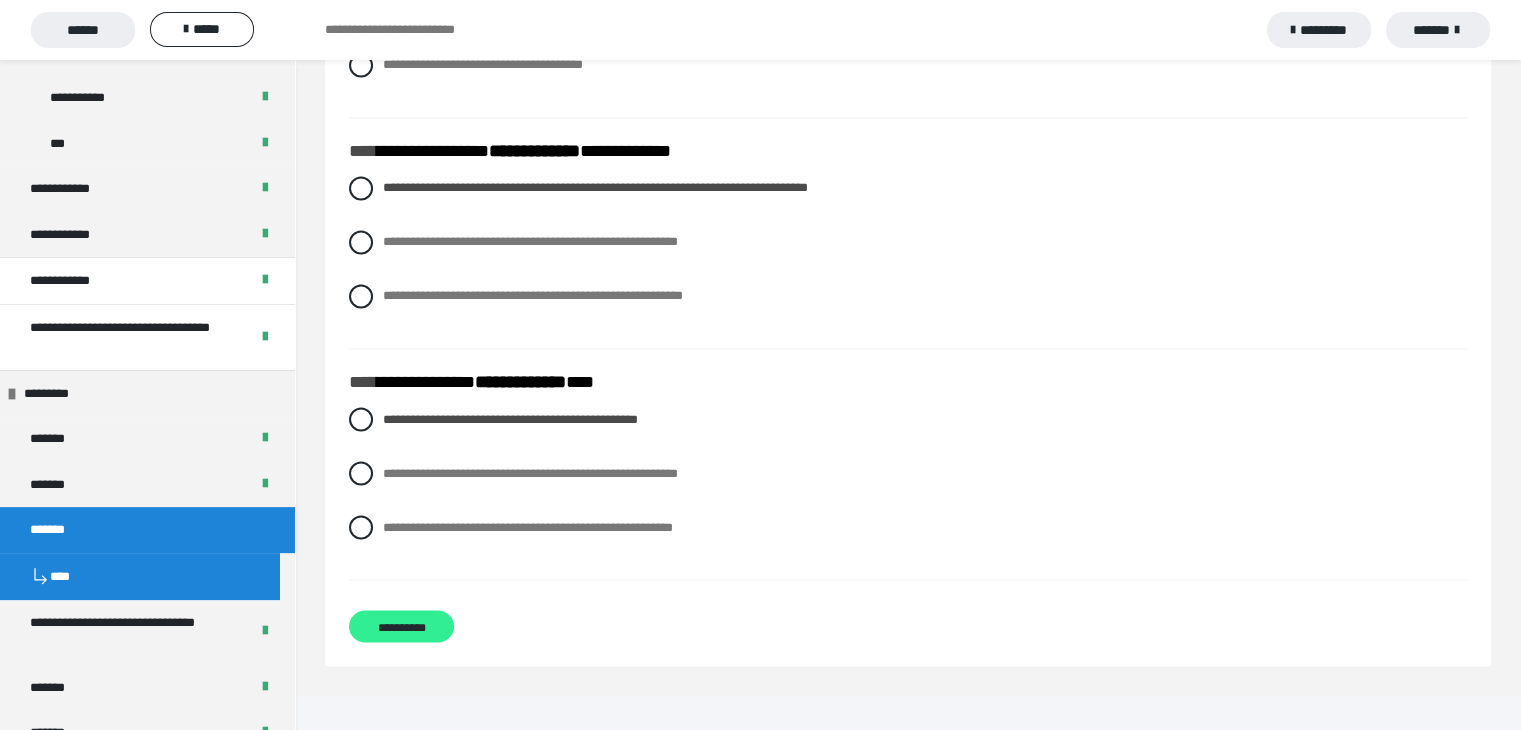 click on "**********" at bounding box center (401, 626) 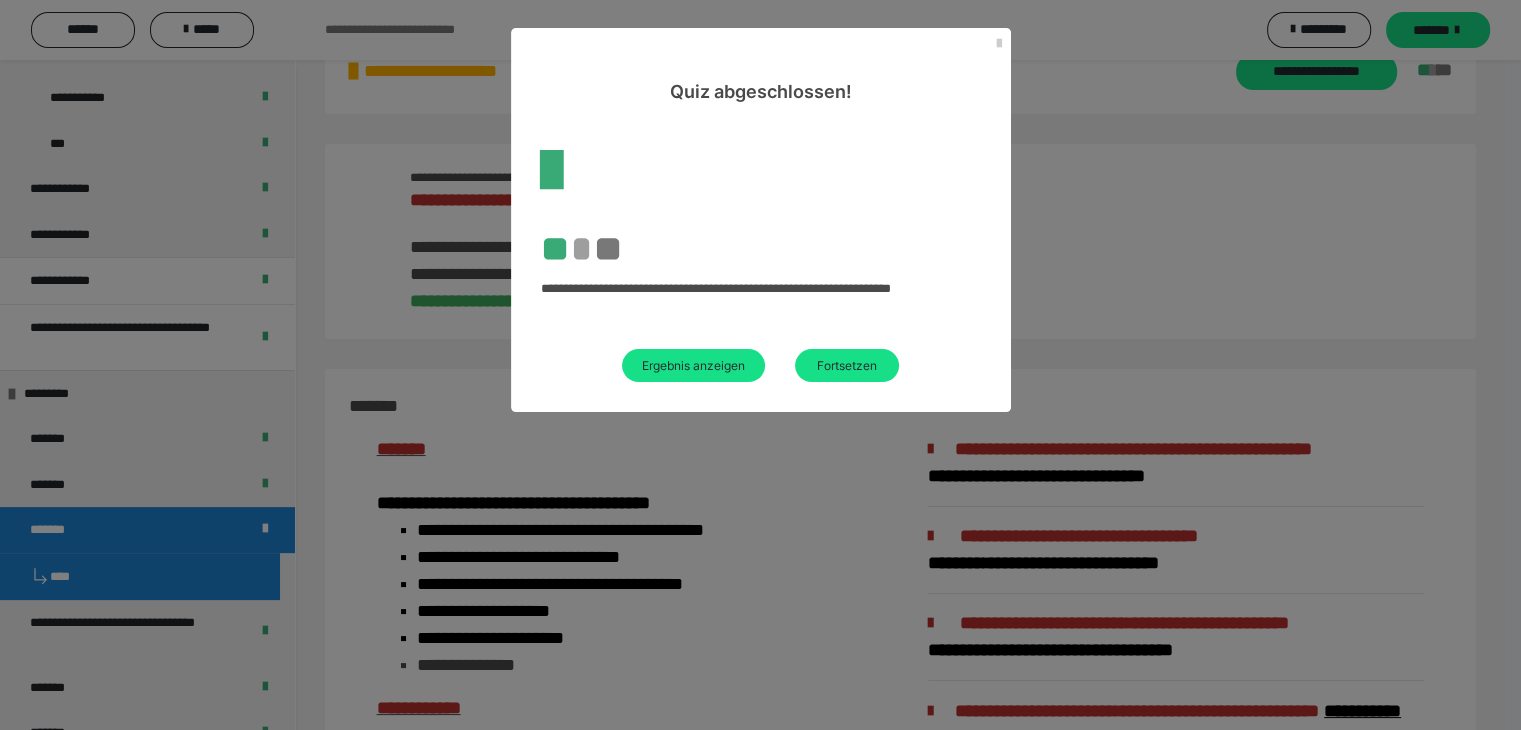 scroll, scrollTop: 2591, scrollLeft: 0, axis: vertical 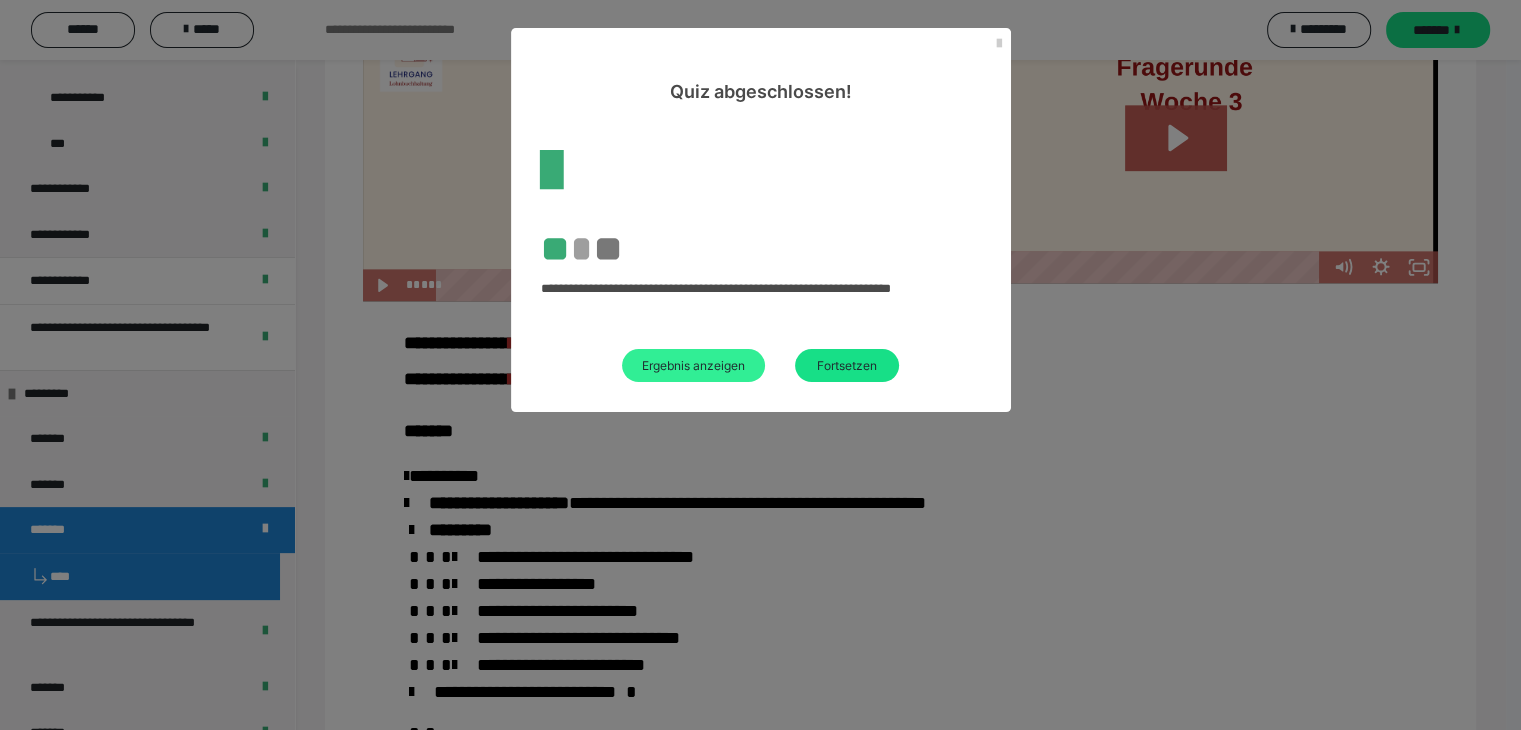click on "Ergebnis anzeigen" at bounding box center (693, 365) 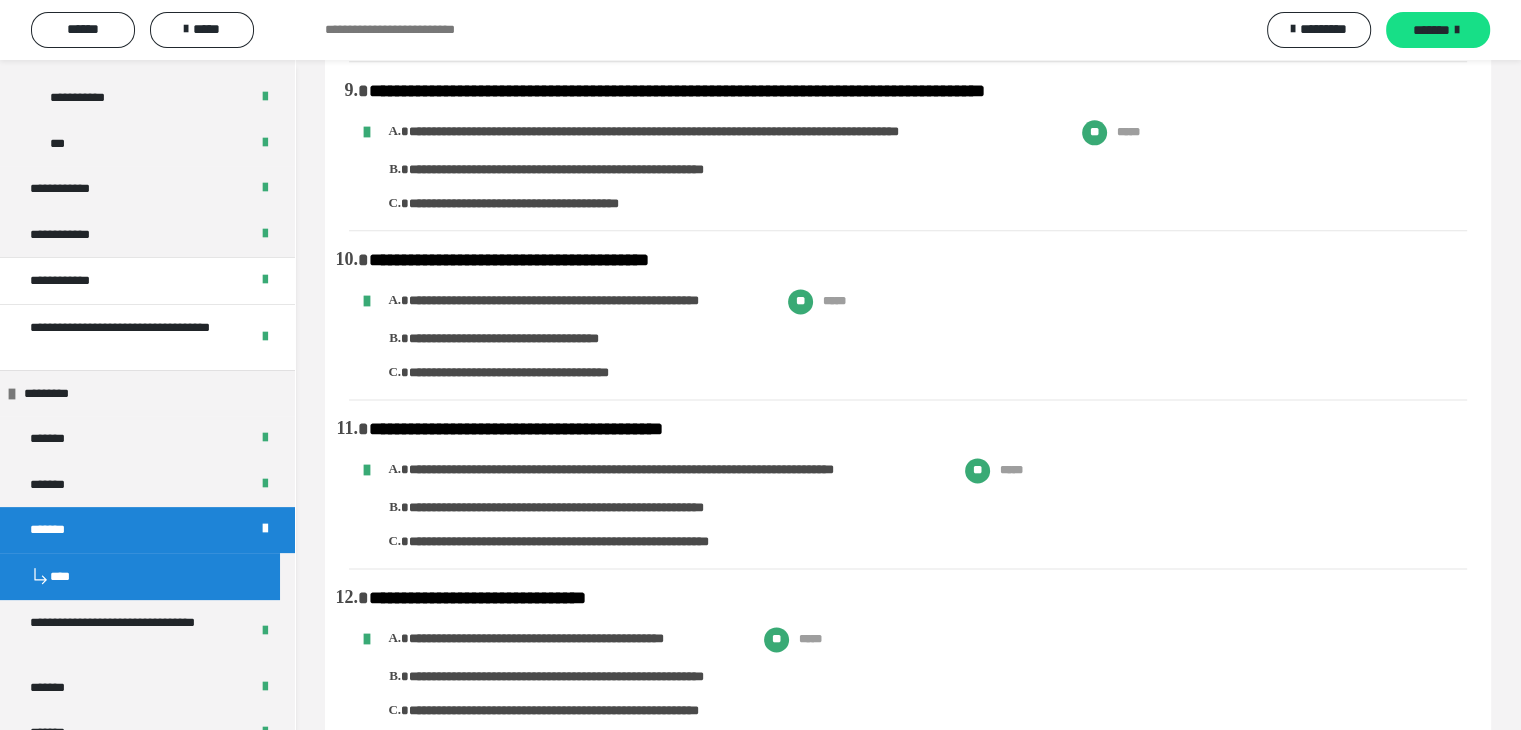 scroll, scrollTop: 2600, scrollLeft: 0, axis: vertical 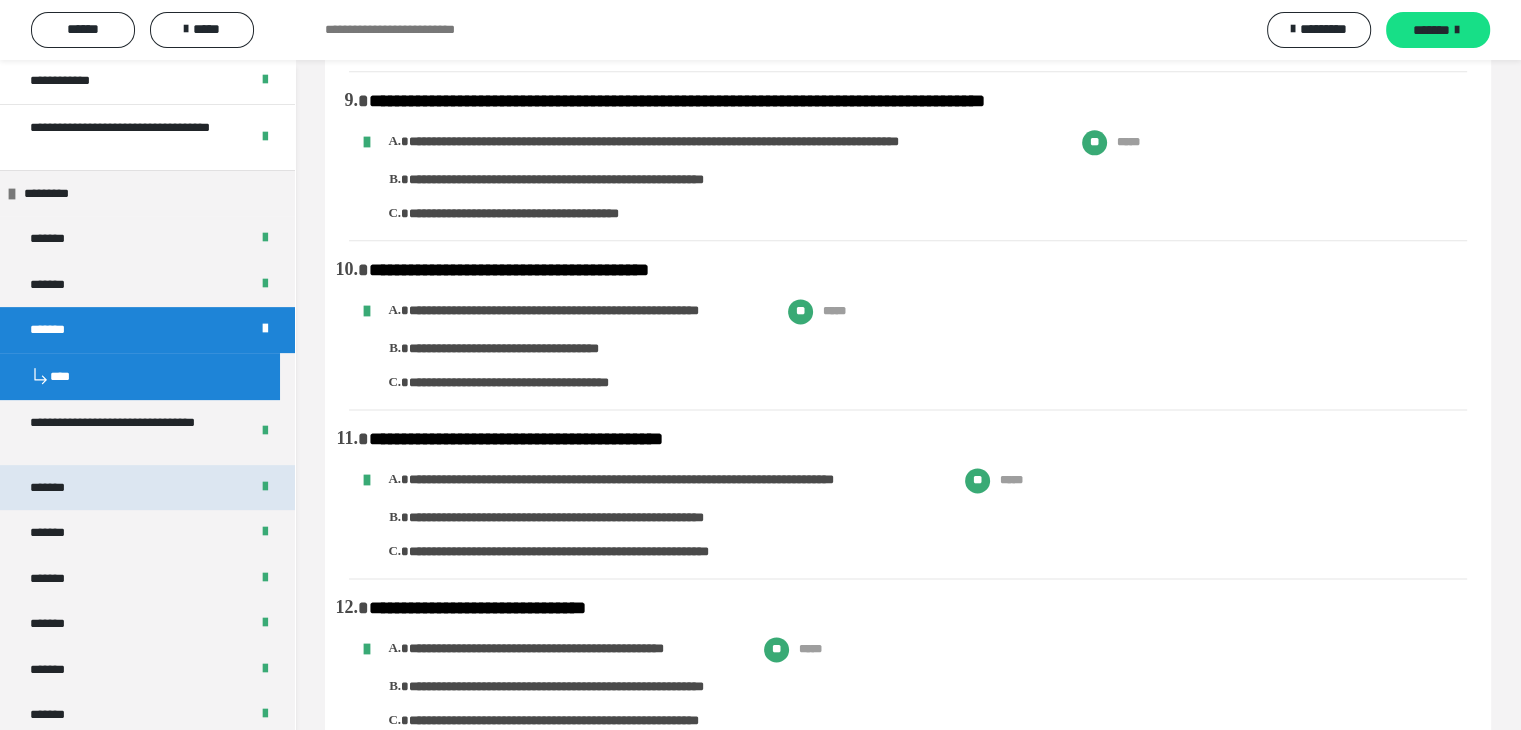click on "*******" at bounding box center (147, 488) 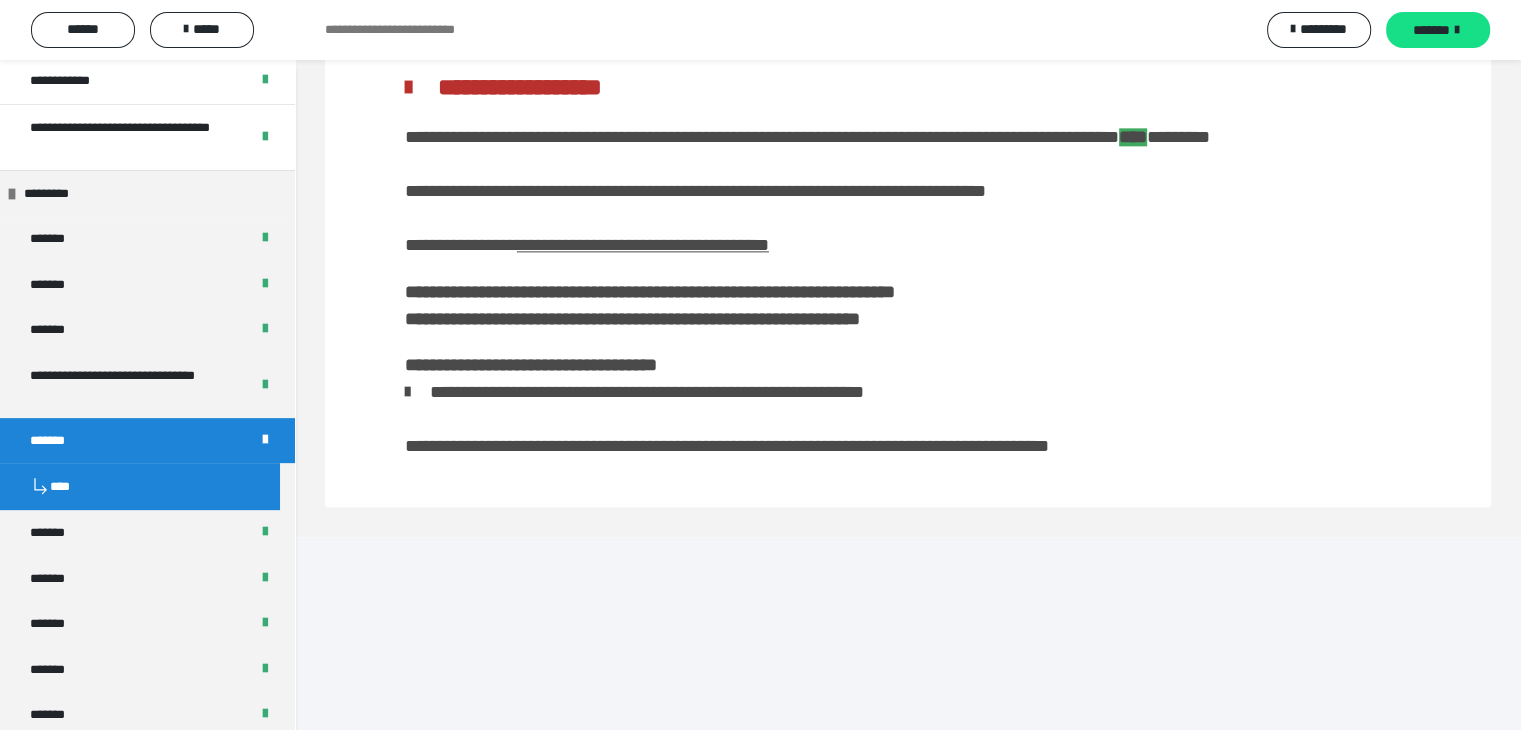 scroll, scrollTop: 2408, scrollLeft: 0, axis: vertical 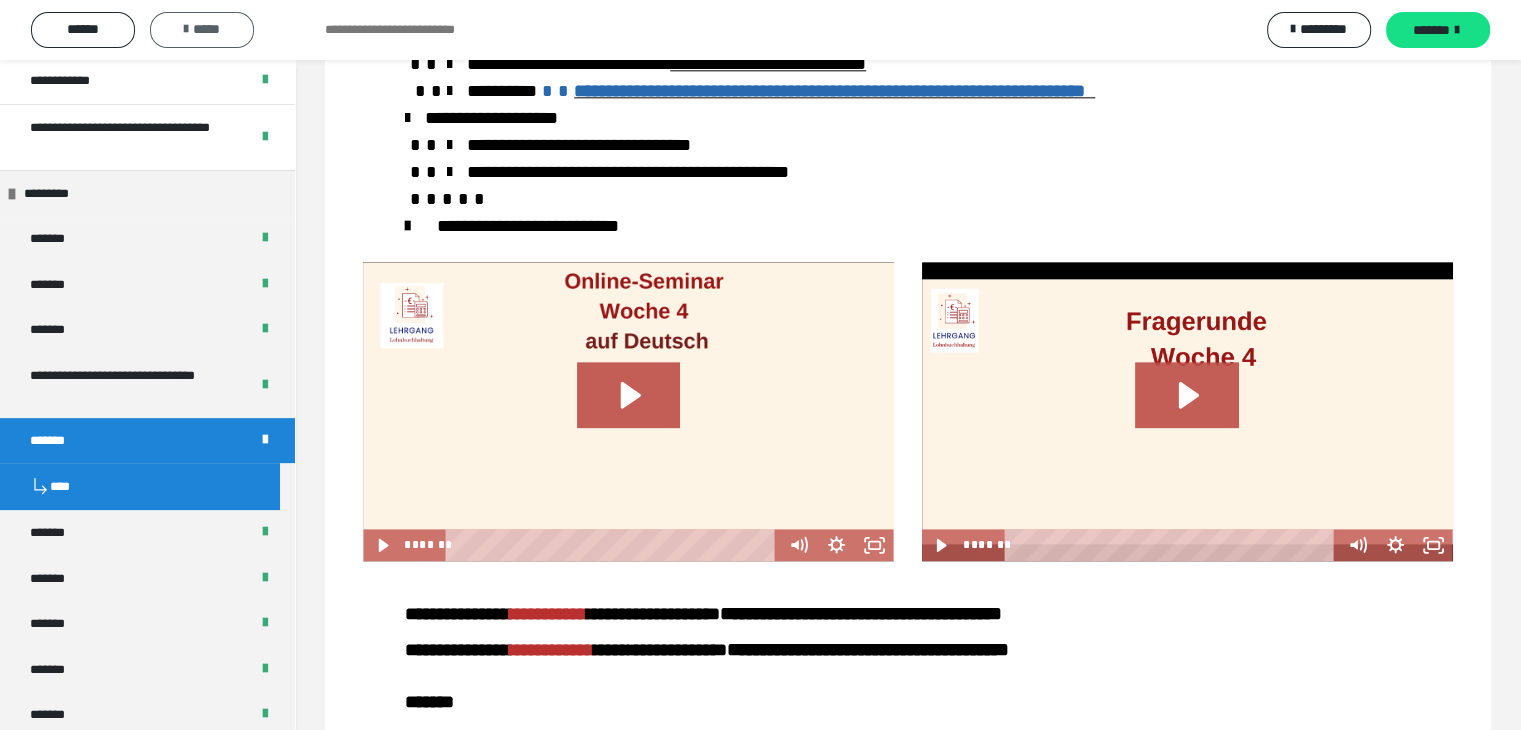 click on "*****" at bounding box center (202, 29) 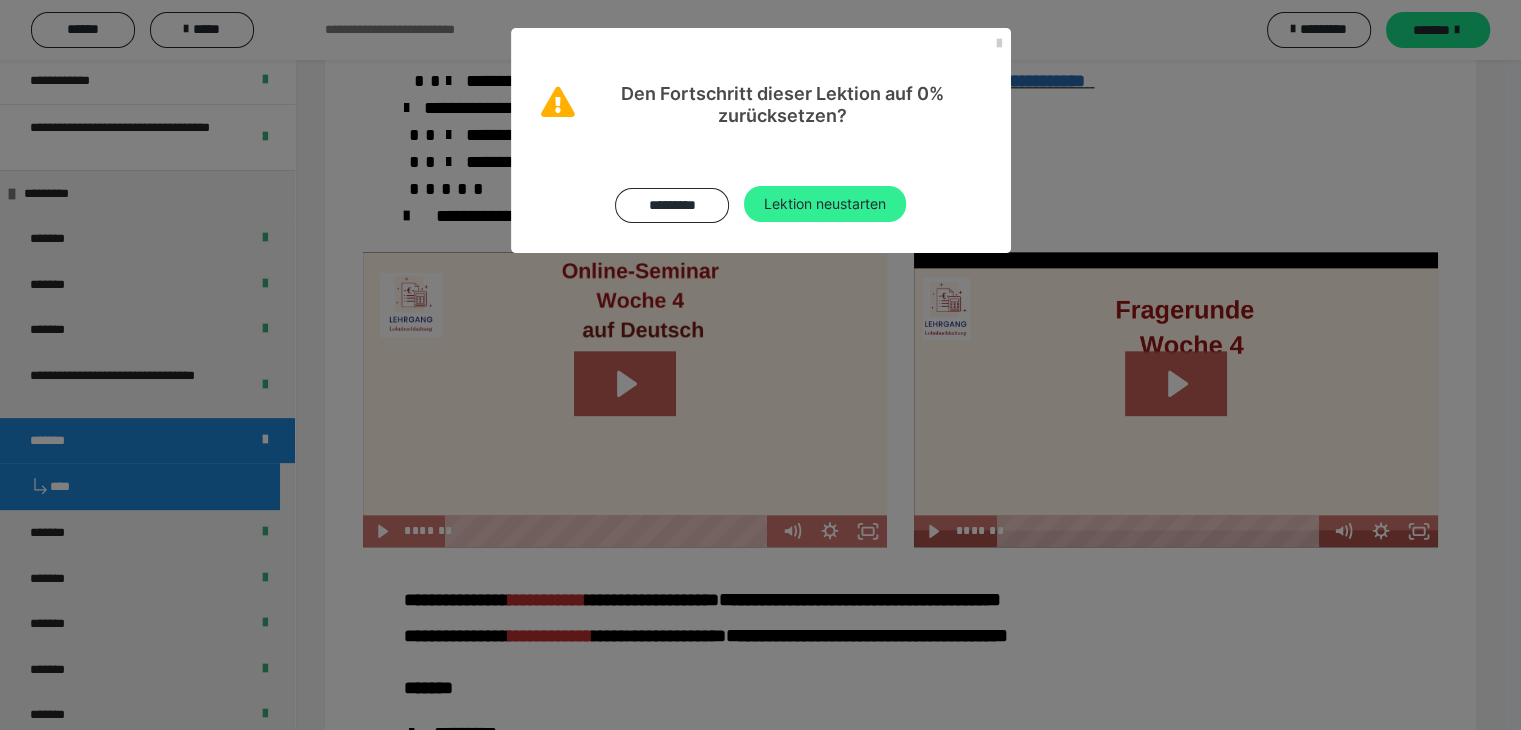 click on "Lektion neustarten" at bounding box center (825, 204) 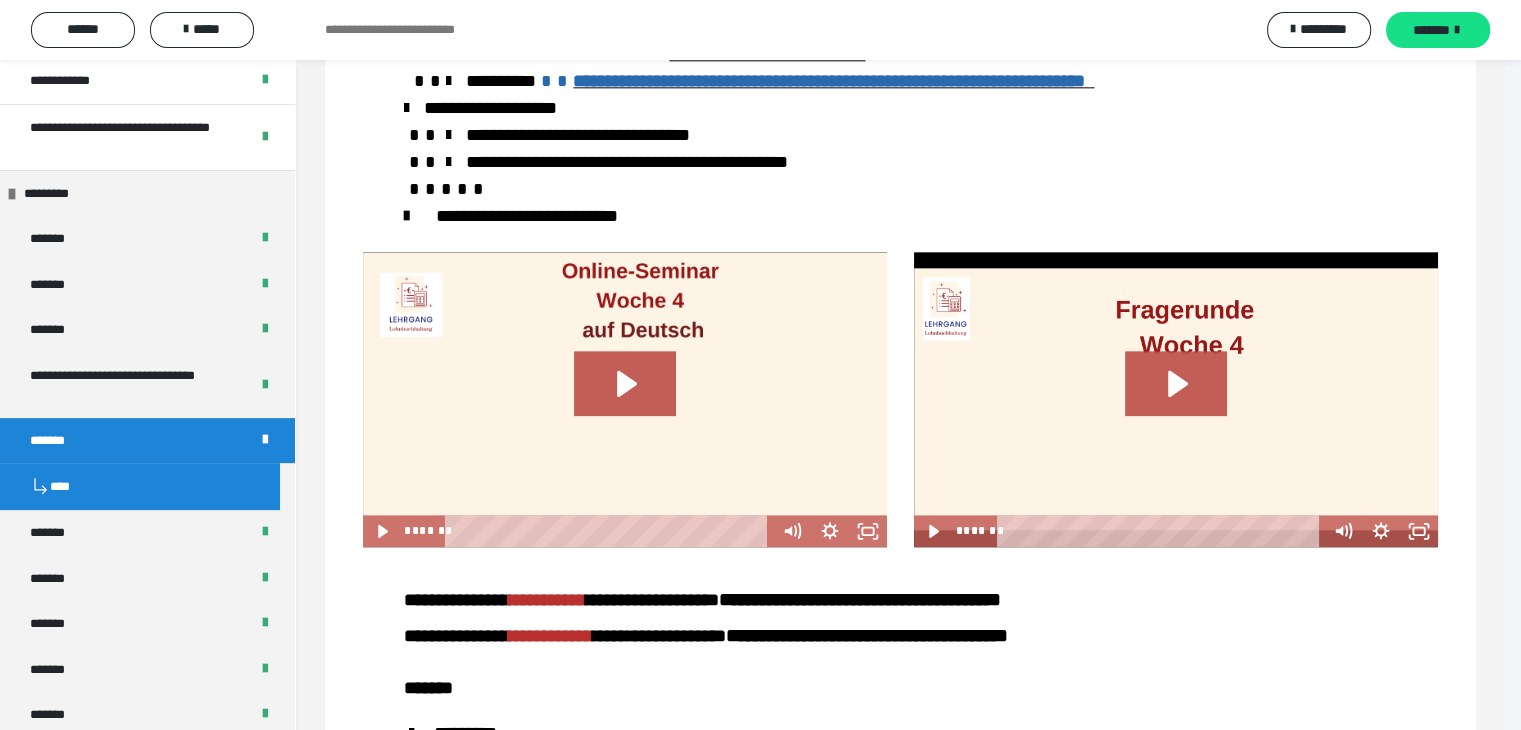 scroll, scrollTop: 0, scrollLeft: 0, axis: both 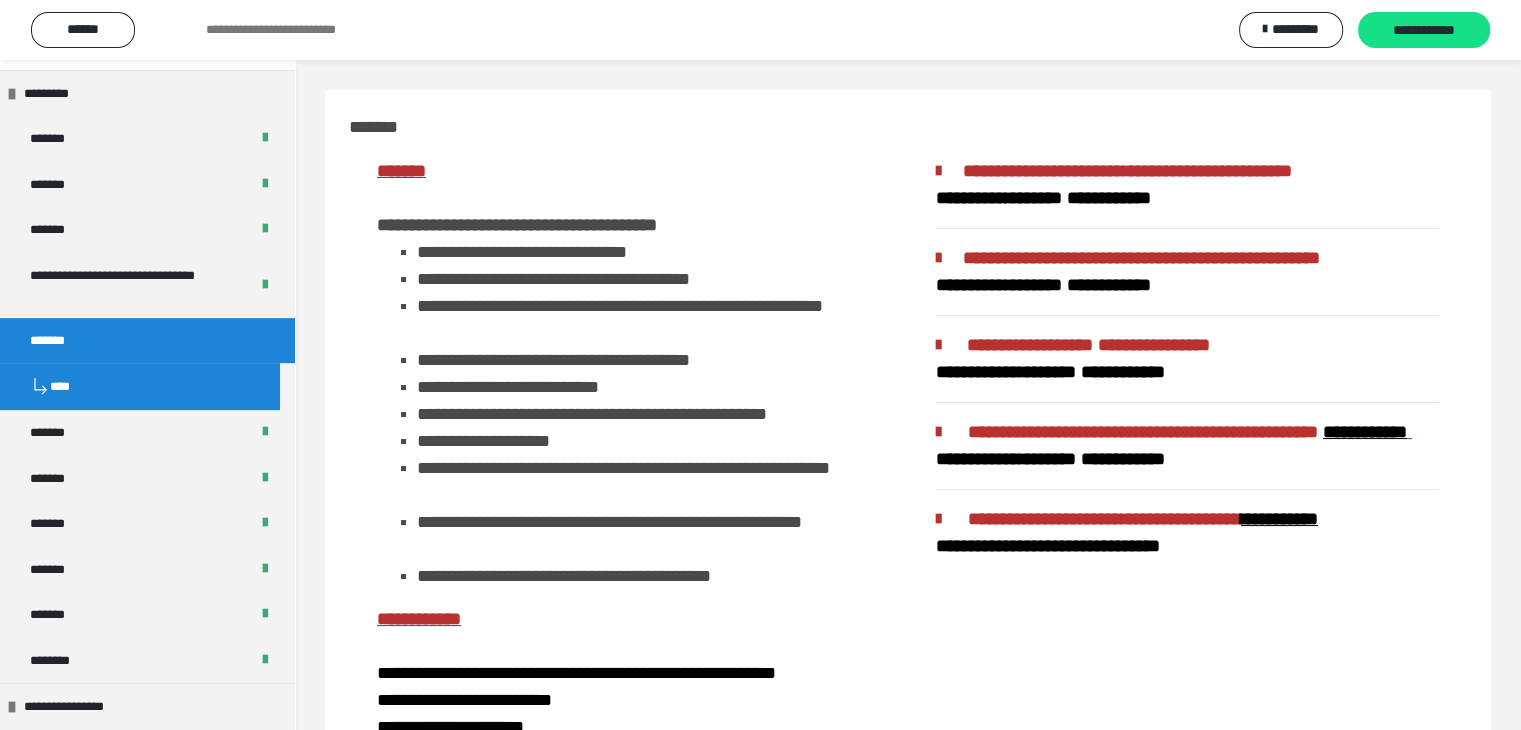click on "****" at bounding box center [140, 386] 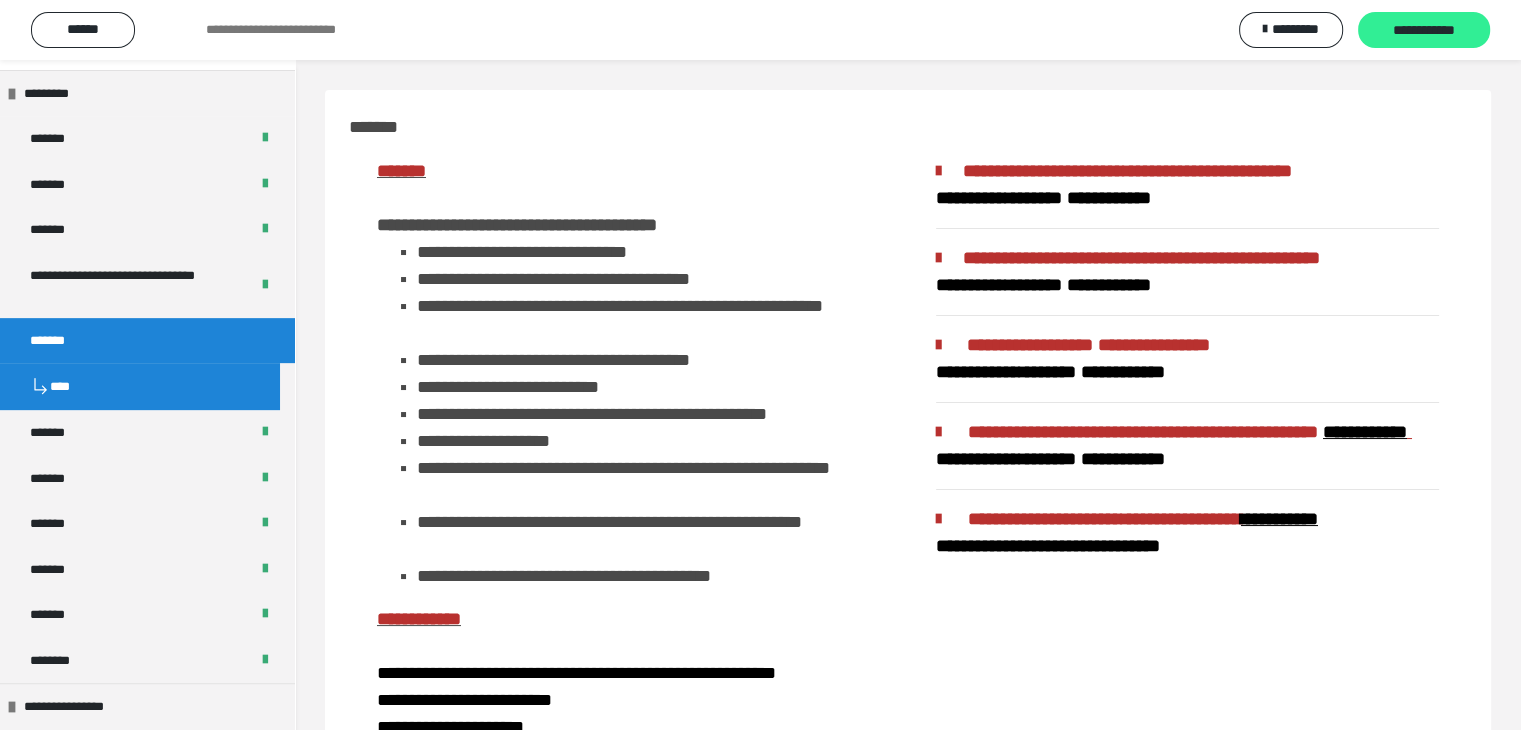 click on "**********" at bounding box center [1424, 31] 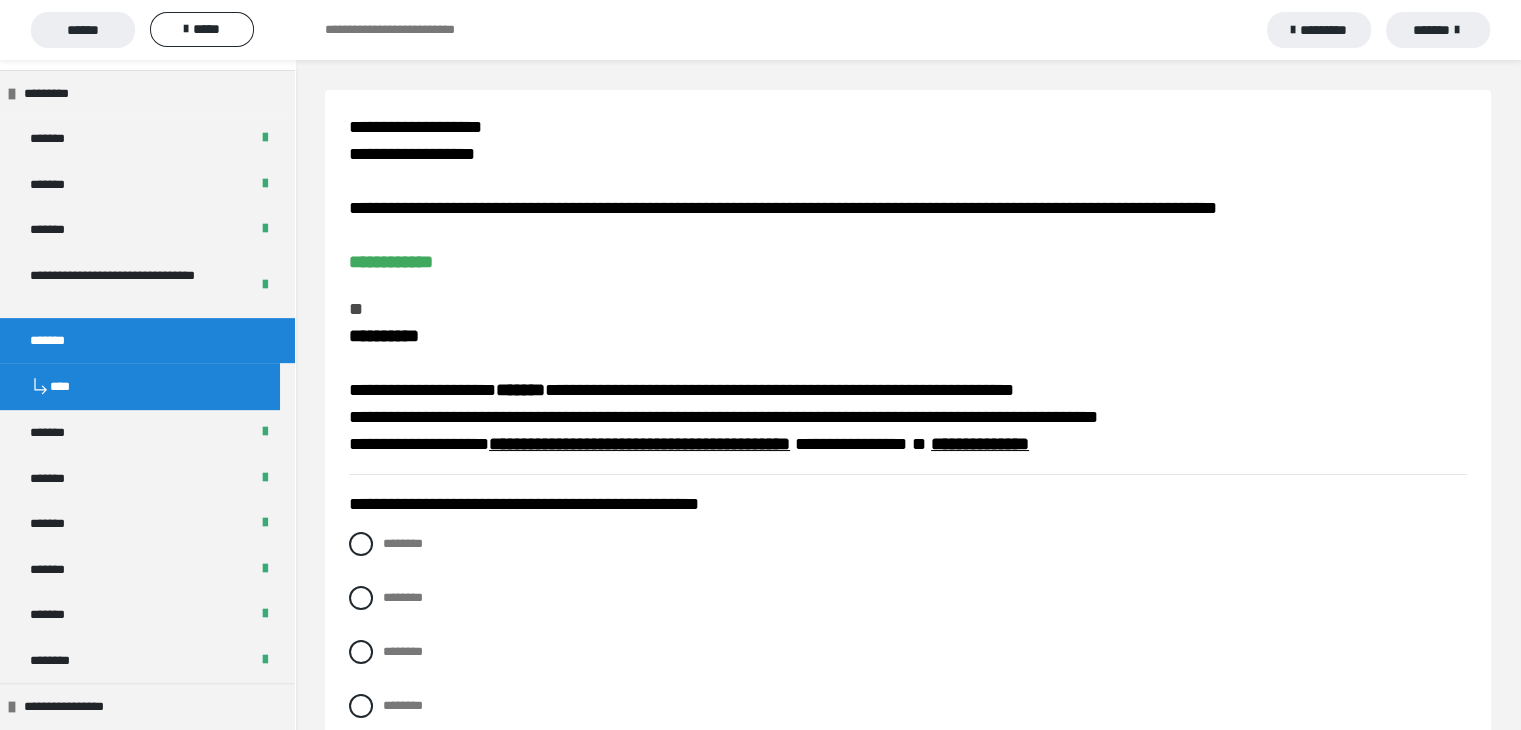 scroll, scrollTop: 100, scrollLeft: 0, axis: vertical 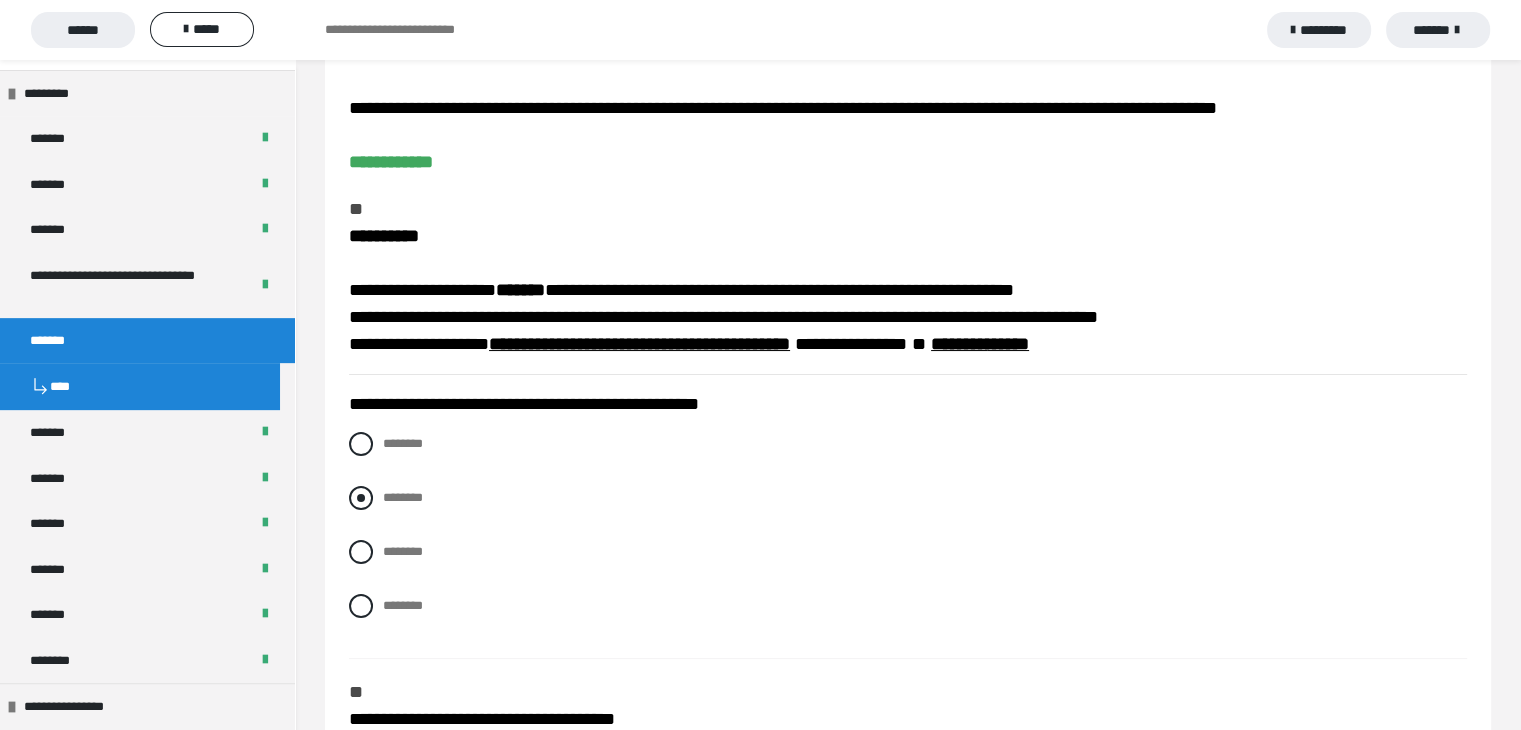 click at bounding box center (361, 498) 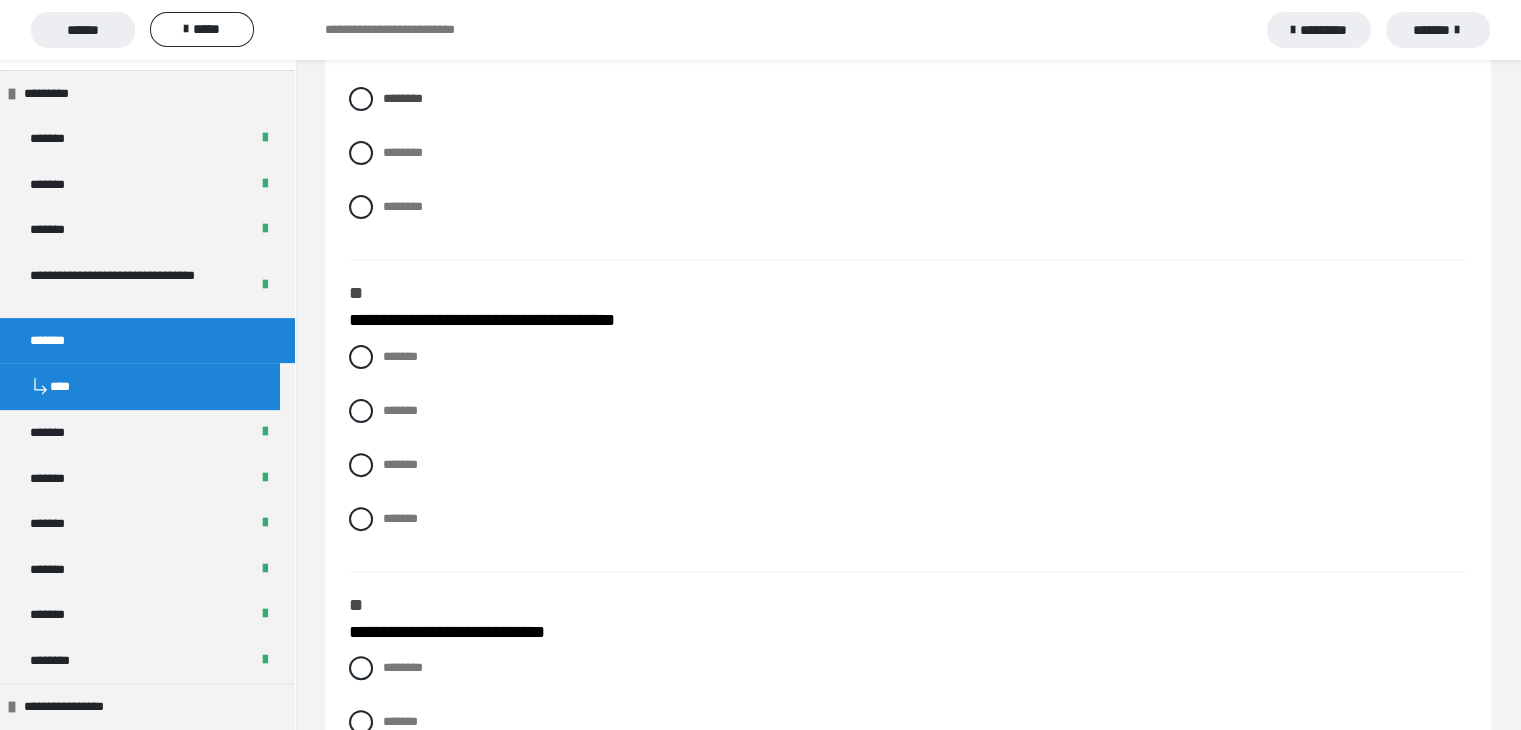 scroll, scrollTop: 500, scrollLeft: 0, axis: vertical 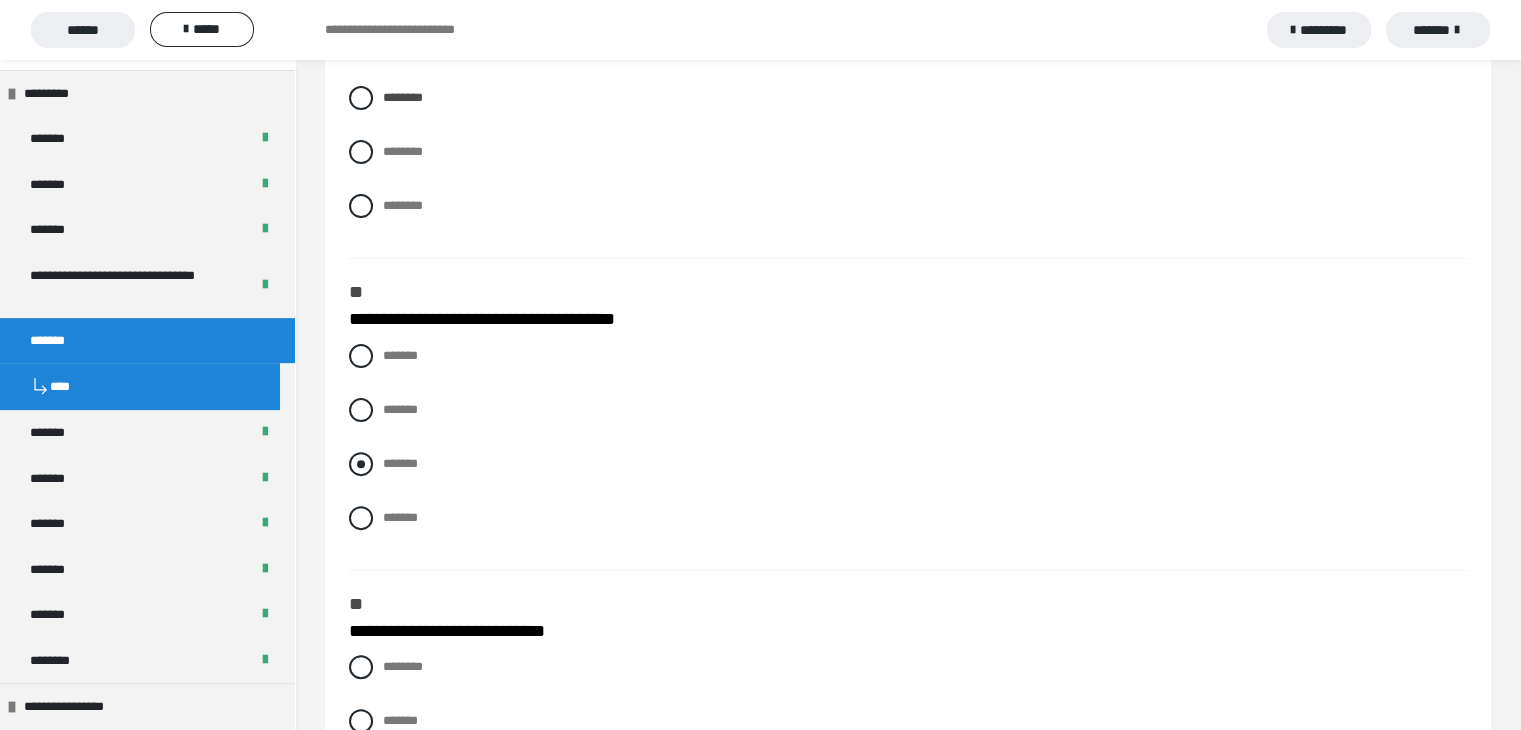 click at bounding box center (361, 464) 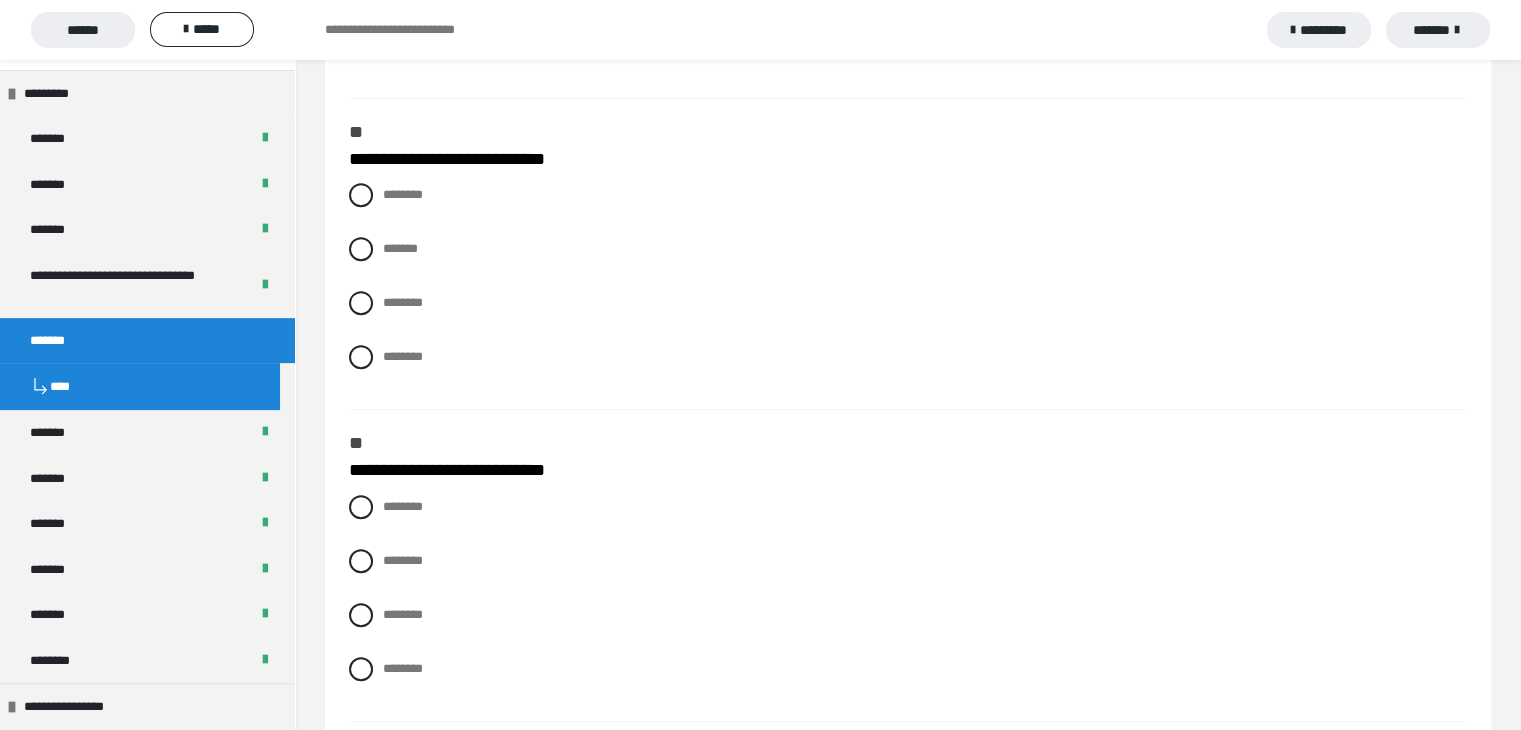 scroll, scrollTop: 1000, scrollLeft: 0, axis: vertical 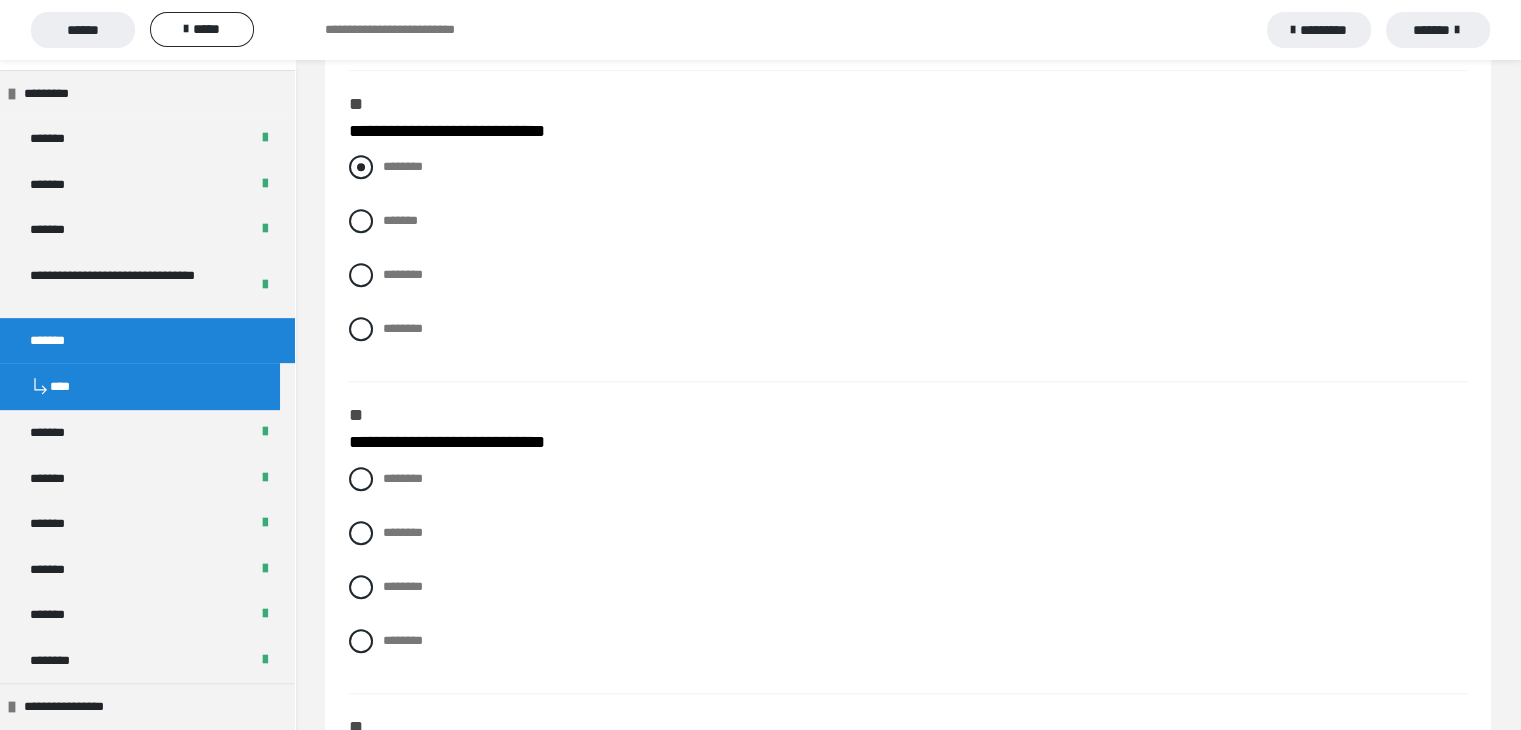 click at bounding box center [361, 167] 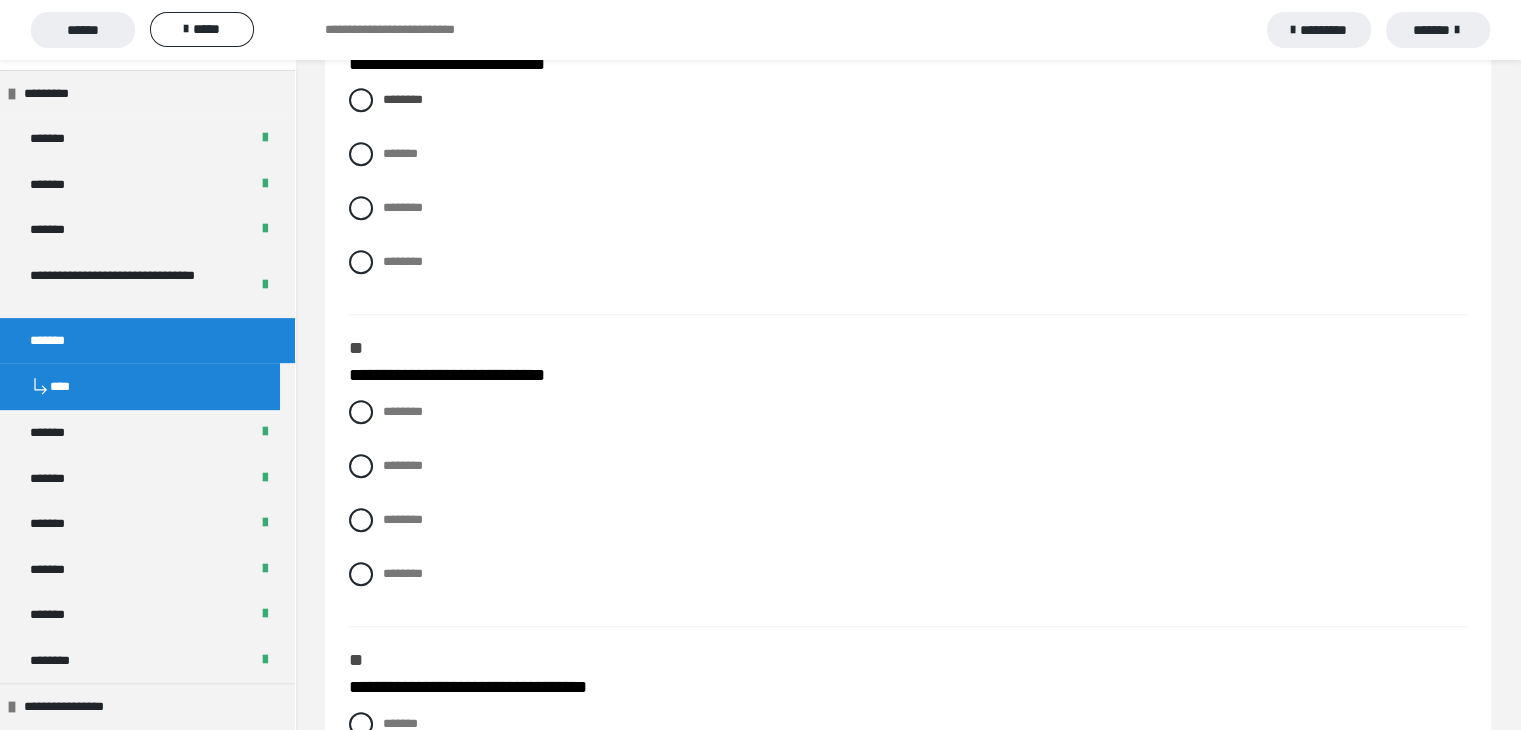 scroll, scrollTop: 1100, scrollLeft: 0, axis: vertical 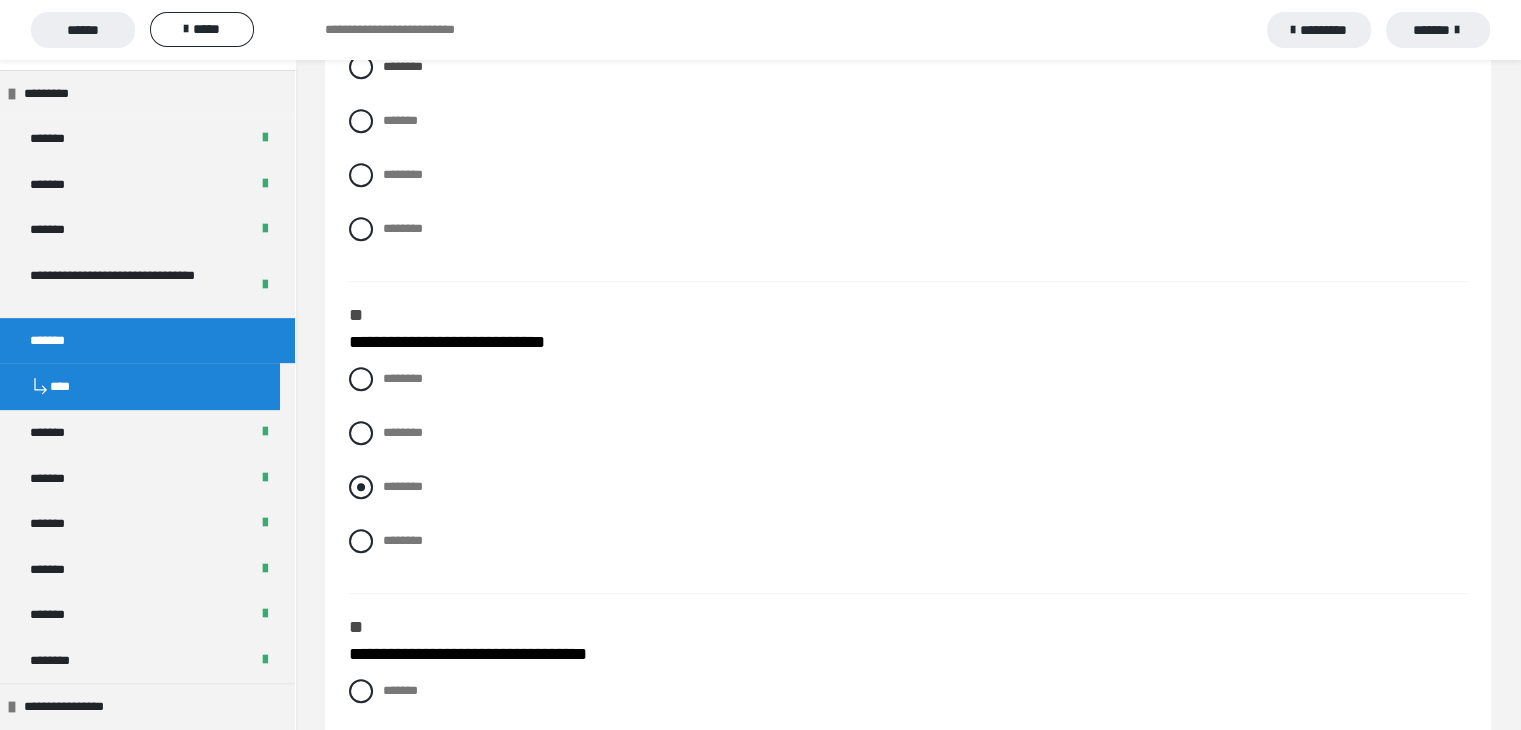 click at bounding box center [361, 487] 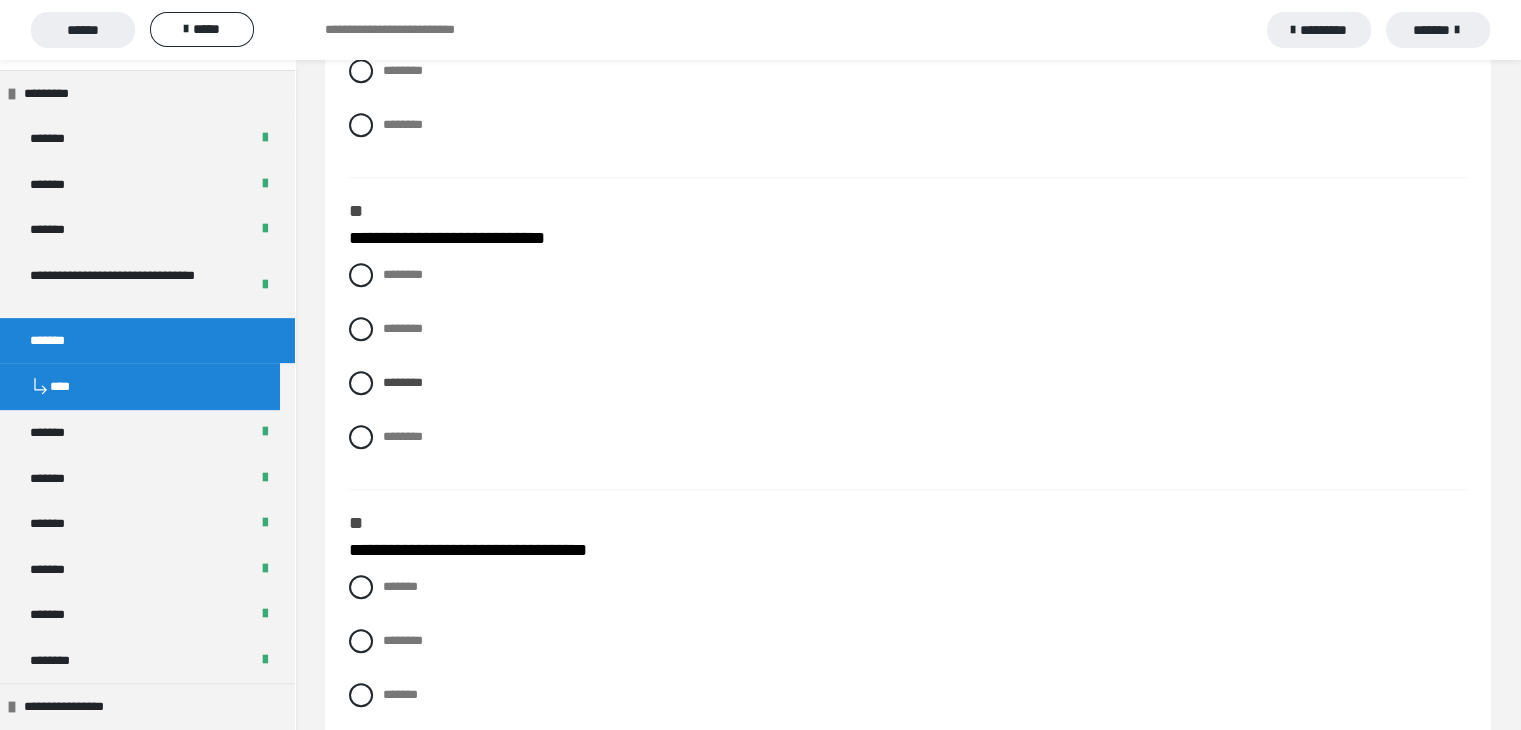 scroll, scrollTop: 1400, scrollLeft: 0, axis: vertical 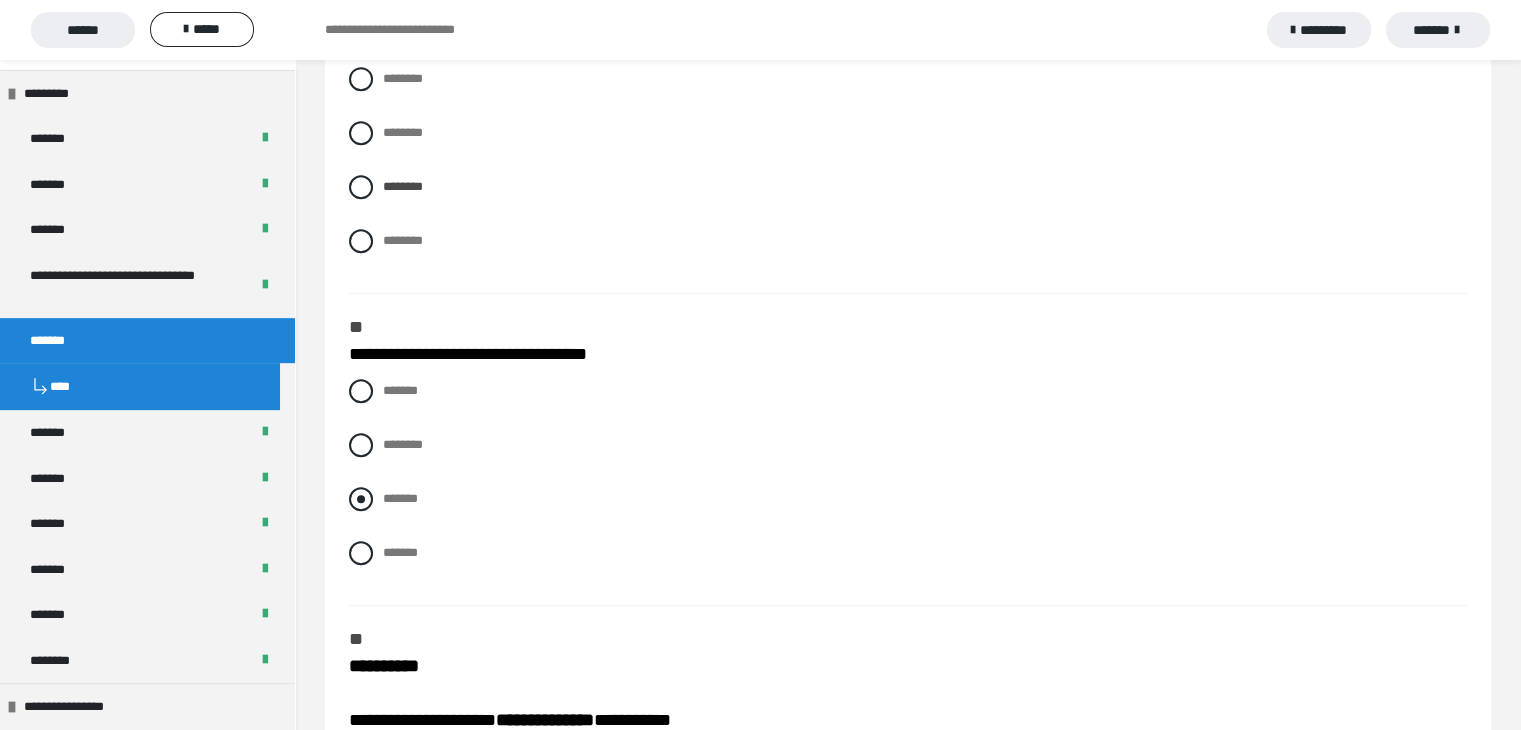click at bounding box center (361, 499) 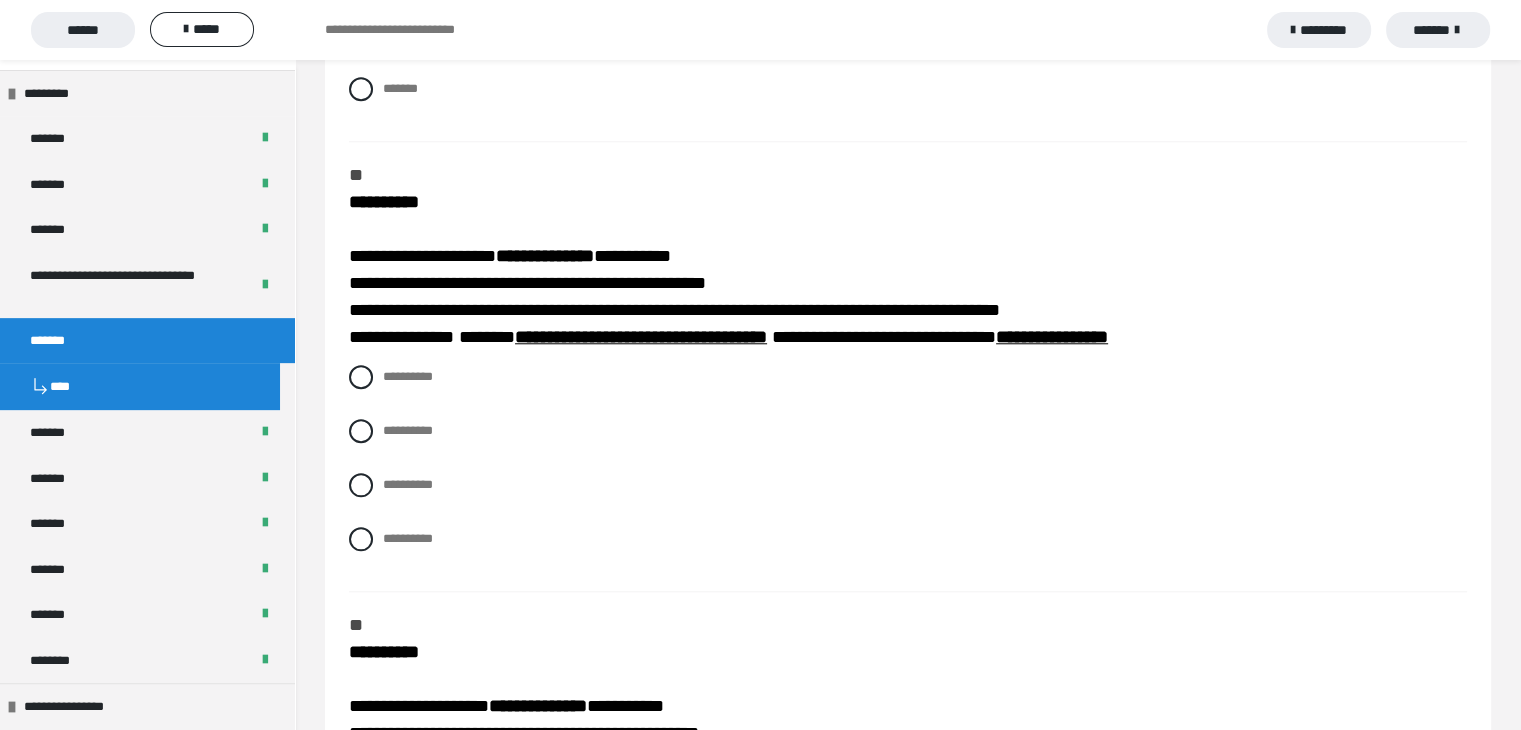 scroll, scrollTop: 1900, scrollLeft: 0, axis: vertical 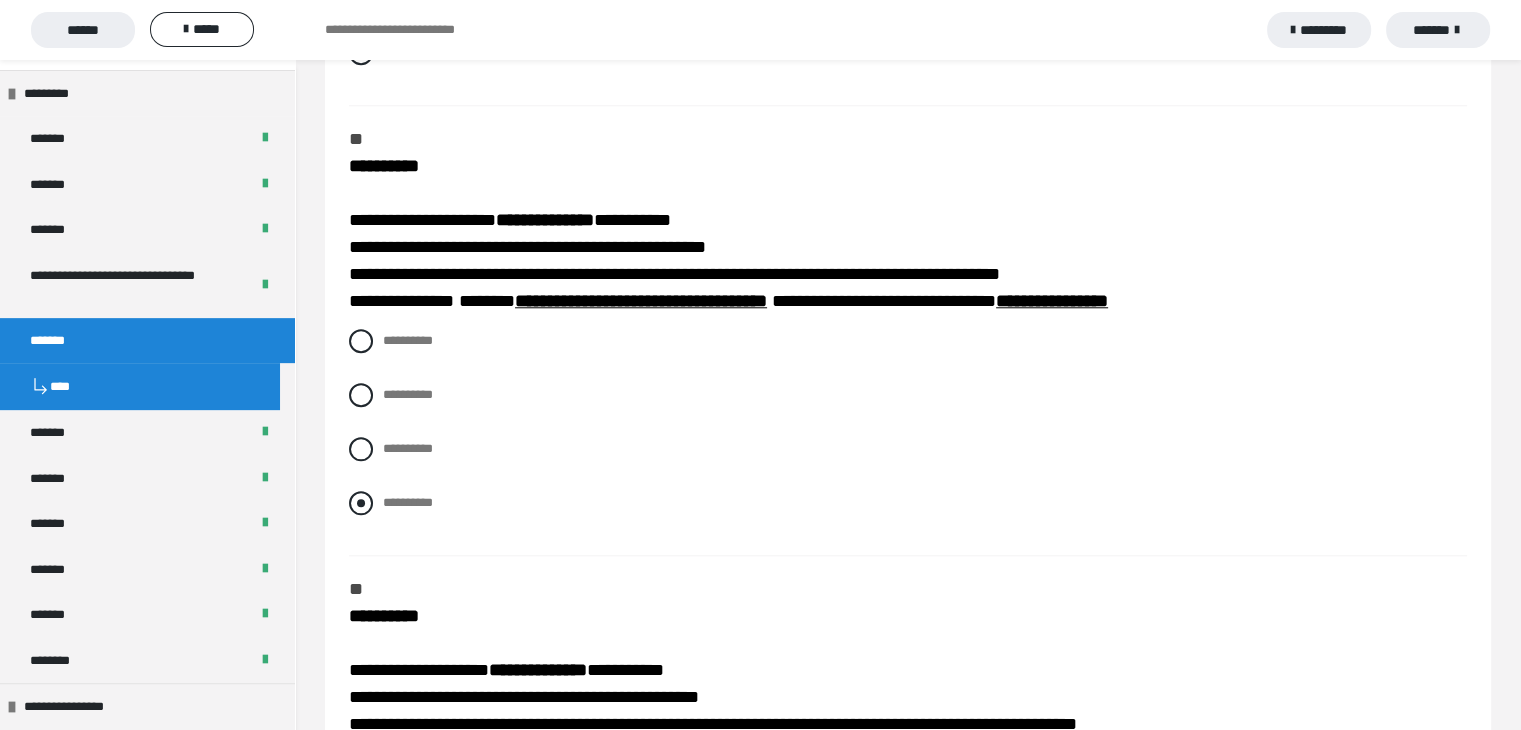 click at bounding box center [361, 503] 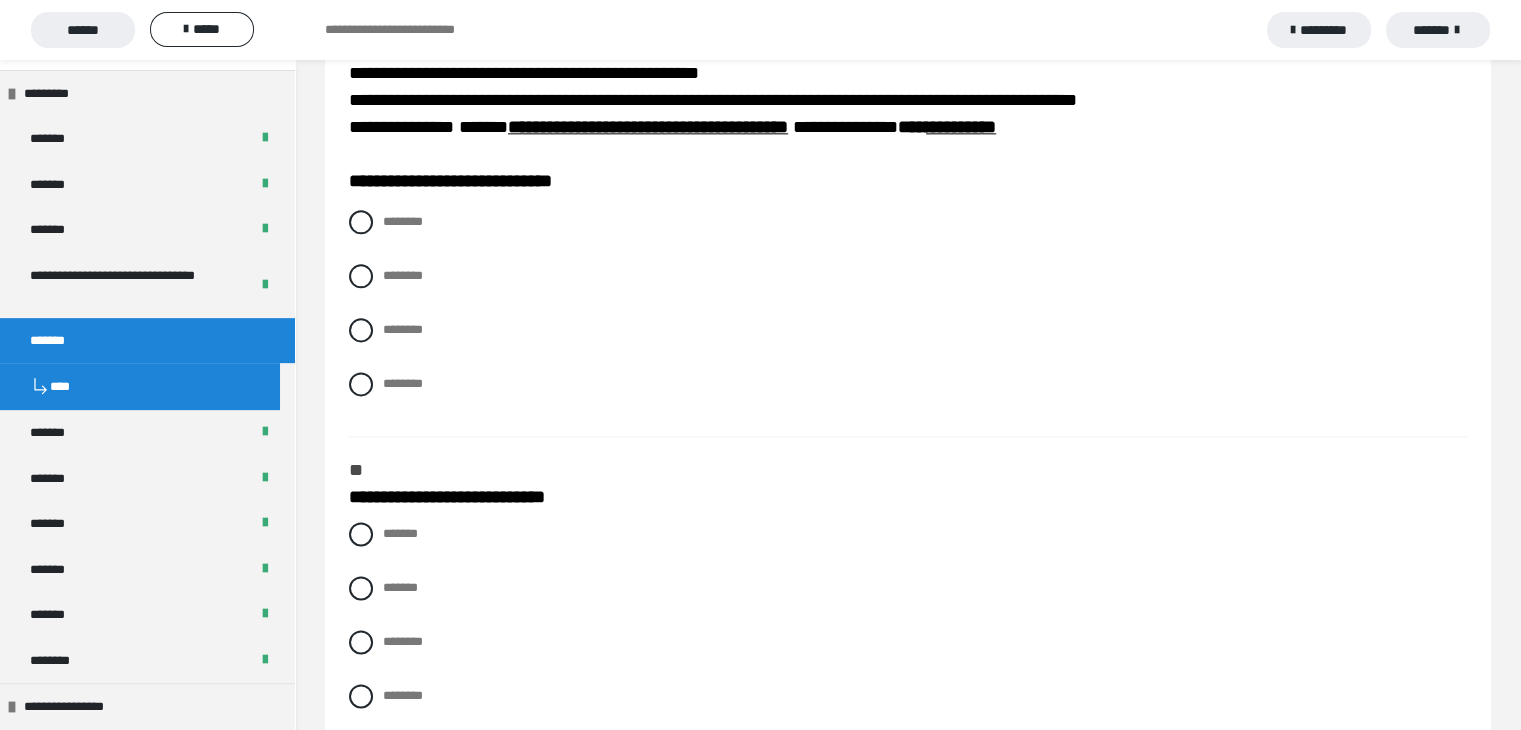 scroll, scrollTop: 2600, scrollLeft: 0, axis: vertical 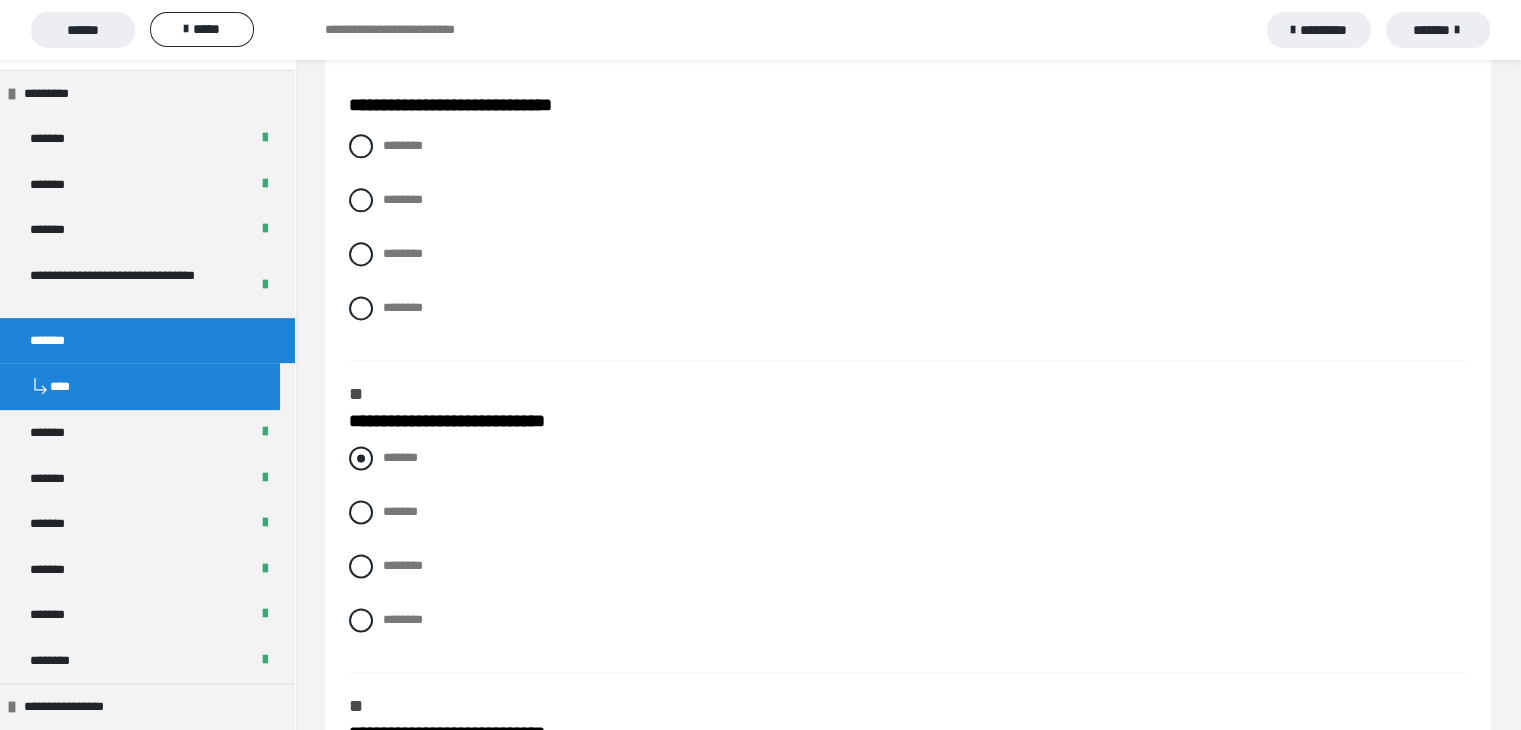 click at bounding box center [361, 458] 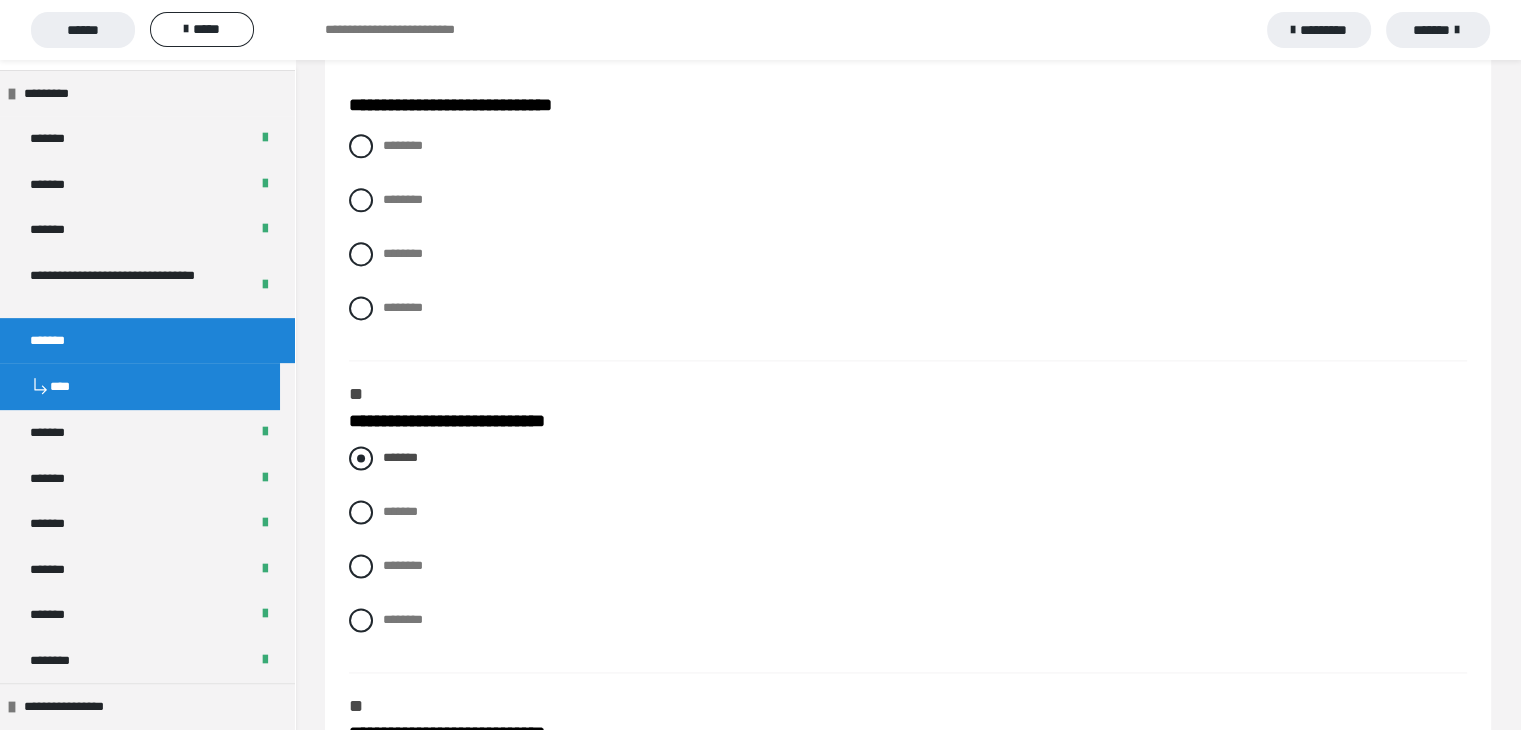 scroll, scrollTop: 2900, scrollLeft: 0, axis: vertical 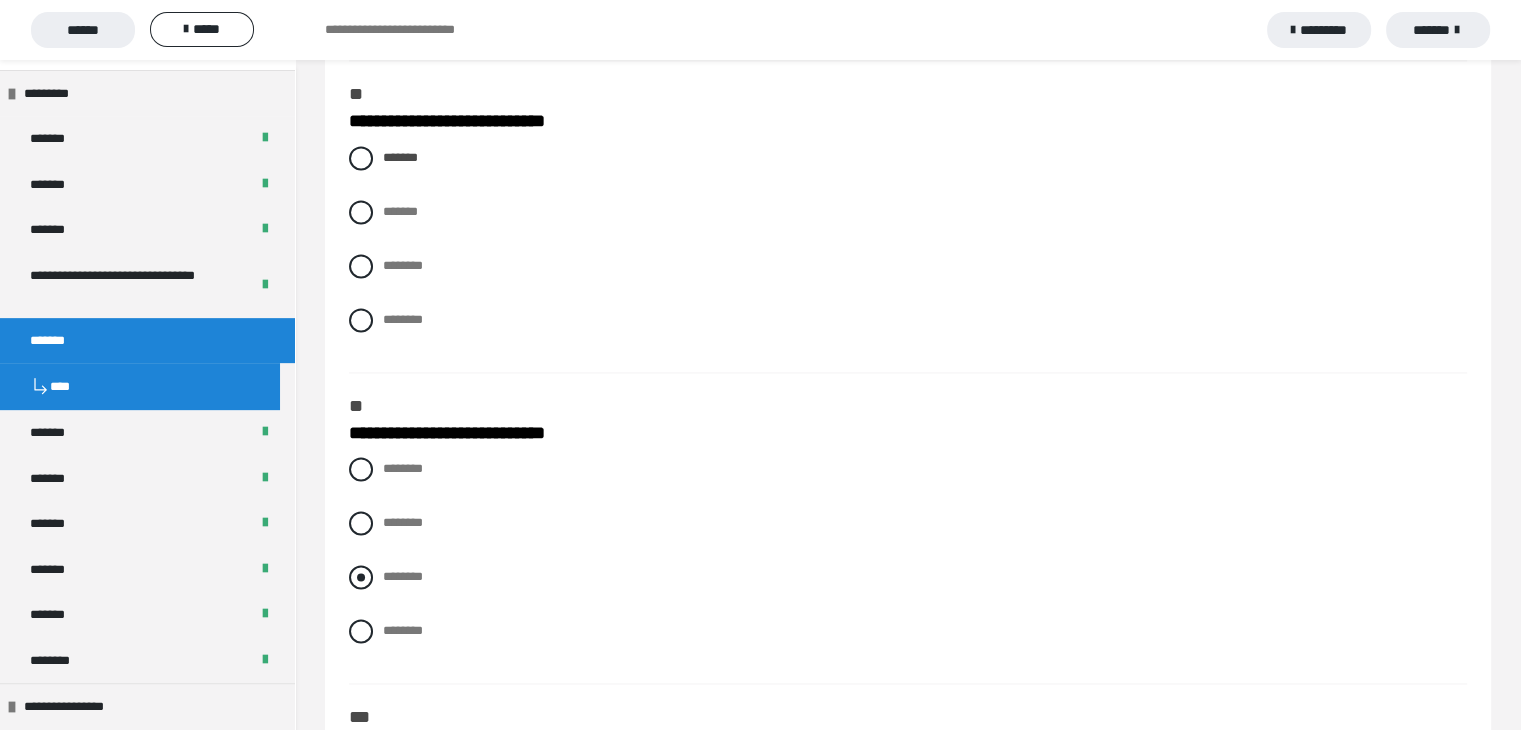 click at bounding box center (361, 577) 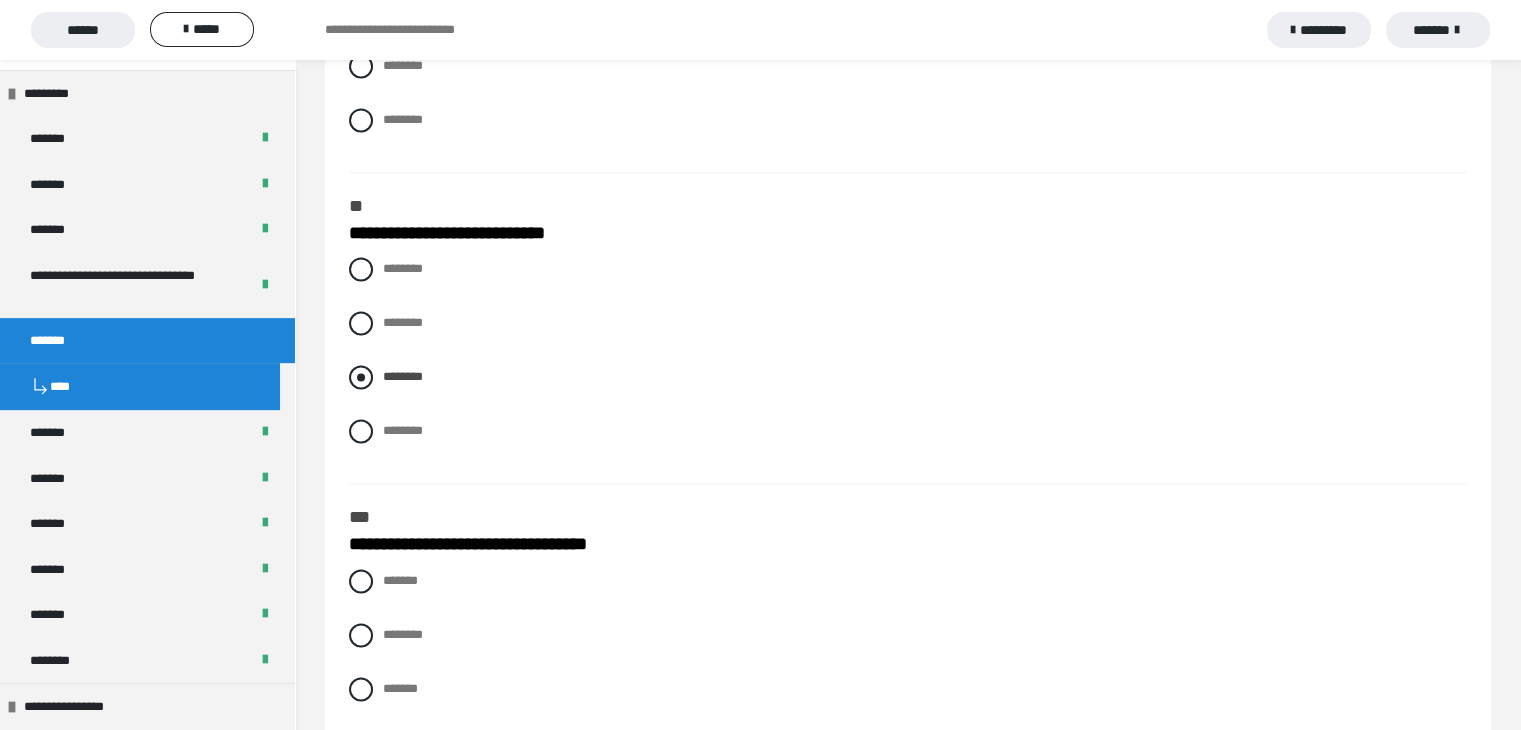 scroll, scrollTop: 3200, scrollLeft: 0, axis: vertical 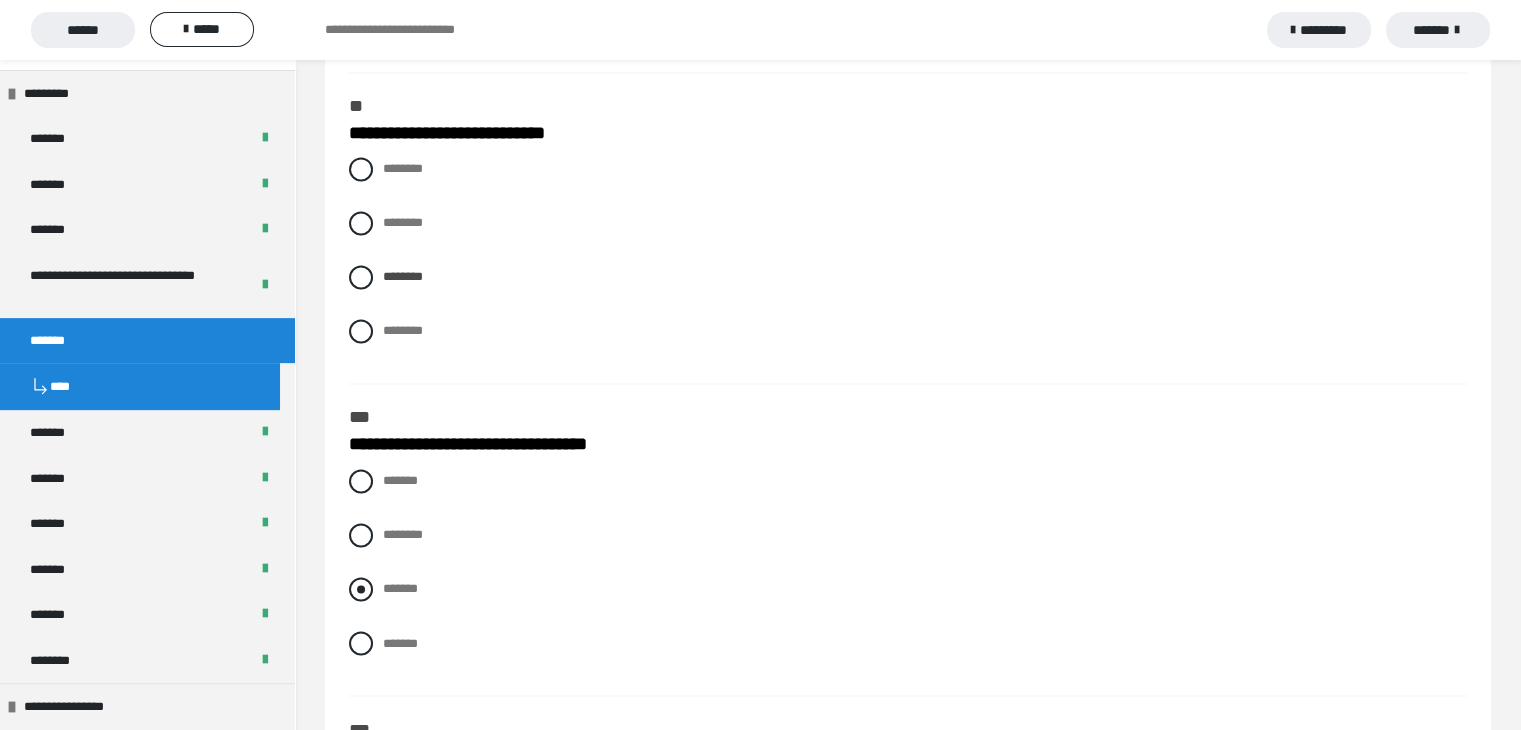 click at bounding box center (361, 589) 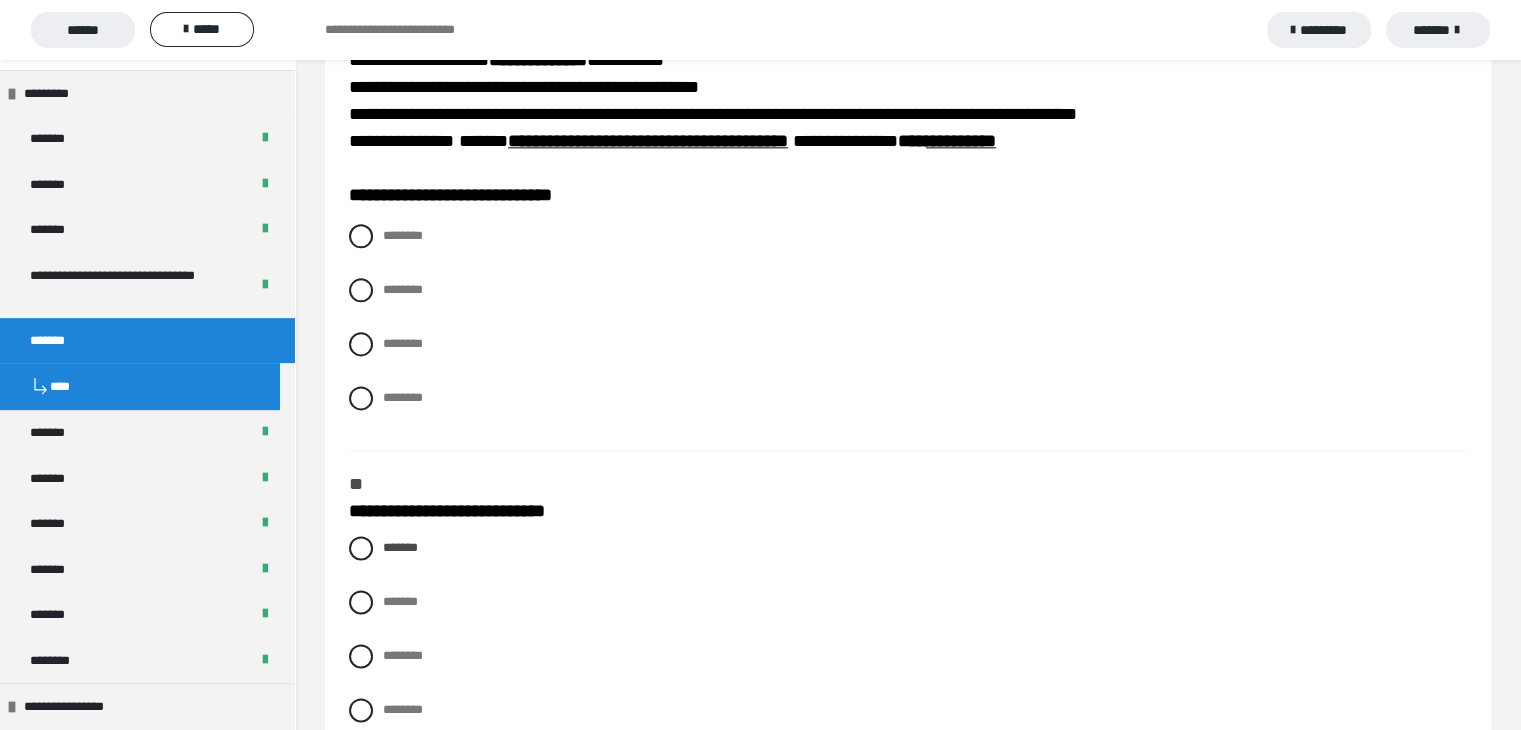 scroll, scrollTop: 2500, scrollLeft: 0, axis: vertical 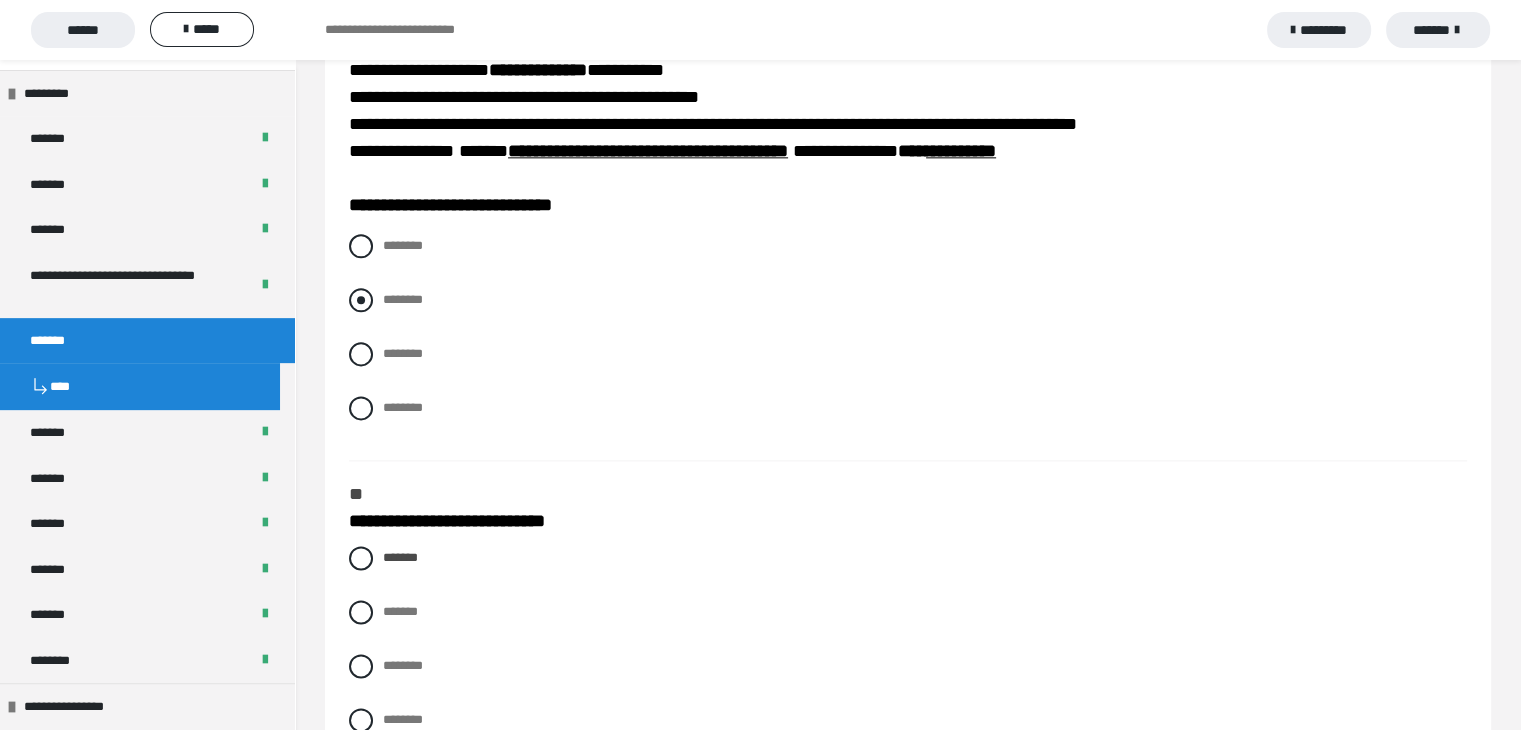 click at bounding box center [361, 300] 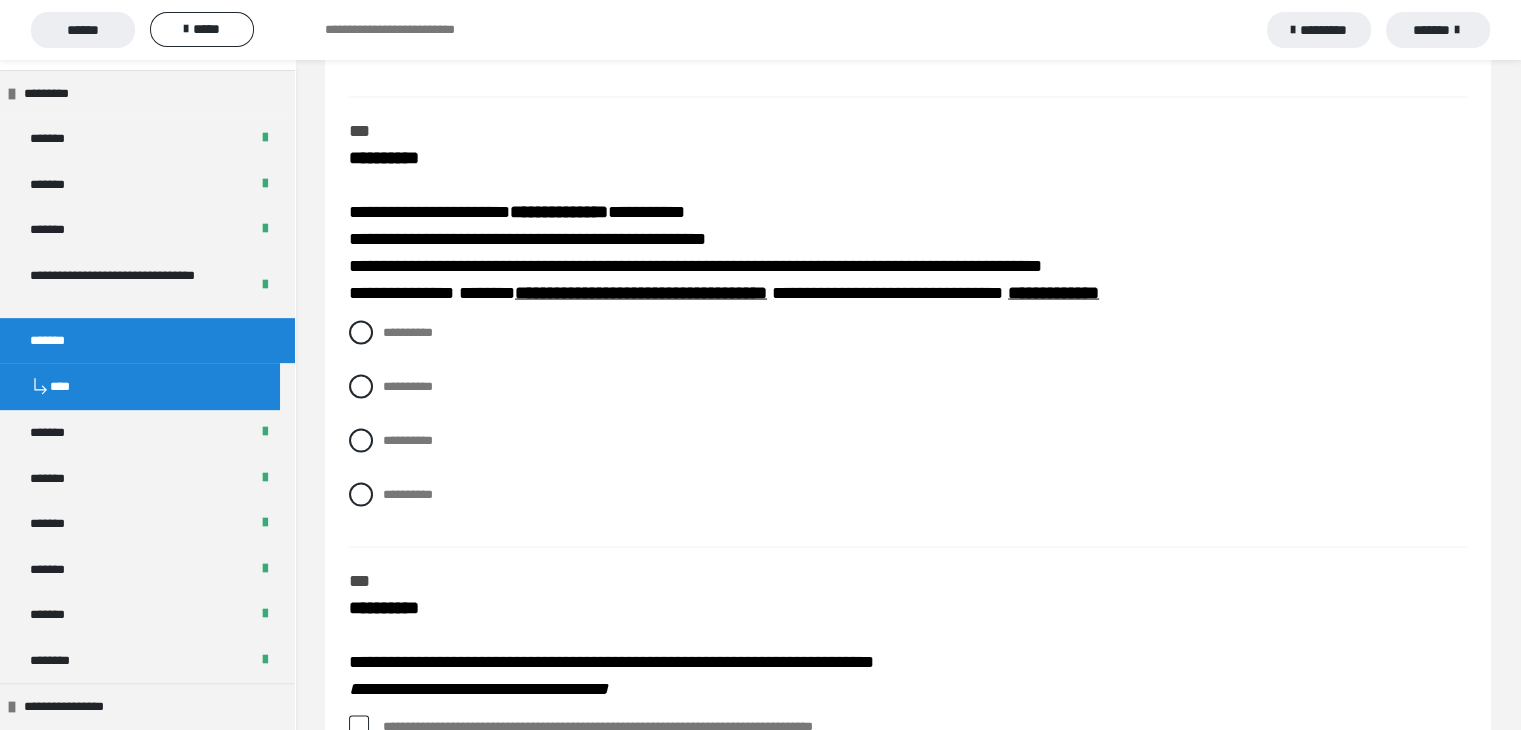 scroll, scrollTop: 3800, scrollLeft: 0, axis: vertical 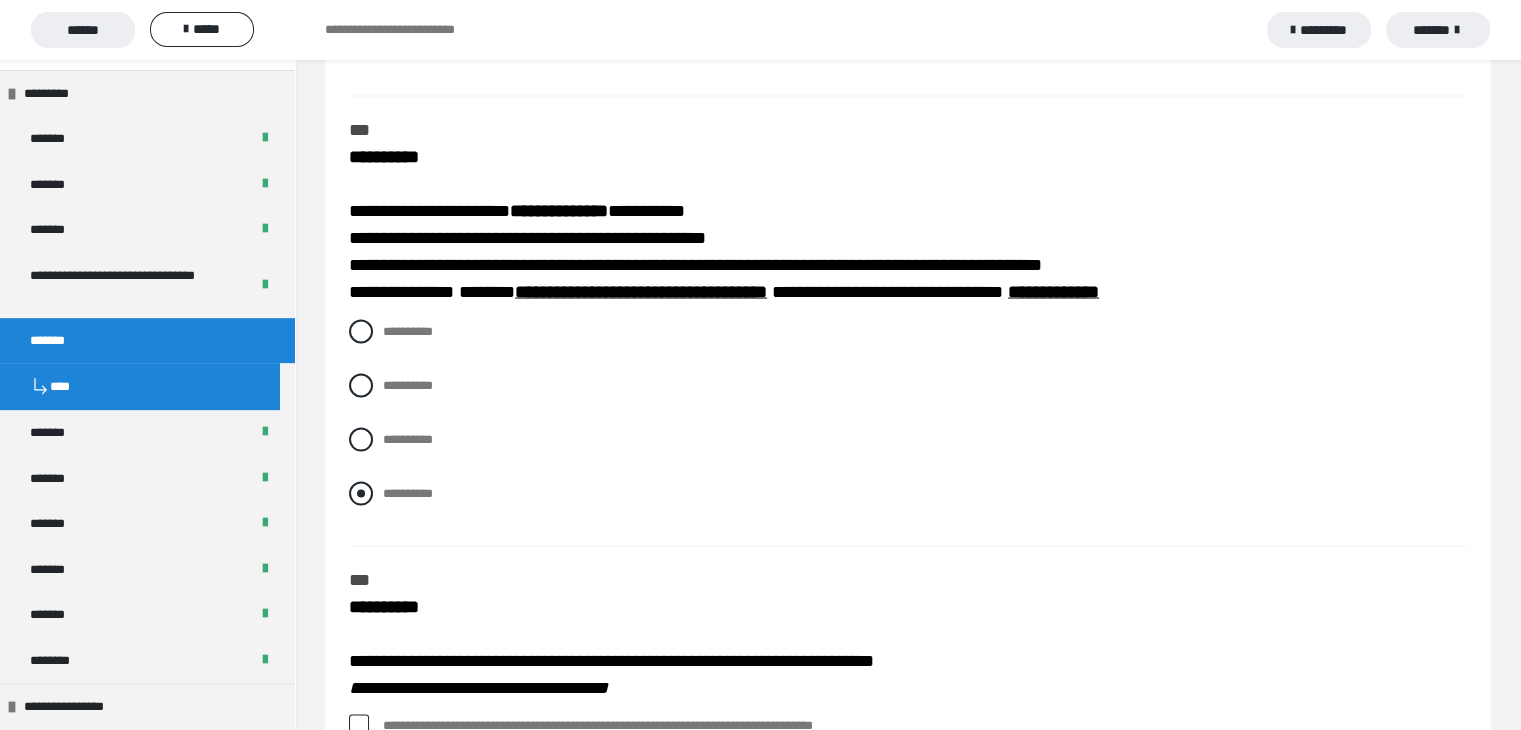 click at bounding box center [361, 493] 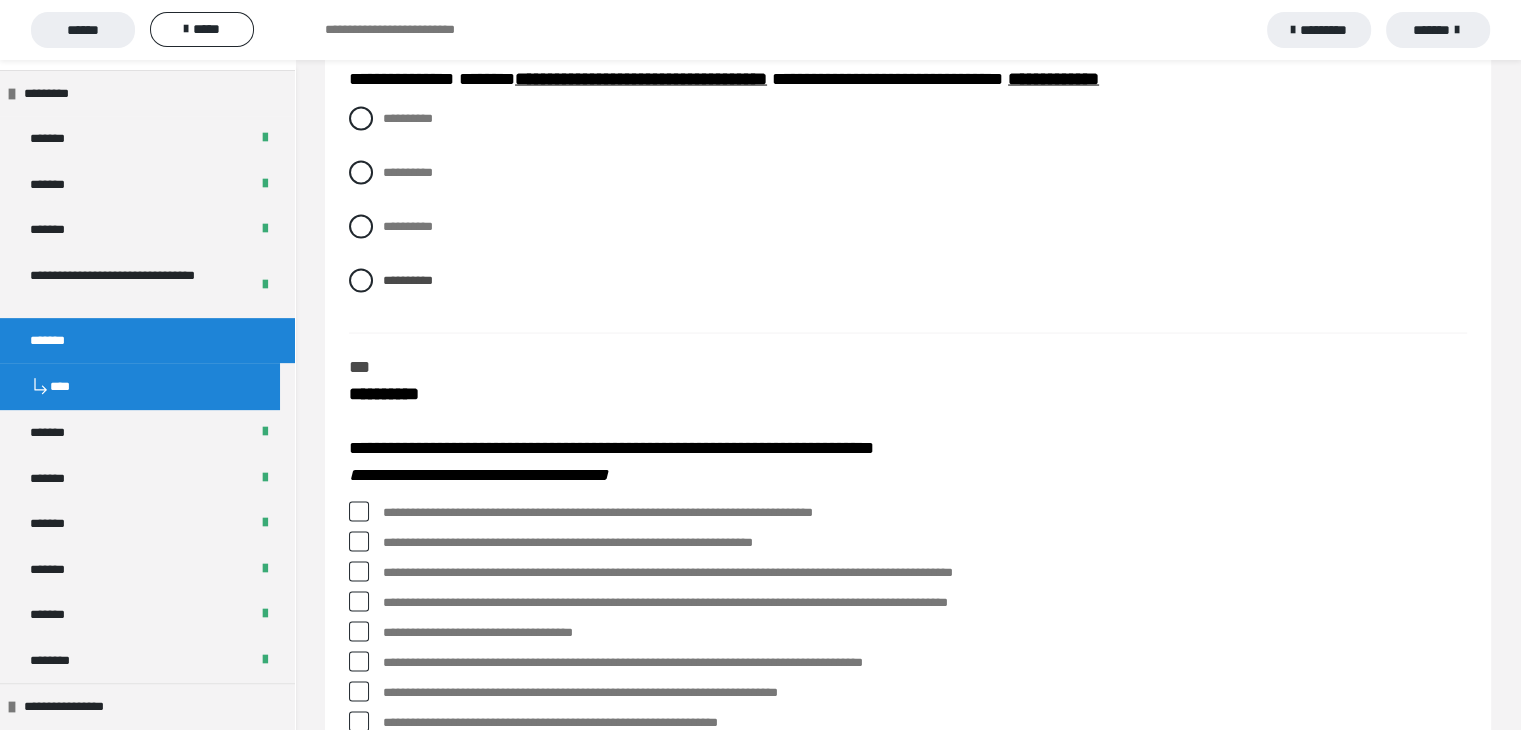 scroll, scrollTop: 4184, scrollLeft: 0, axis: vertical 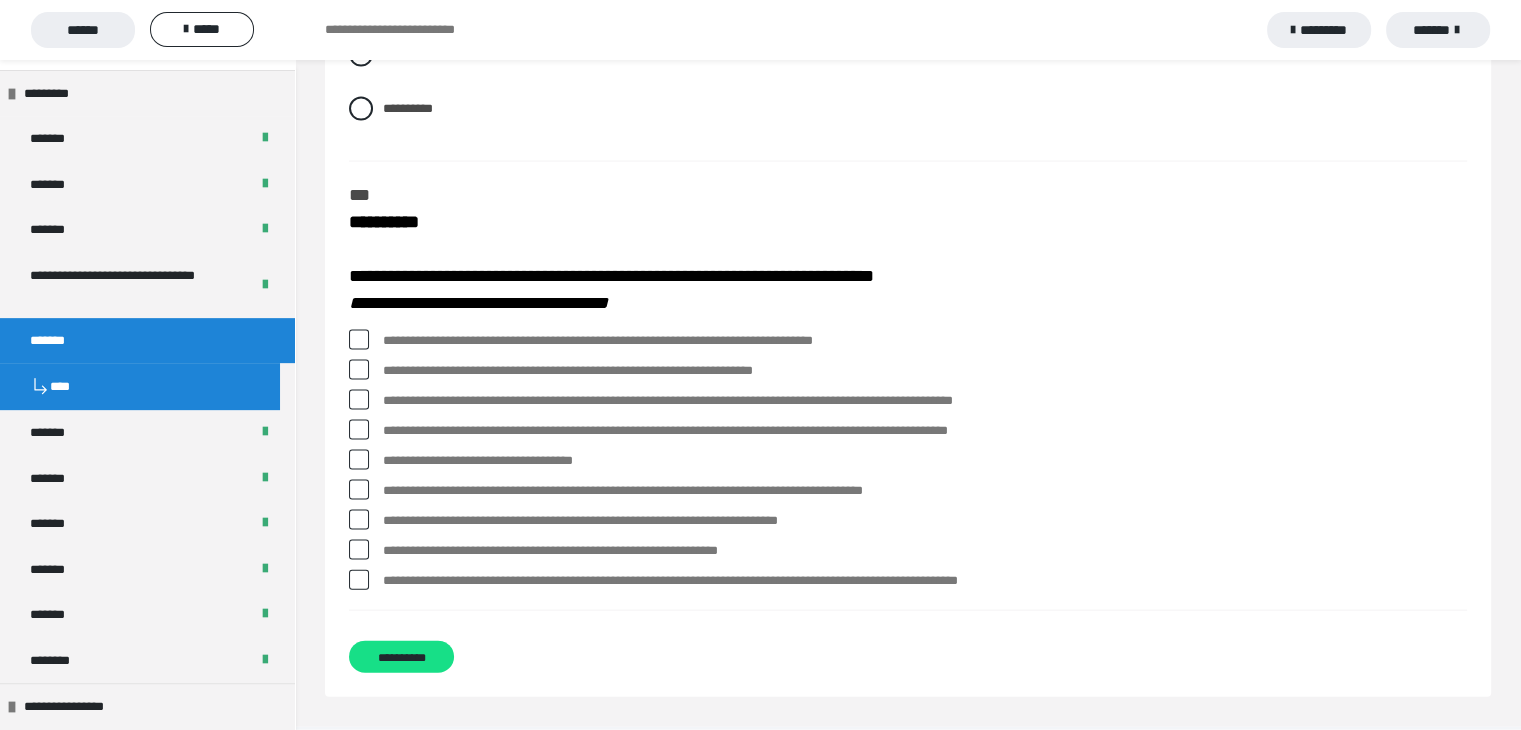 click at bounding box center [359, 340] 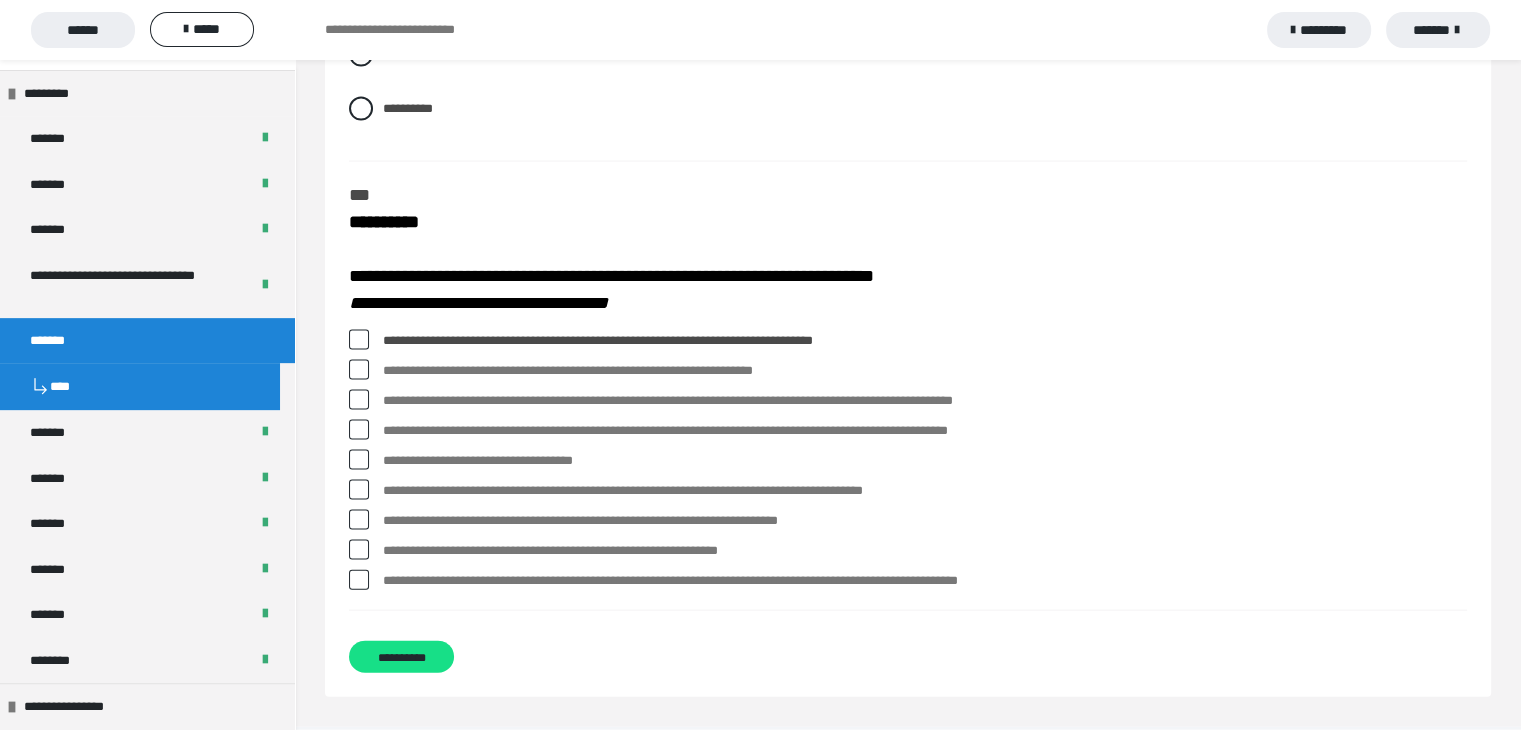 click at bounding box center [359, 400] 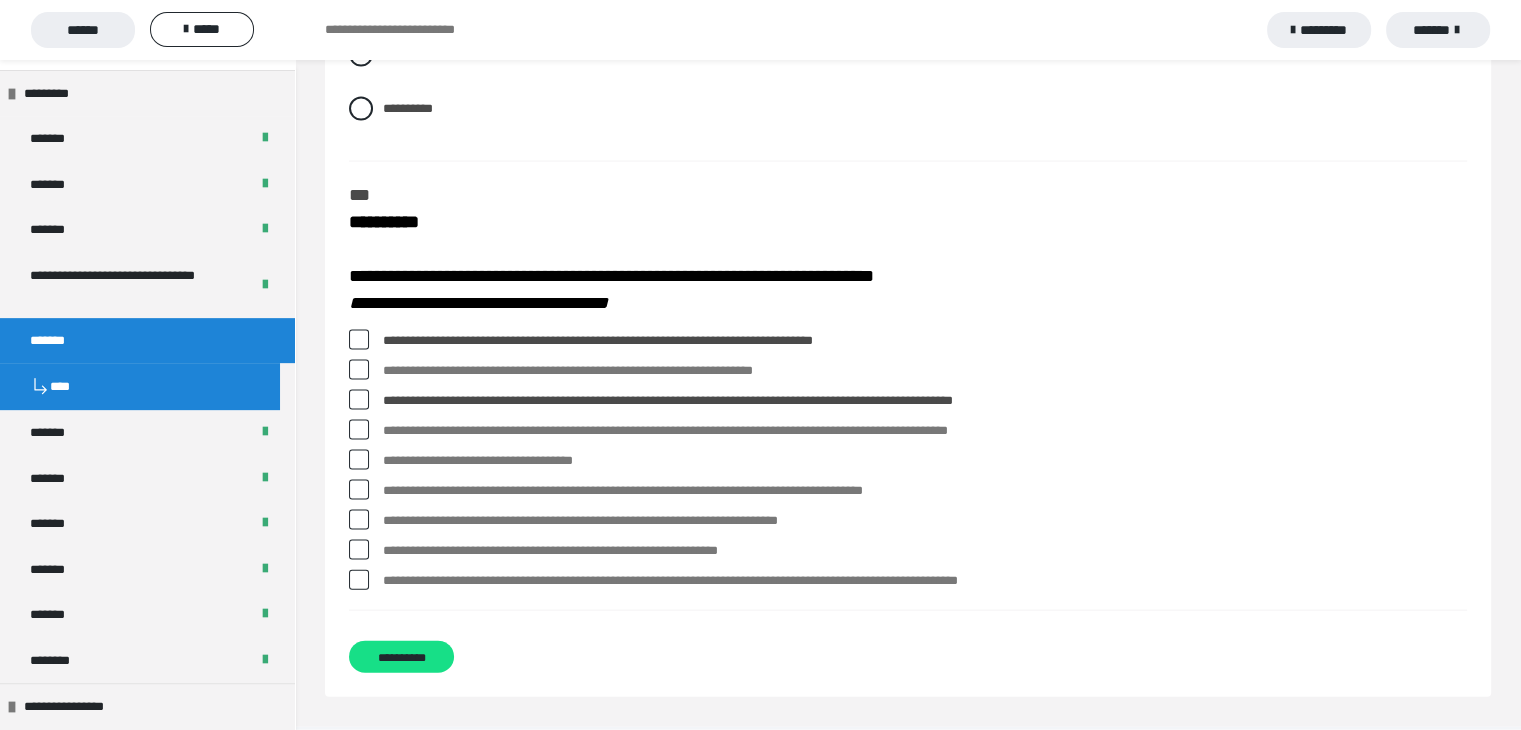 click at bounding box center [359, 520] 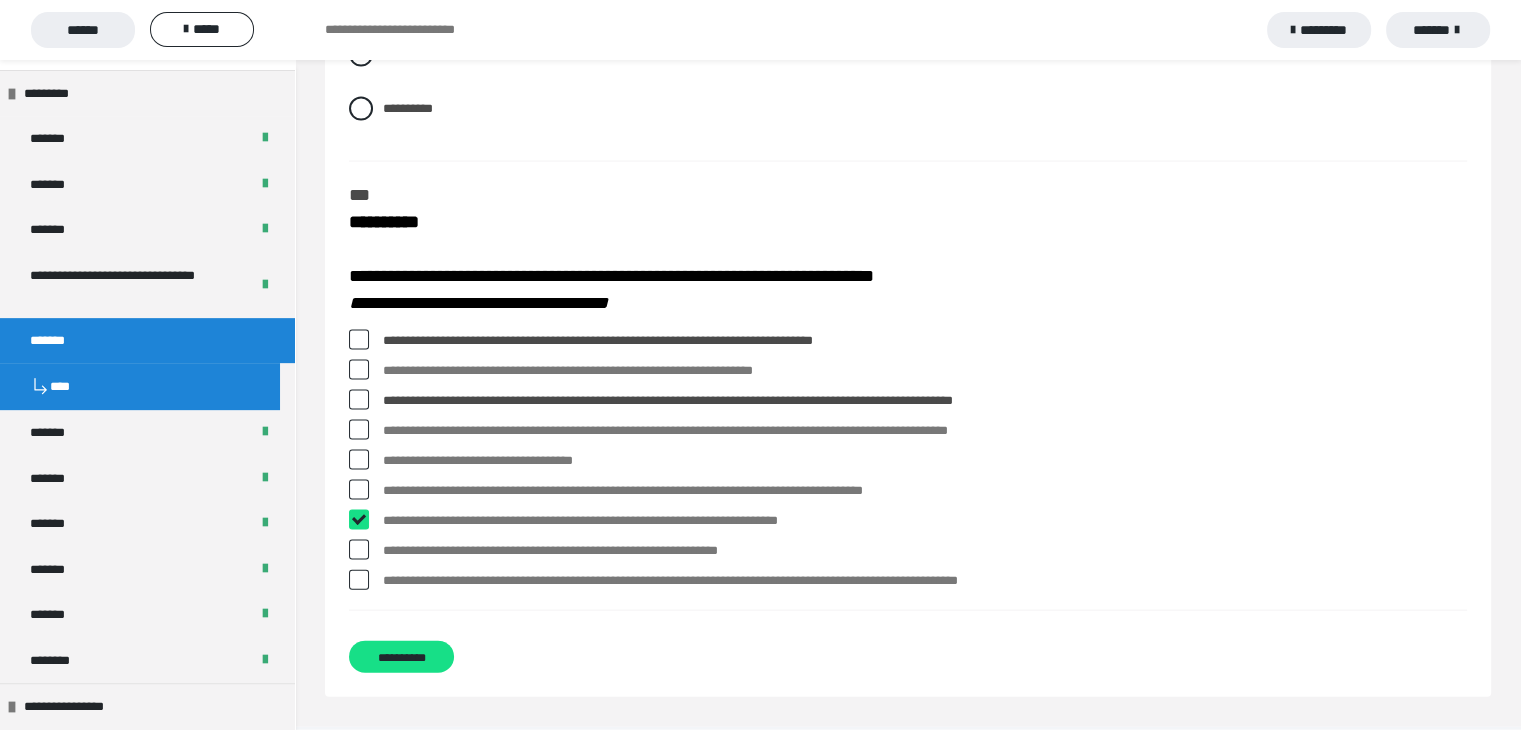 checkbox on "****" 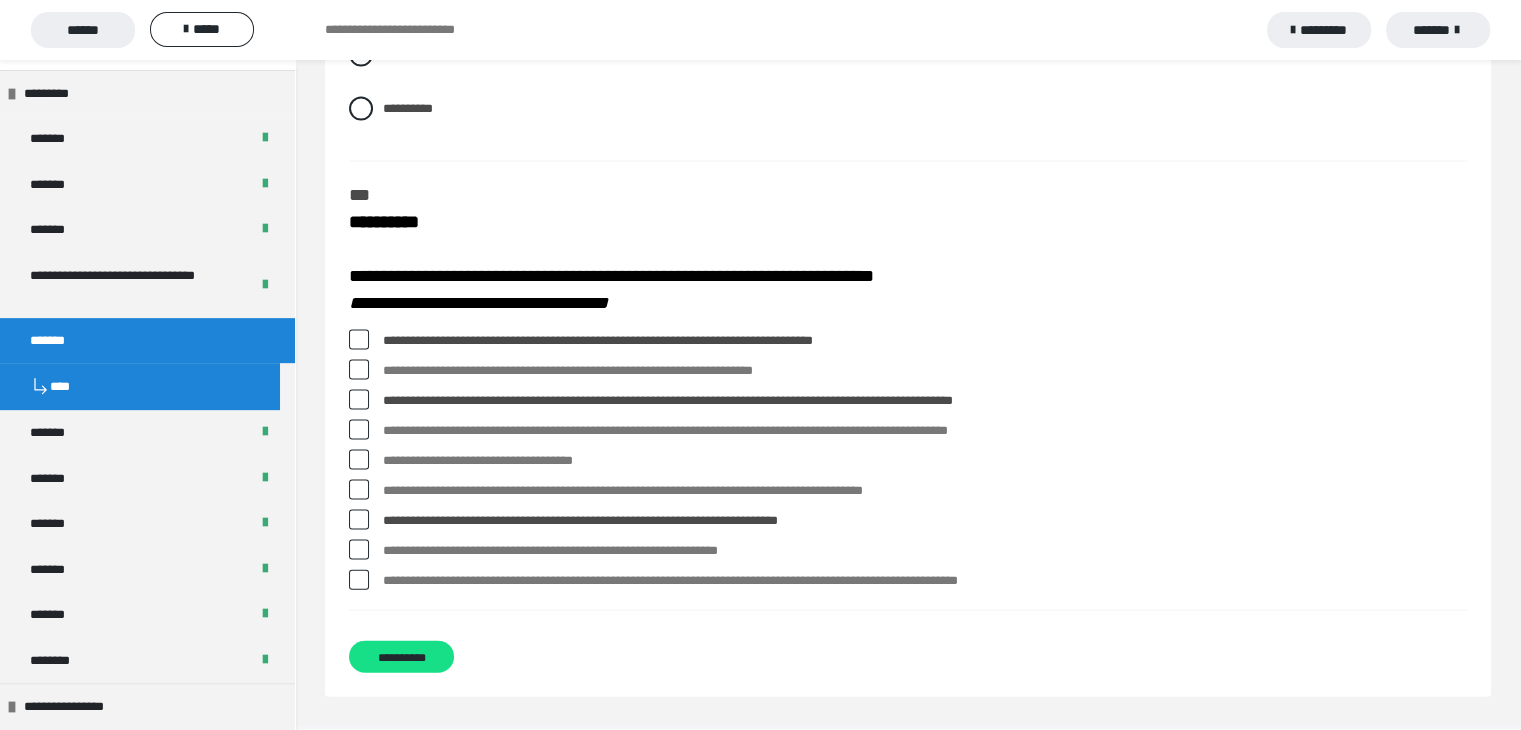 click at bounding box center [359, 580] 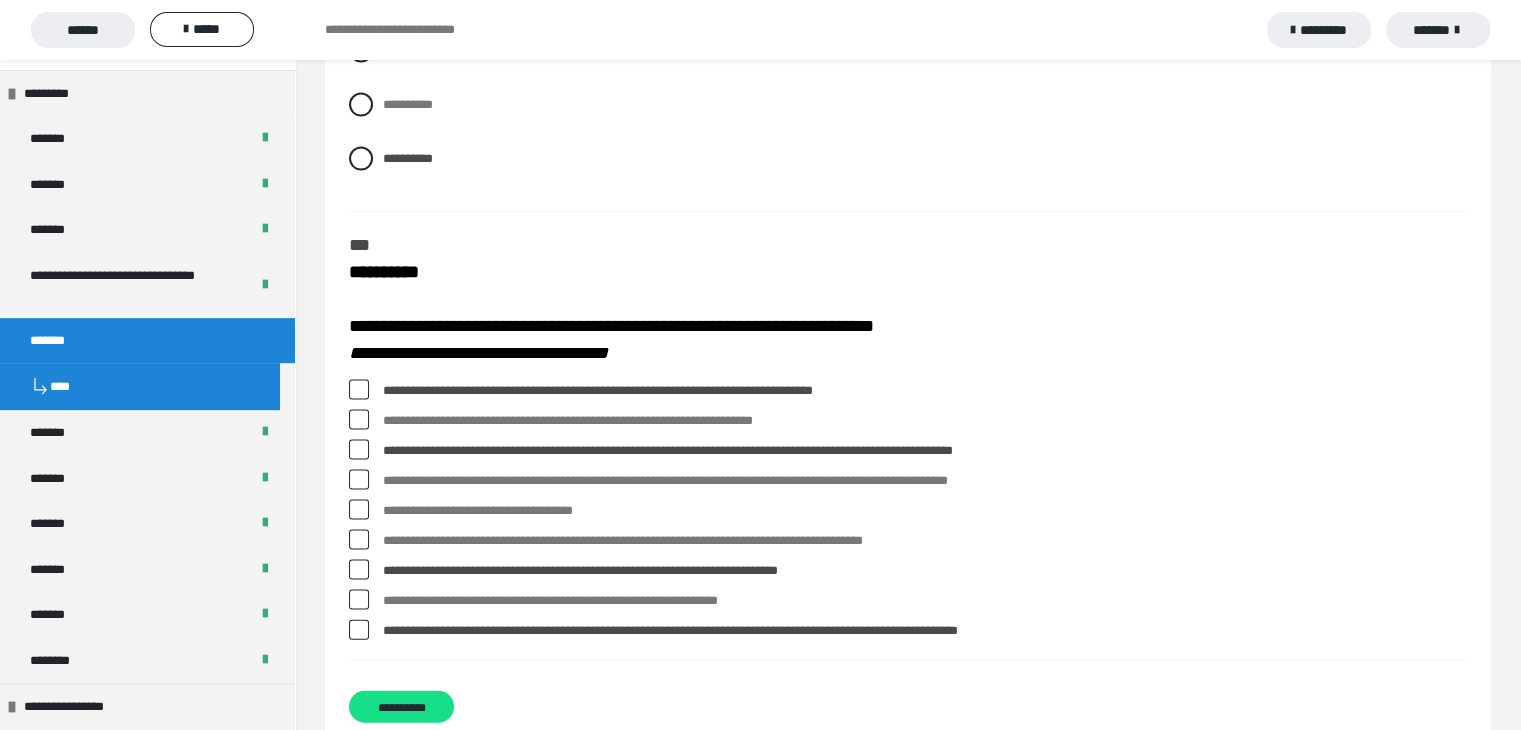 scroll, scrollTop: 4184, scrollLeft: 0, axis: vertical 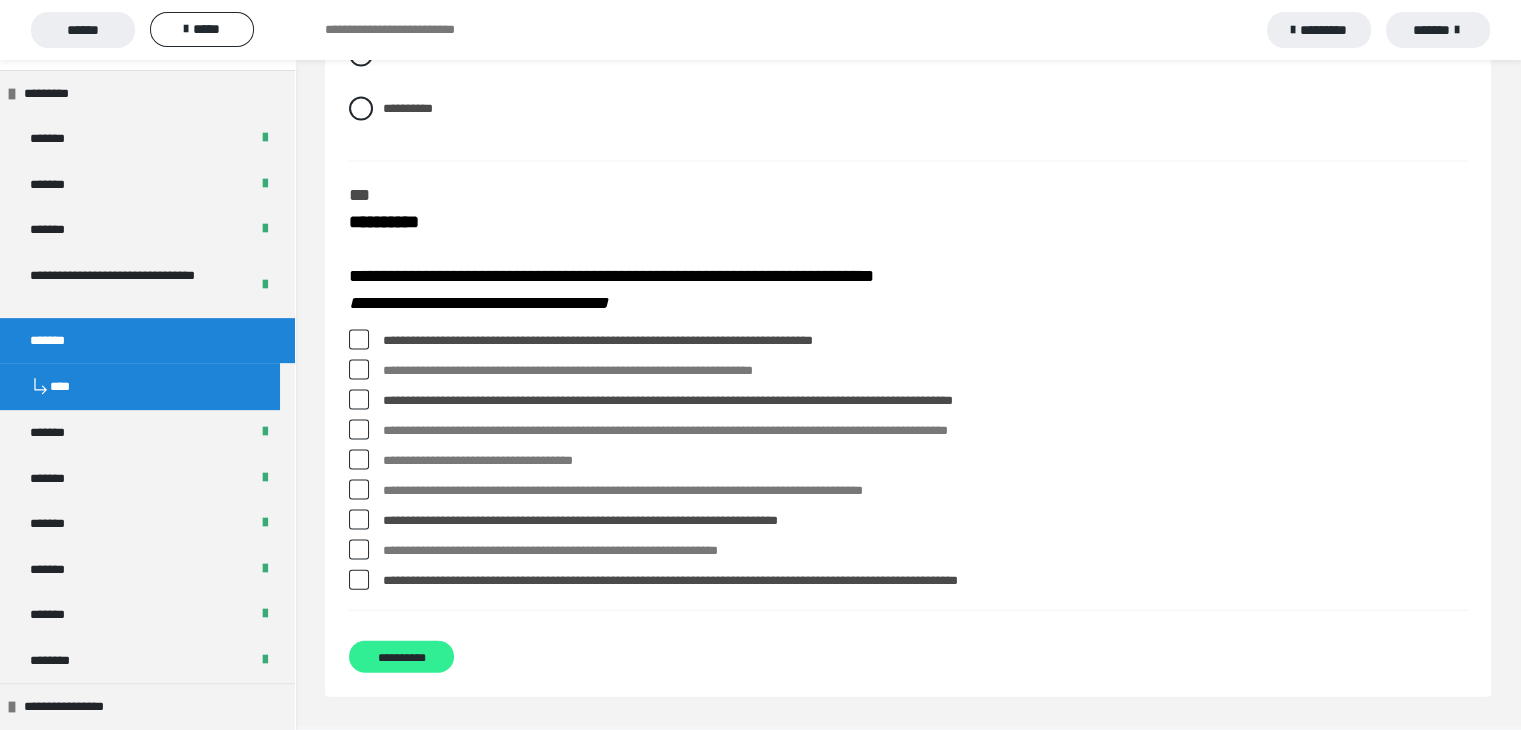click on "**********" at bounding box center [401, 657] 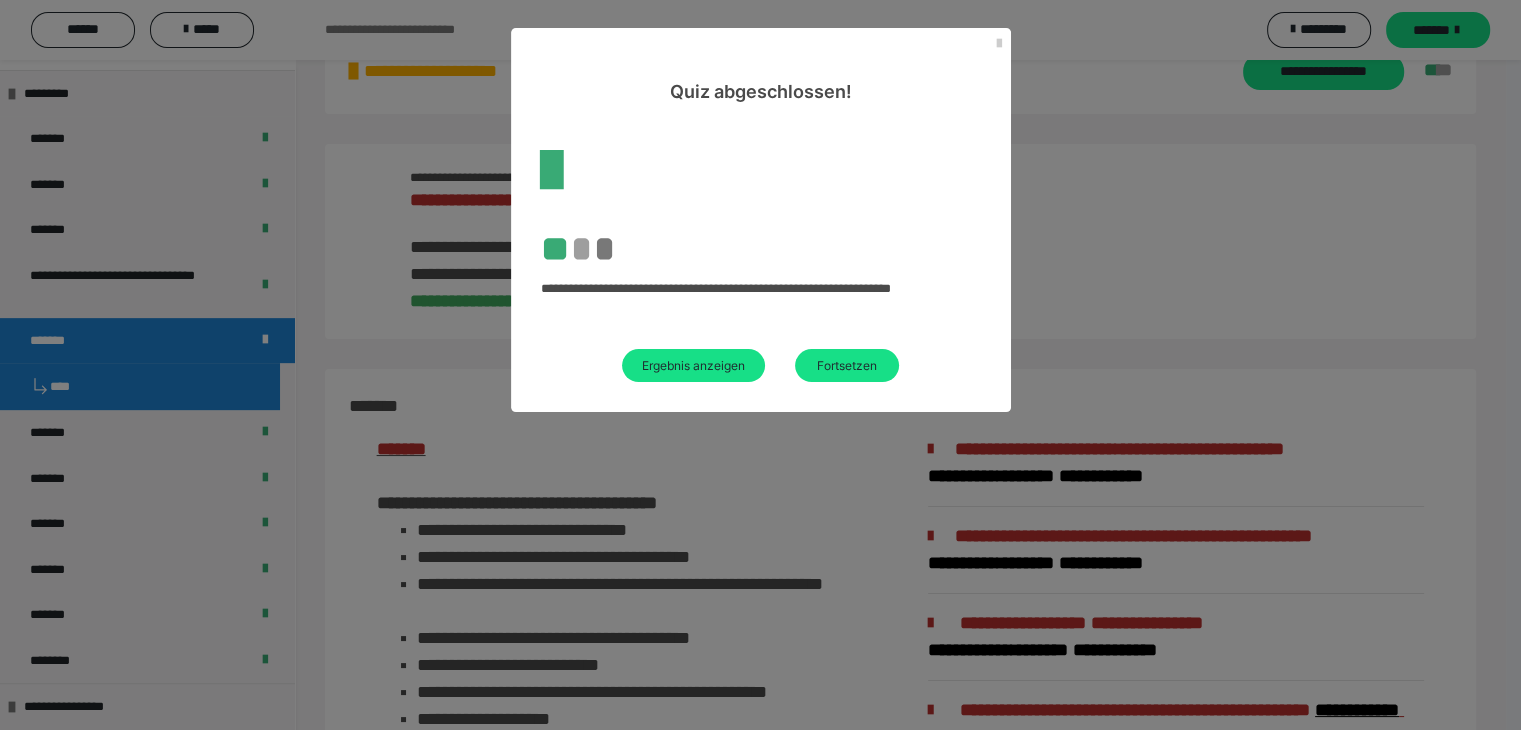 scroll, scrollTop: 2404, scrollLeft: 0, axis: vertical 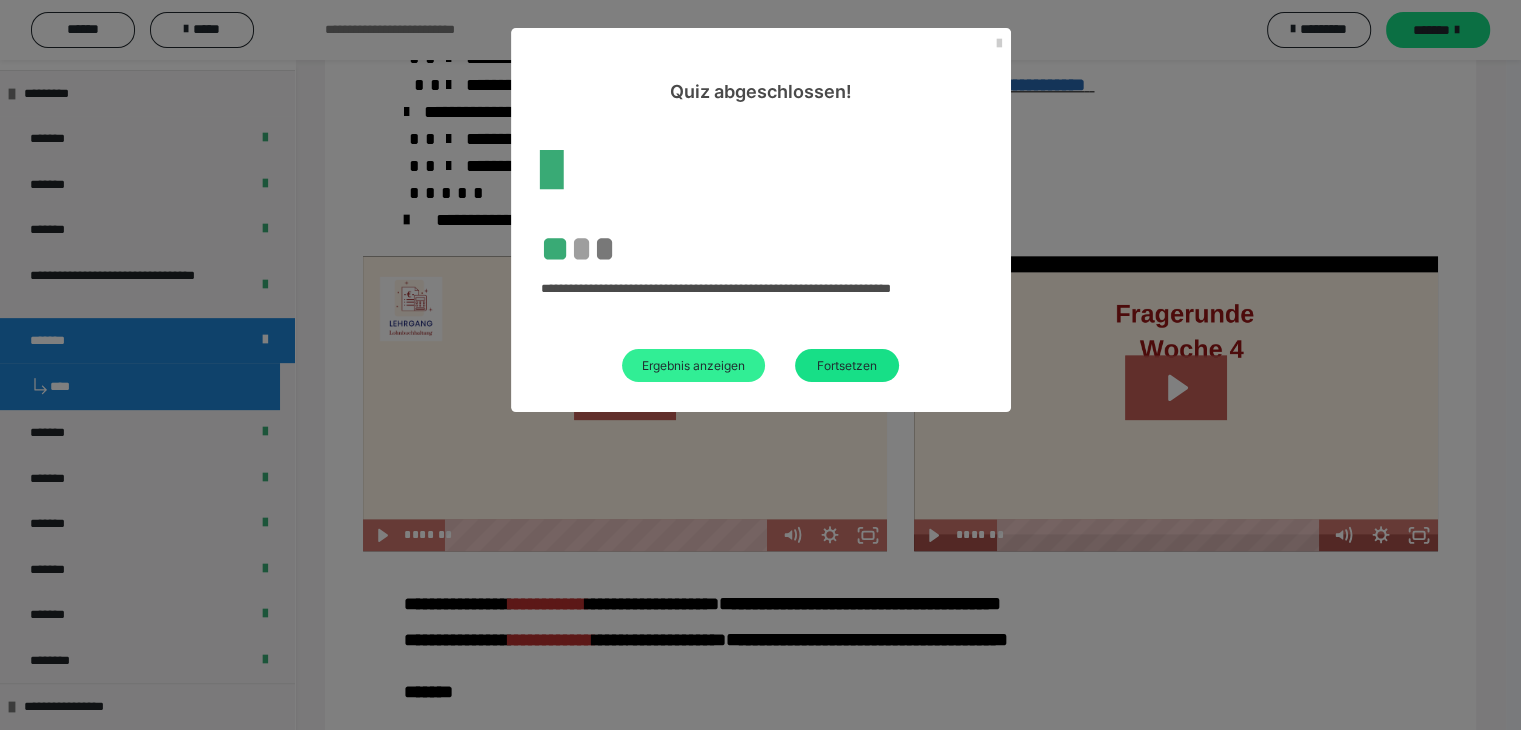 click on "Ergebnis anzeigen" at bounding box center (693, 365) 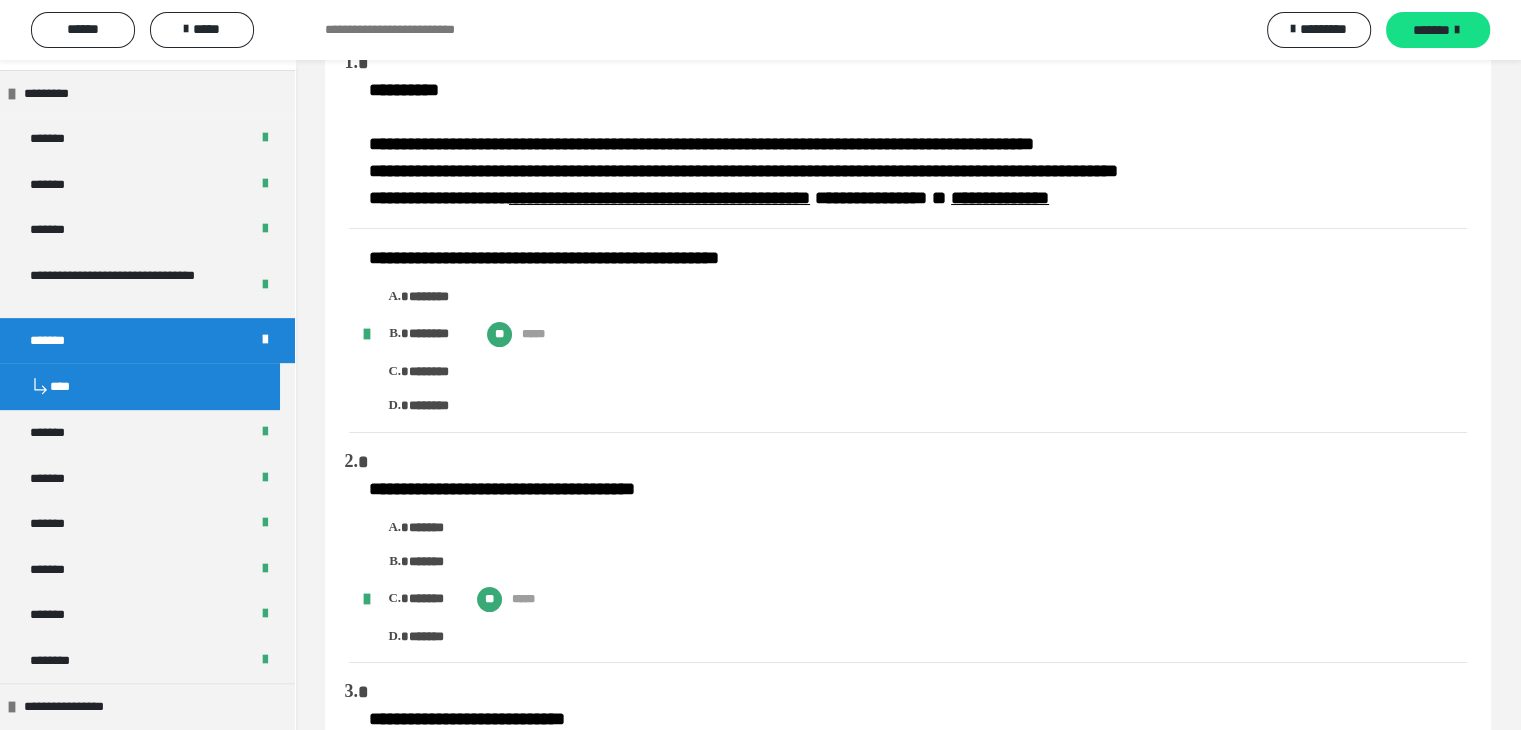 scroll, scrollTop: 0, scrollLeft: 0, axis: both 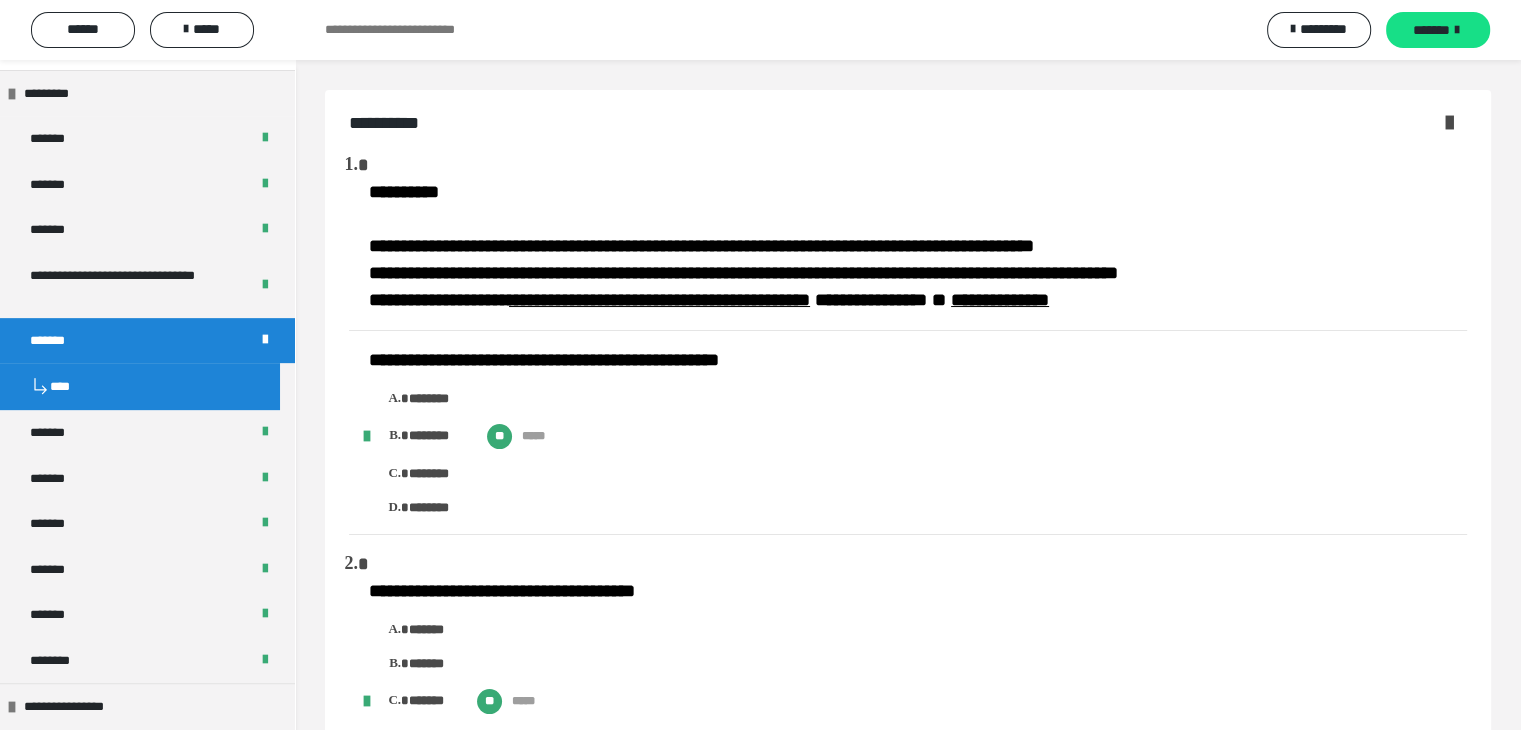 click at bounding box center [1449, 122] 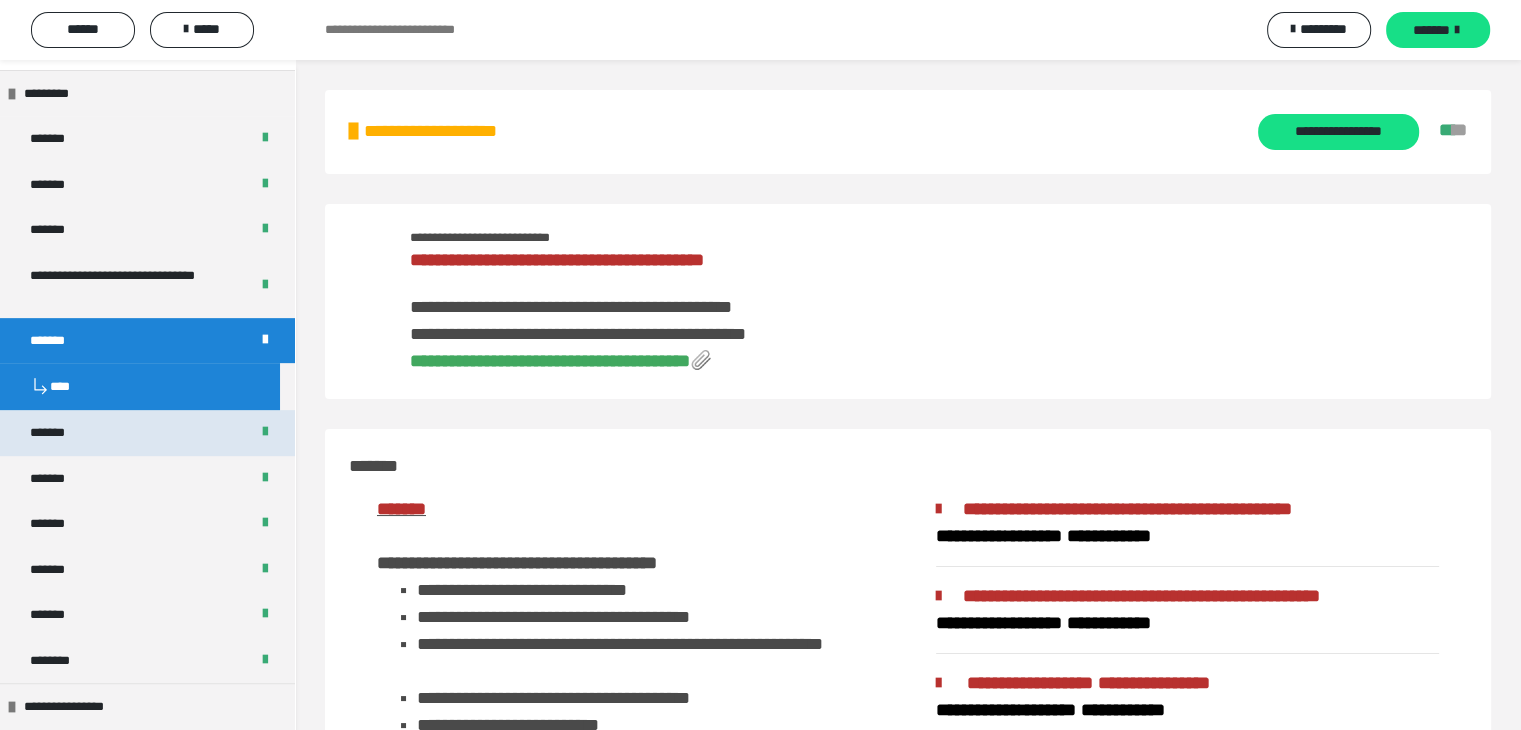 click on "*******" at bounding box center (147, 433) 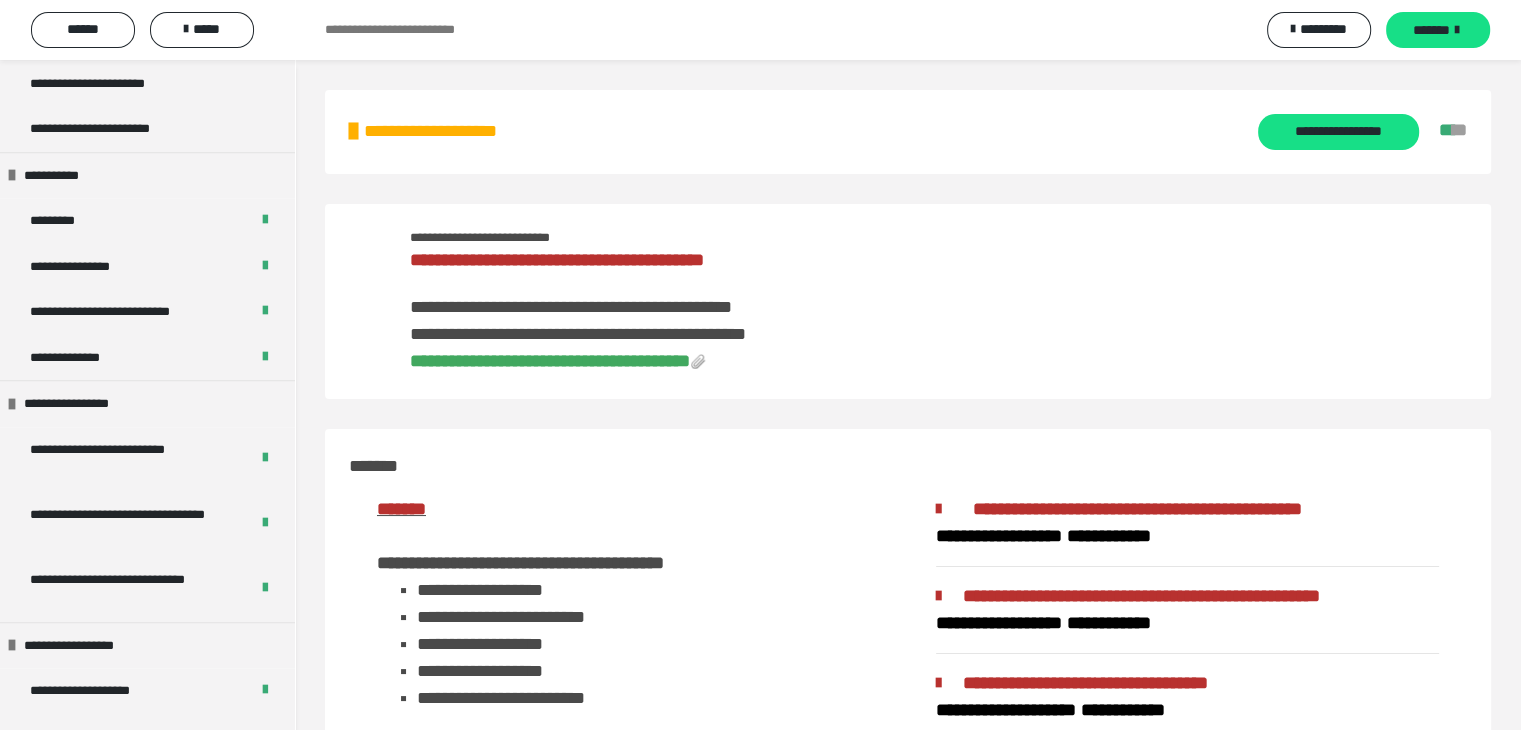 scroll, scrollTop: 1269, scrollLeft: 0, axis: vertical 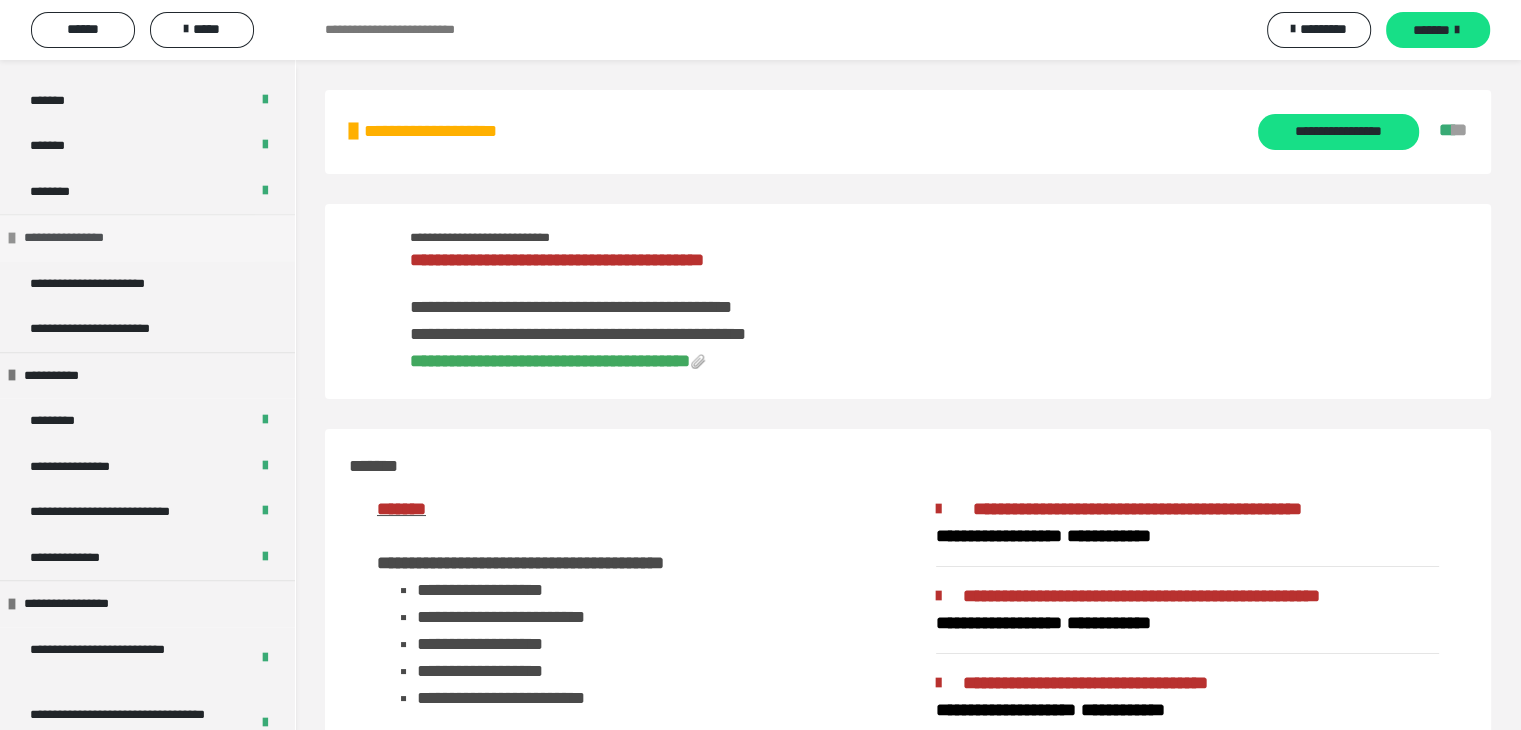 click on "**********" at bounding box center (147, 237) 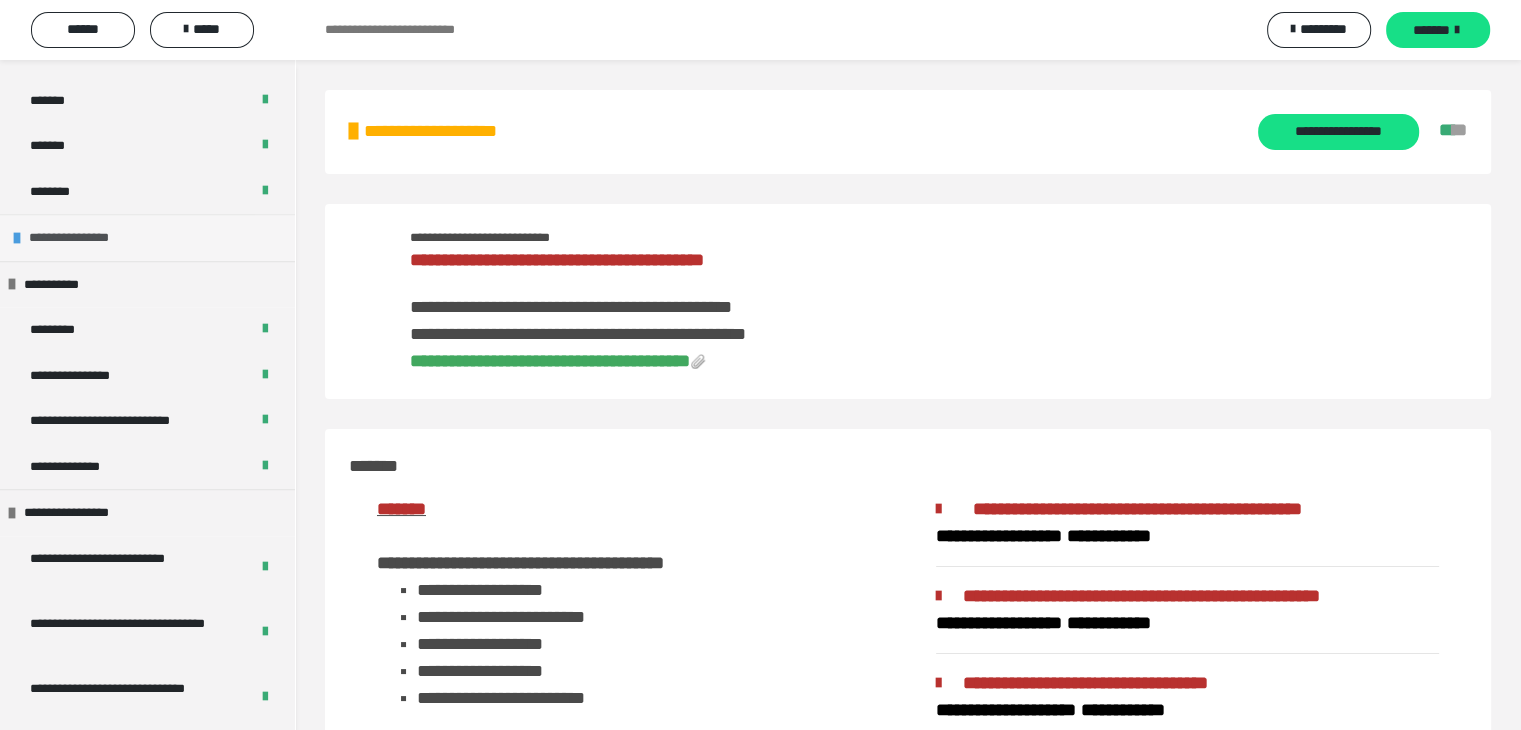 click on "**********" at bounding box center [147, 237] 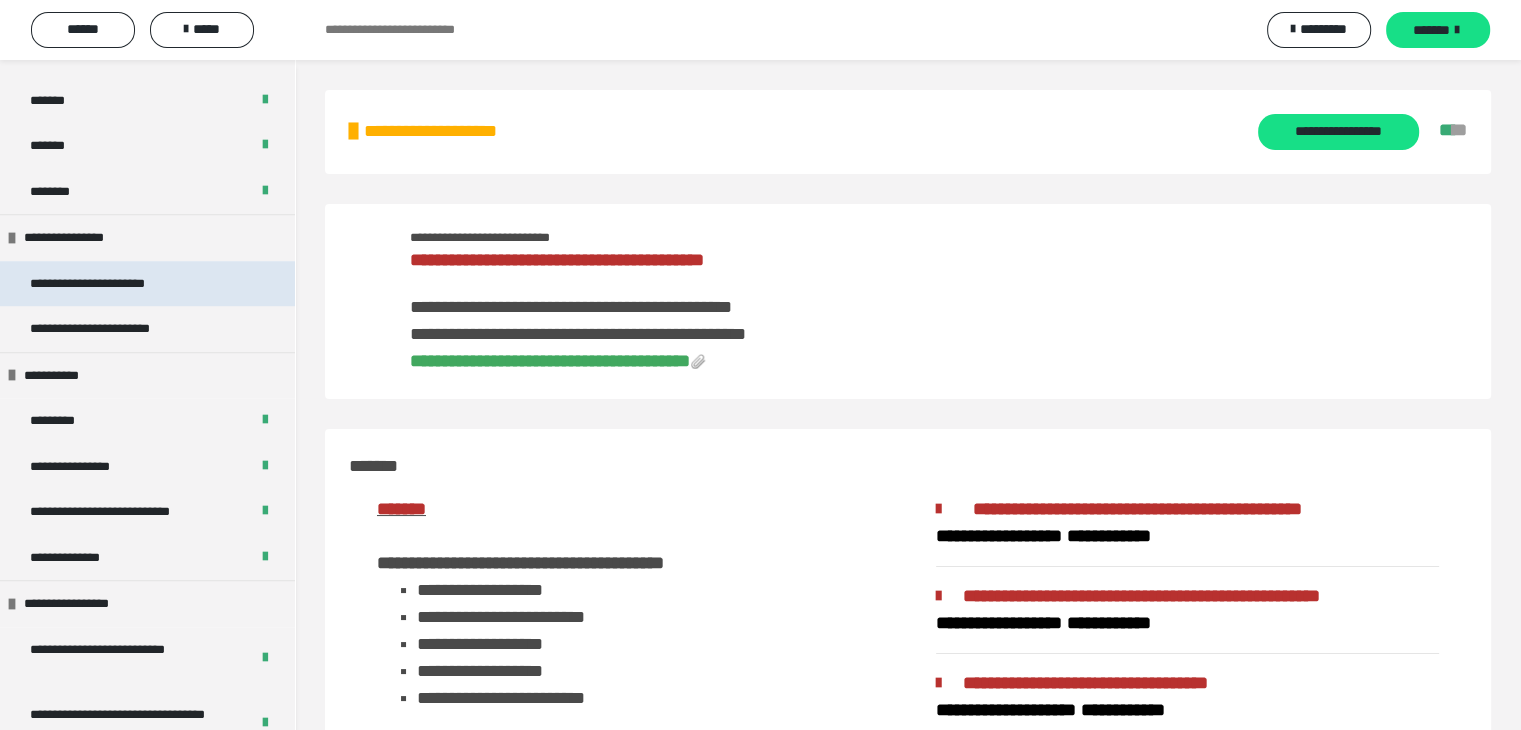 click on "**********" at bounding box center [103, 284] 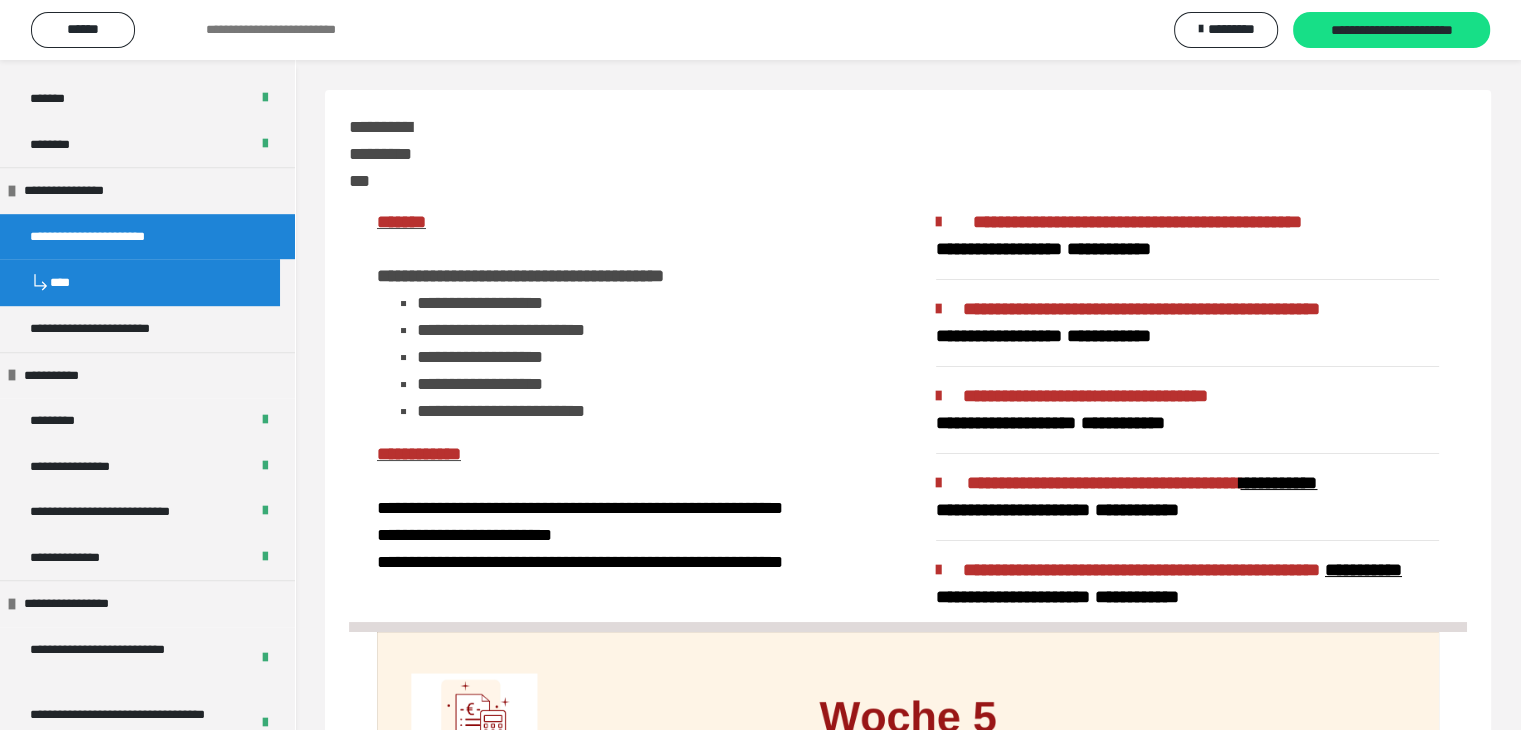 scroll, scrollTop: 1223, scrollLeft: 0, axis: vertical 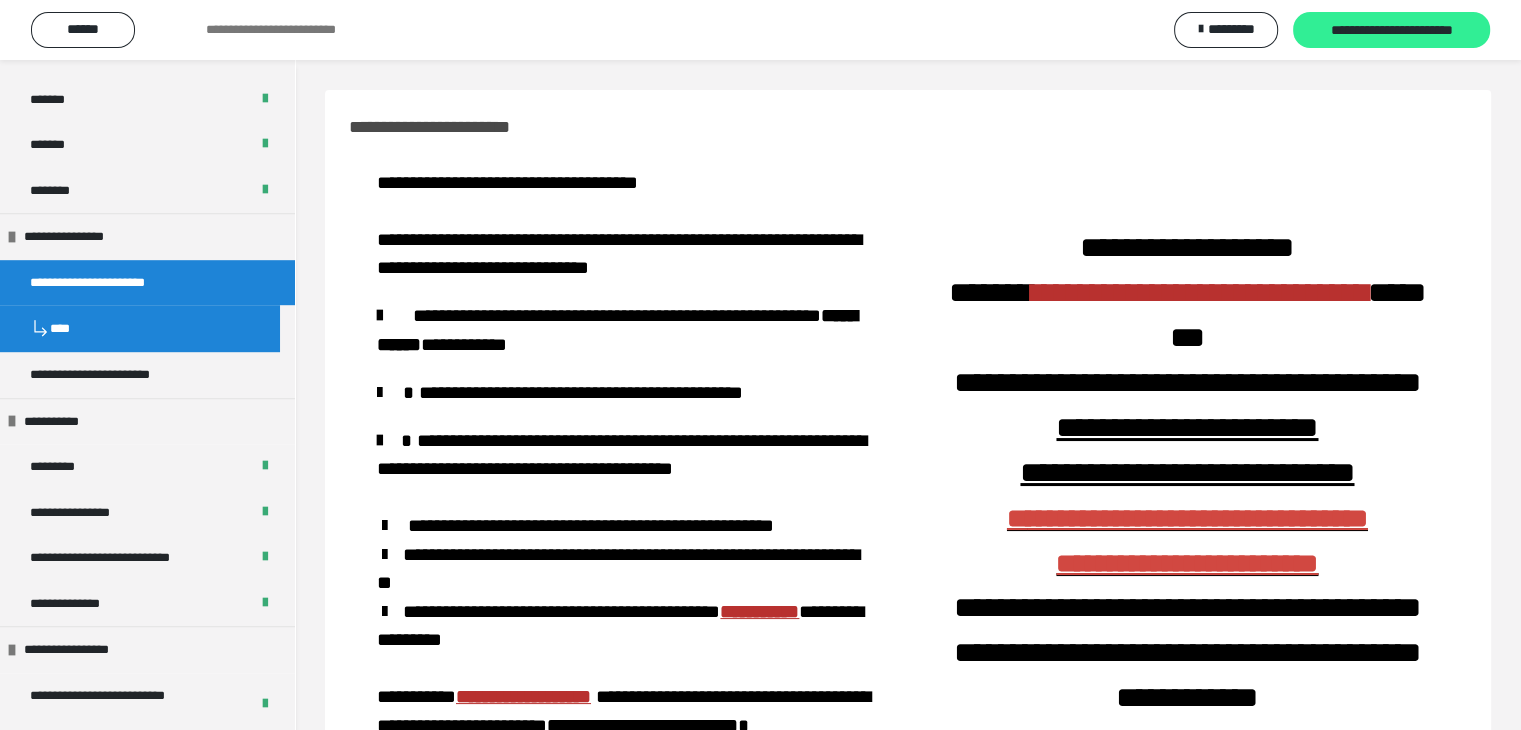 click on "**********" at bounding box center [1391, 31] 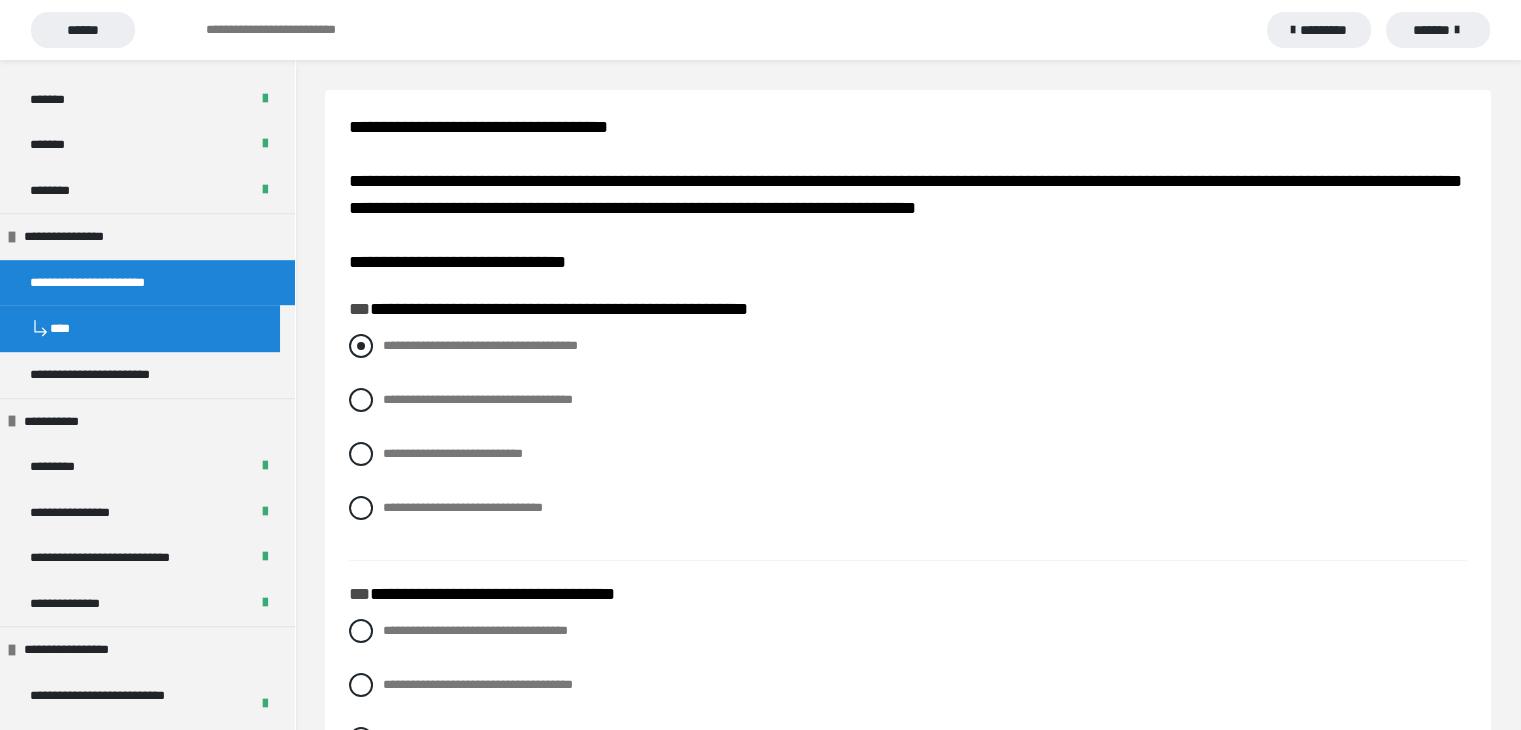 click at bounding box center [361, 346] 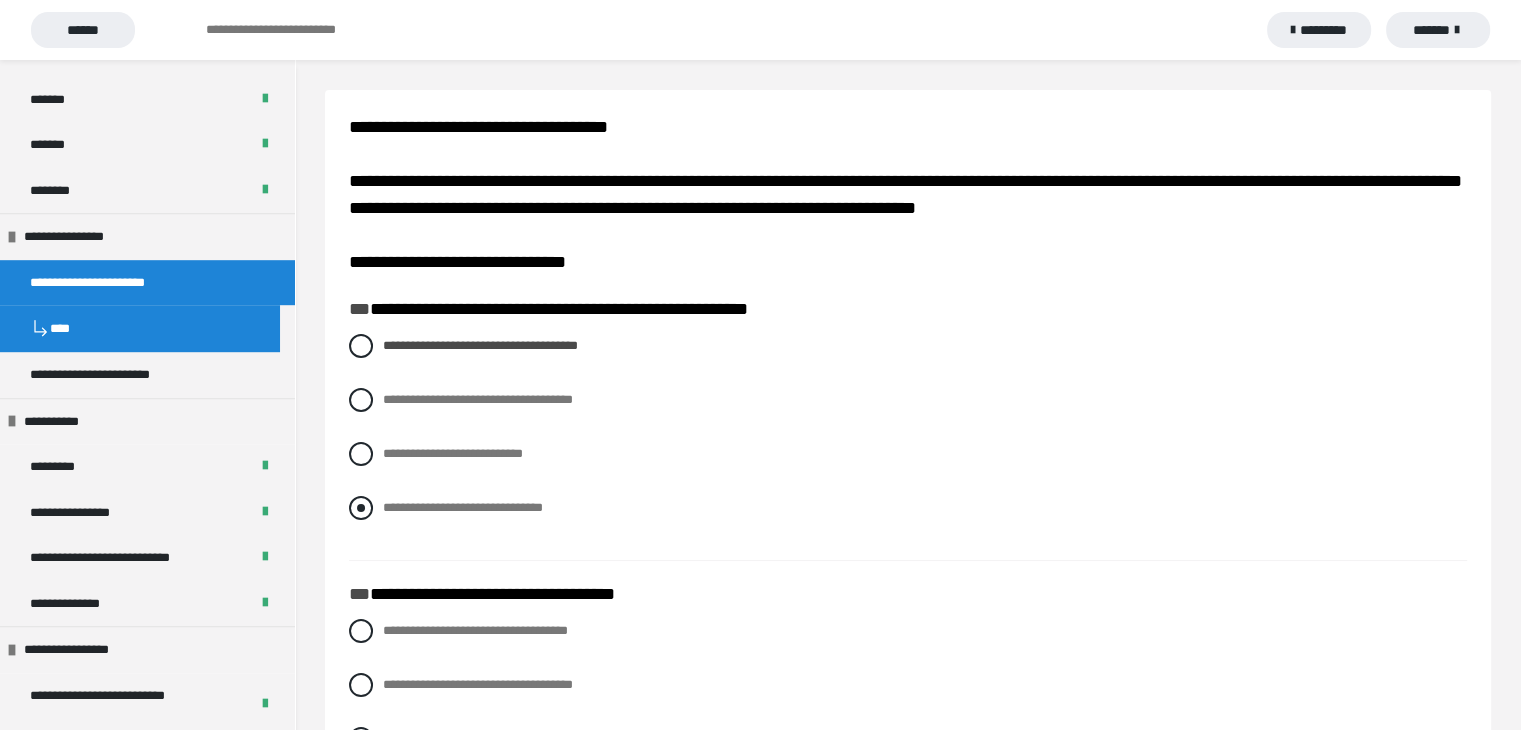 click at bounding box center [361, 508] 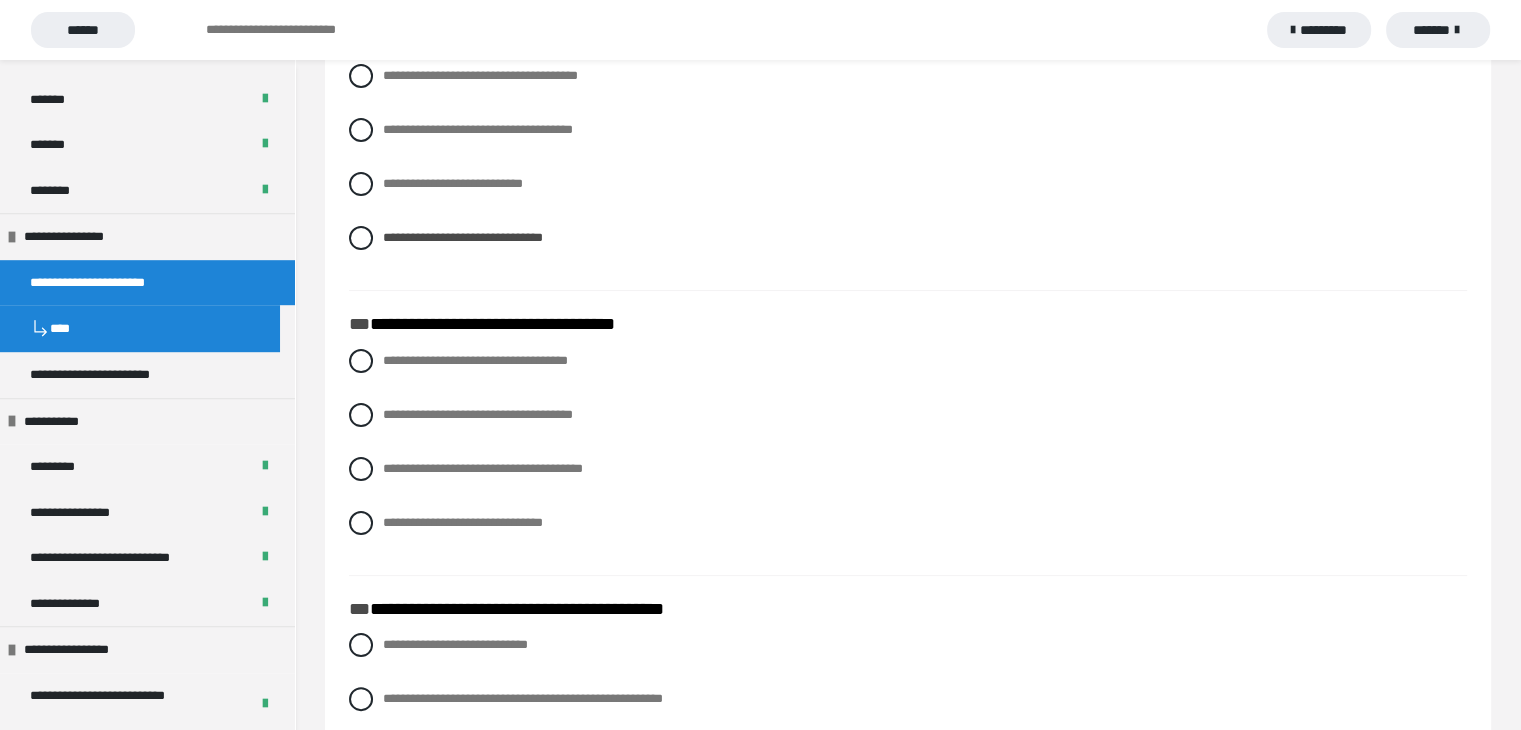 scroll, scrollTop: 300, scrollLeft: 0, axis: vertical 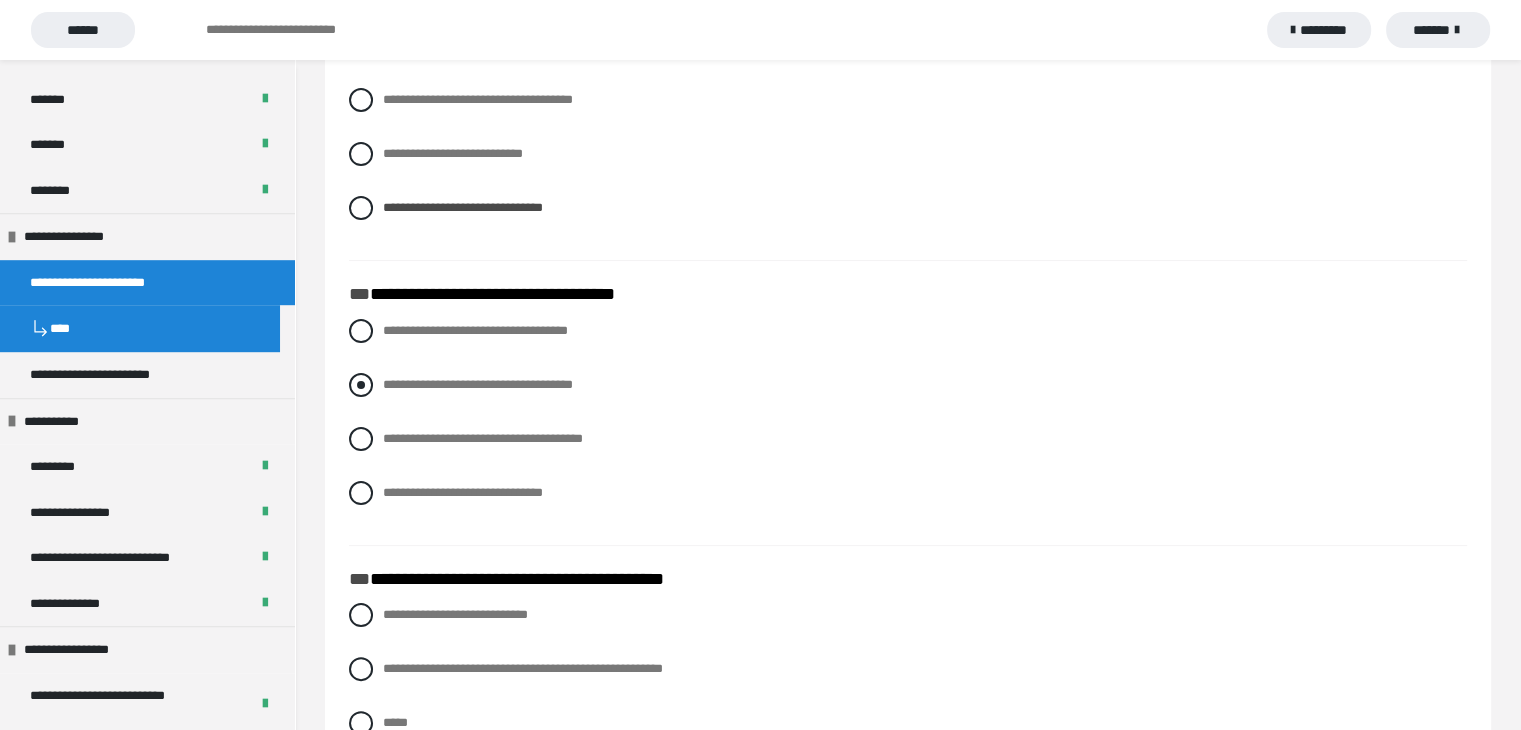 click at bounding box center [361, 385] 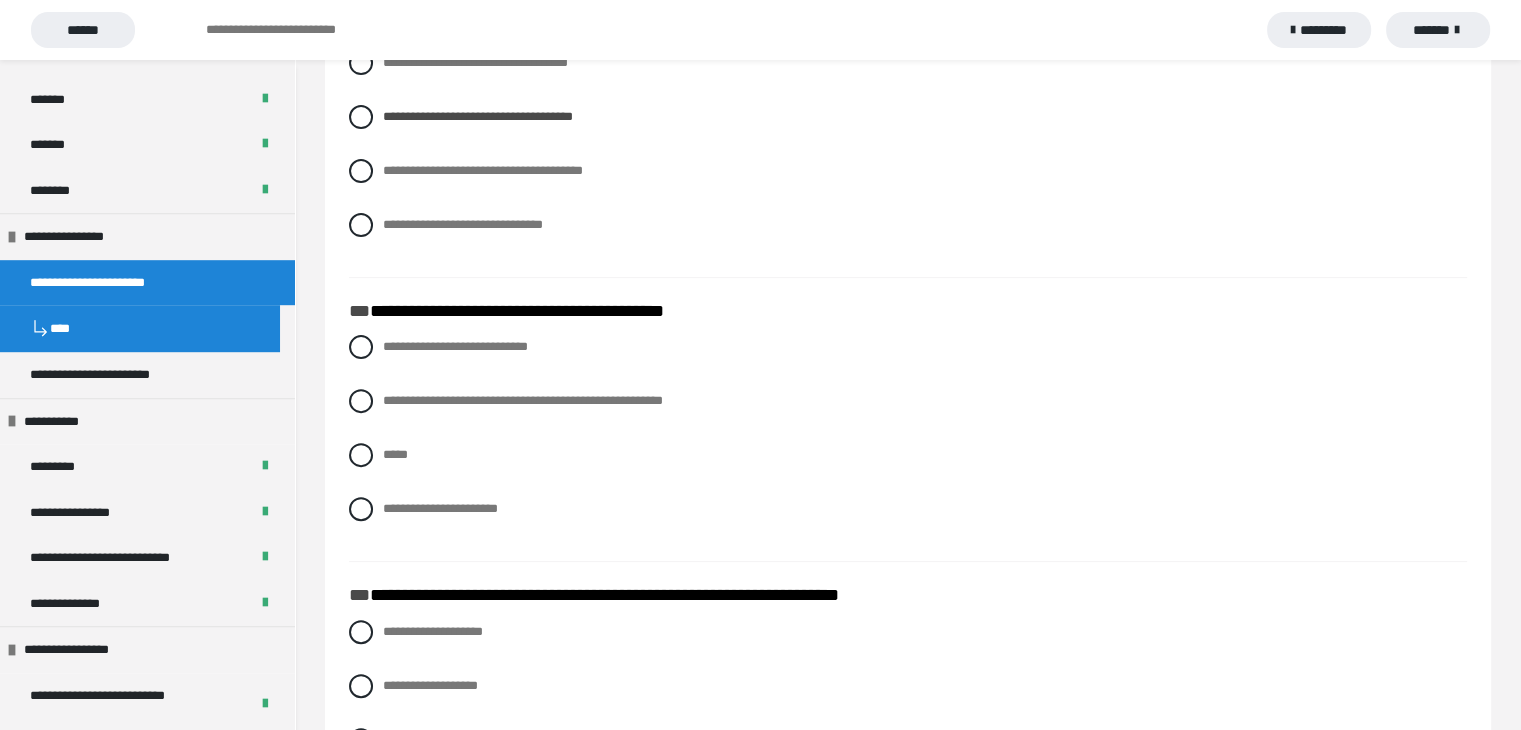 scroll, scrollTop: 600, scrollLeft: 0, axis: vertical 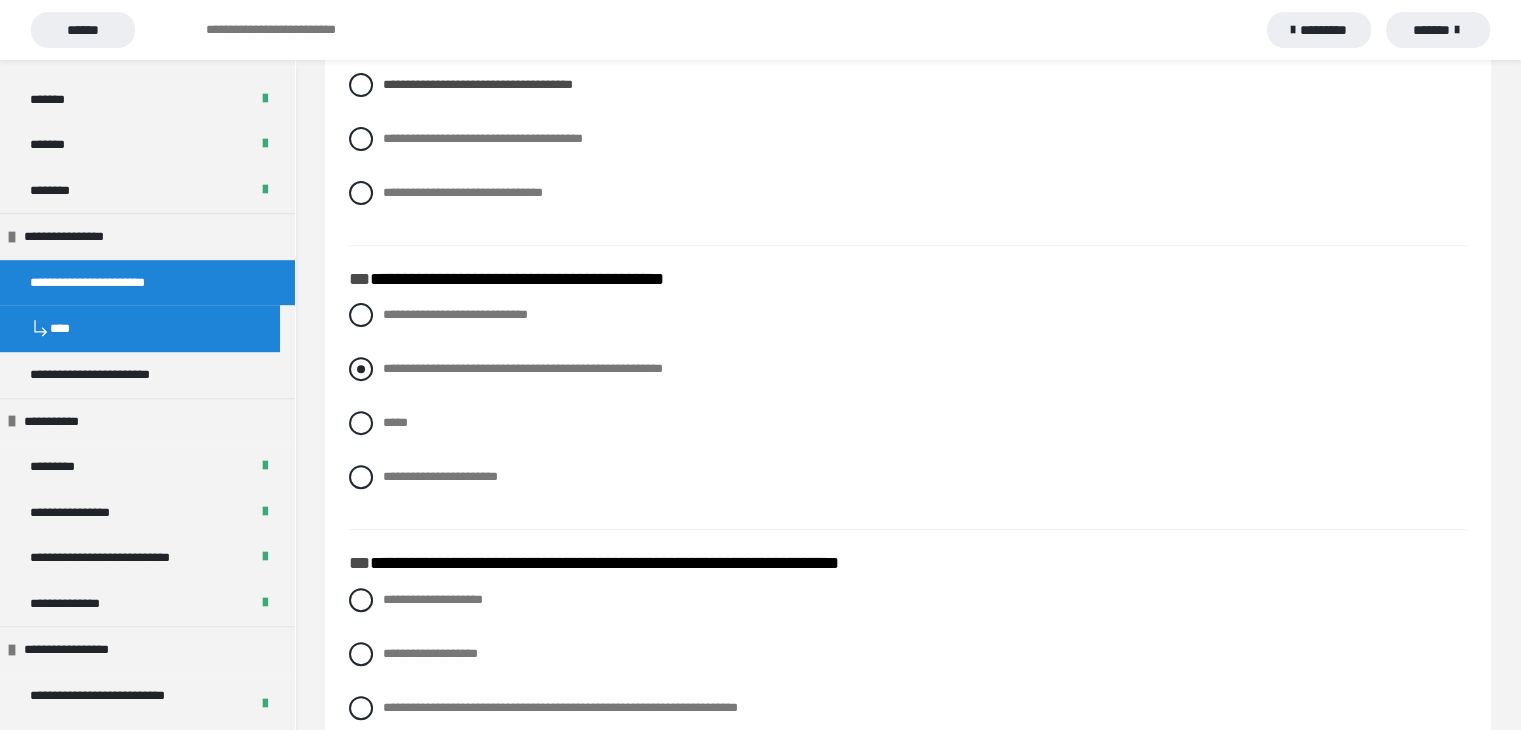 click at bounding box center [361, 369] 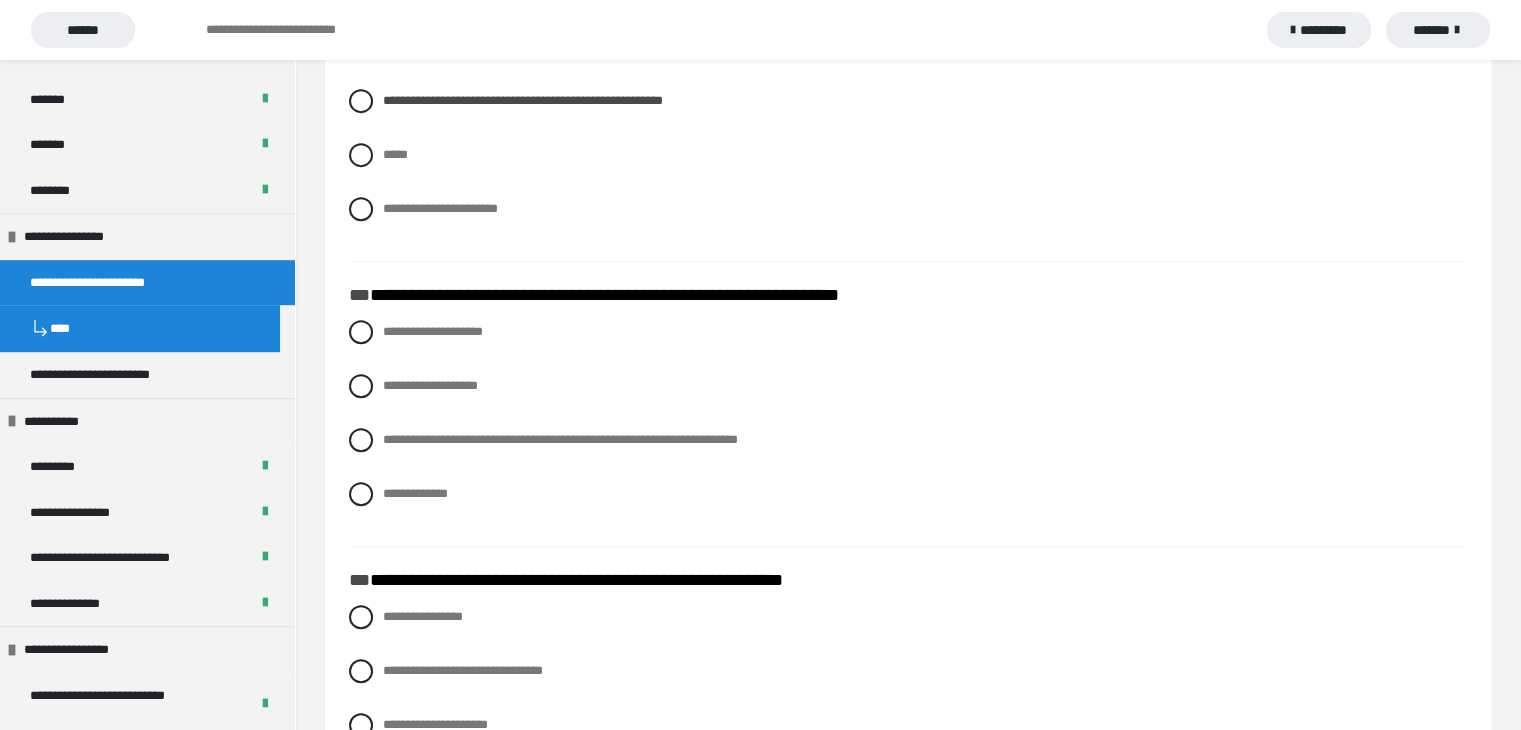 scroll, scrollTop: 900, scrollLeft: 0, axis: vertical 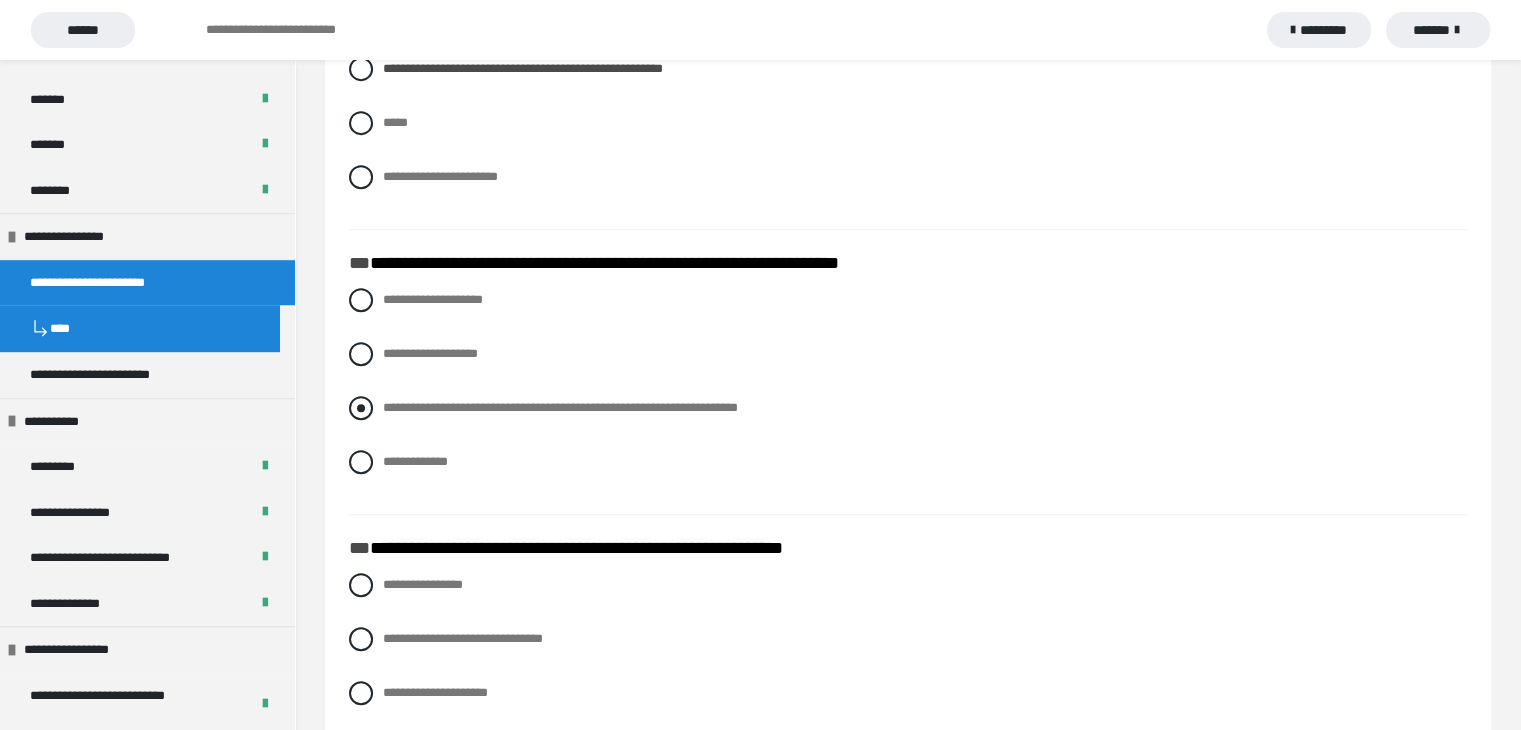 click at bounding box center [361, 408] 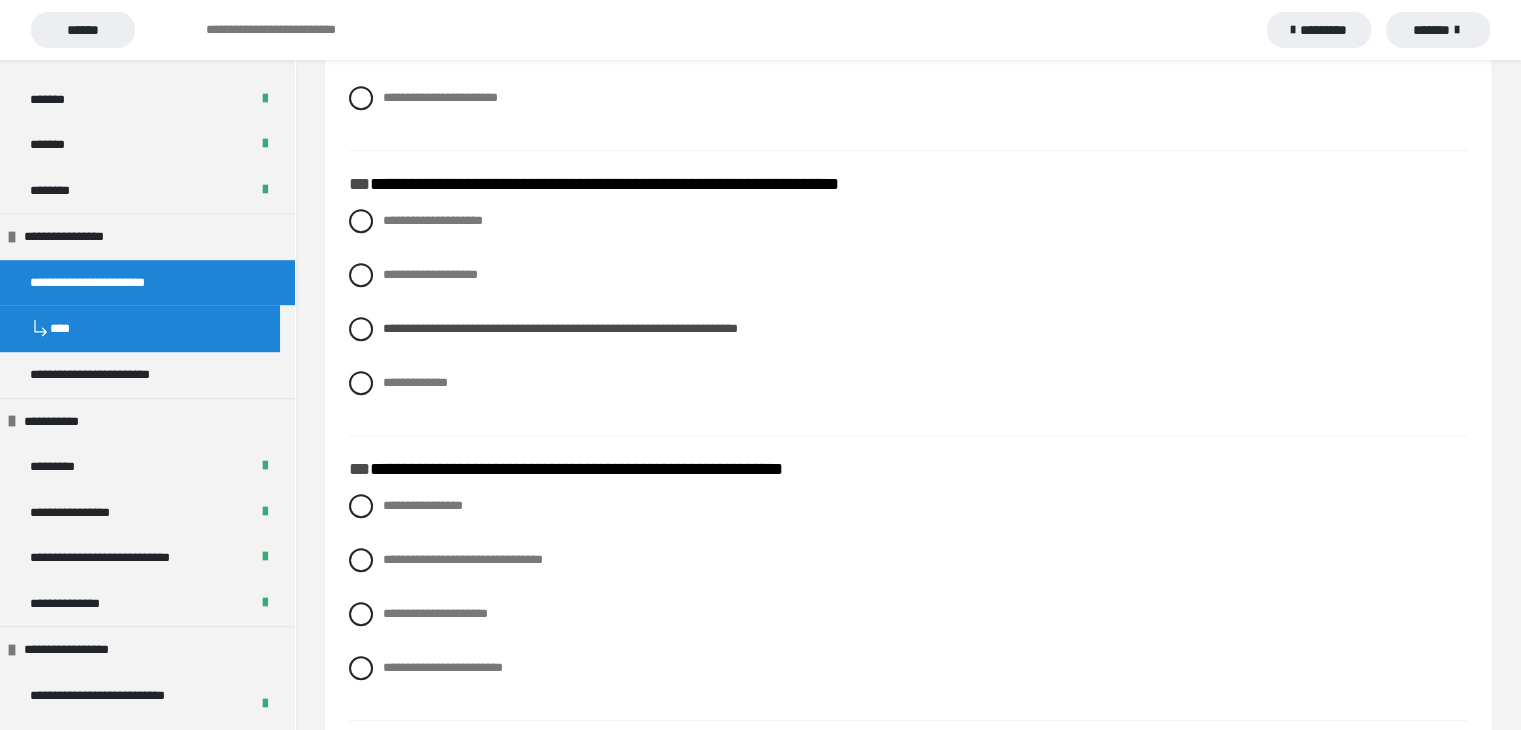 scroll, scrollTop: 1100, scrollLeft: 0, axis: vertical 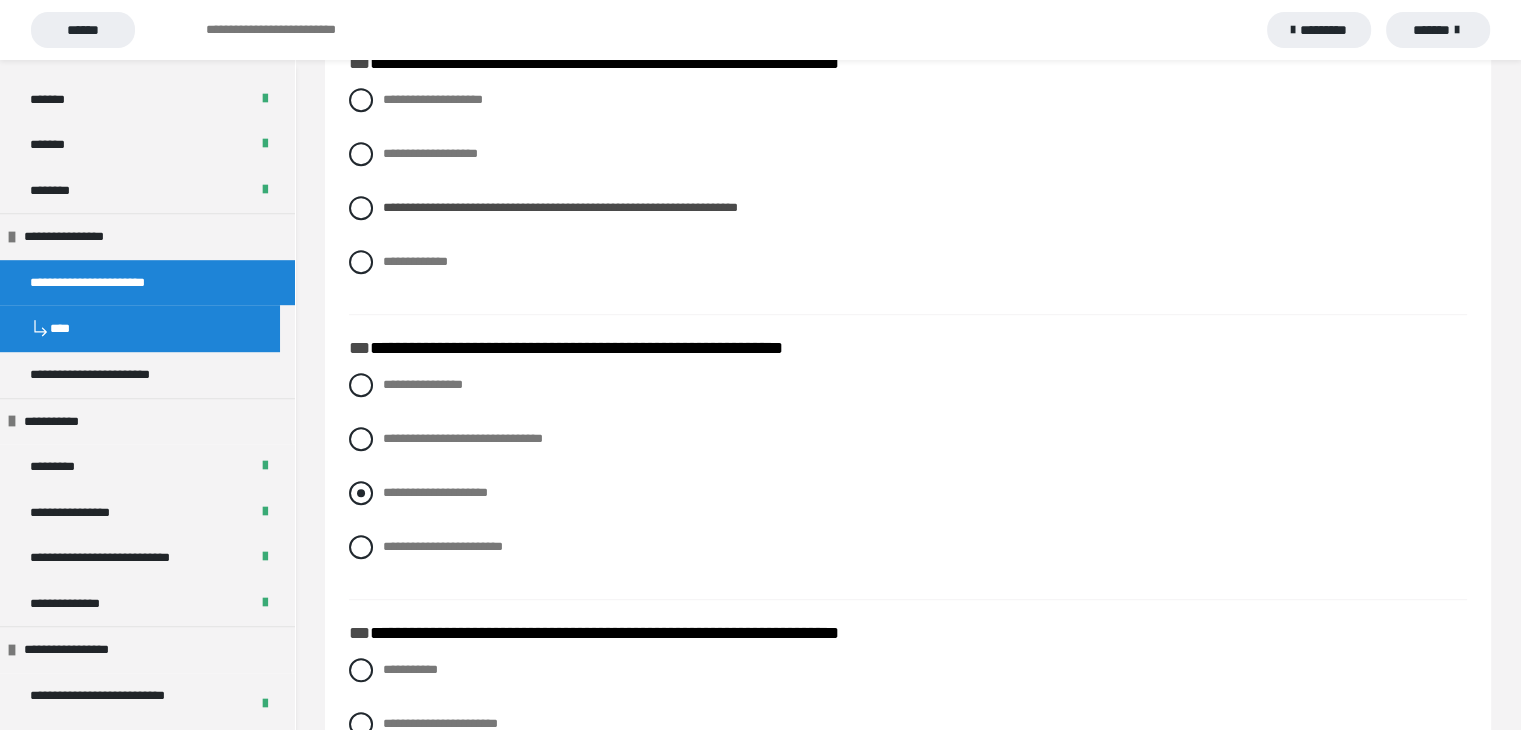 click at bounding box center [361, 493] 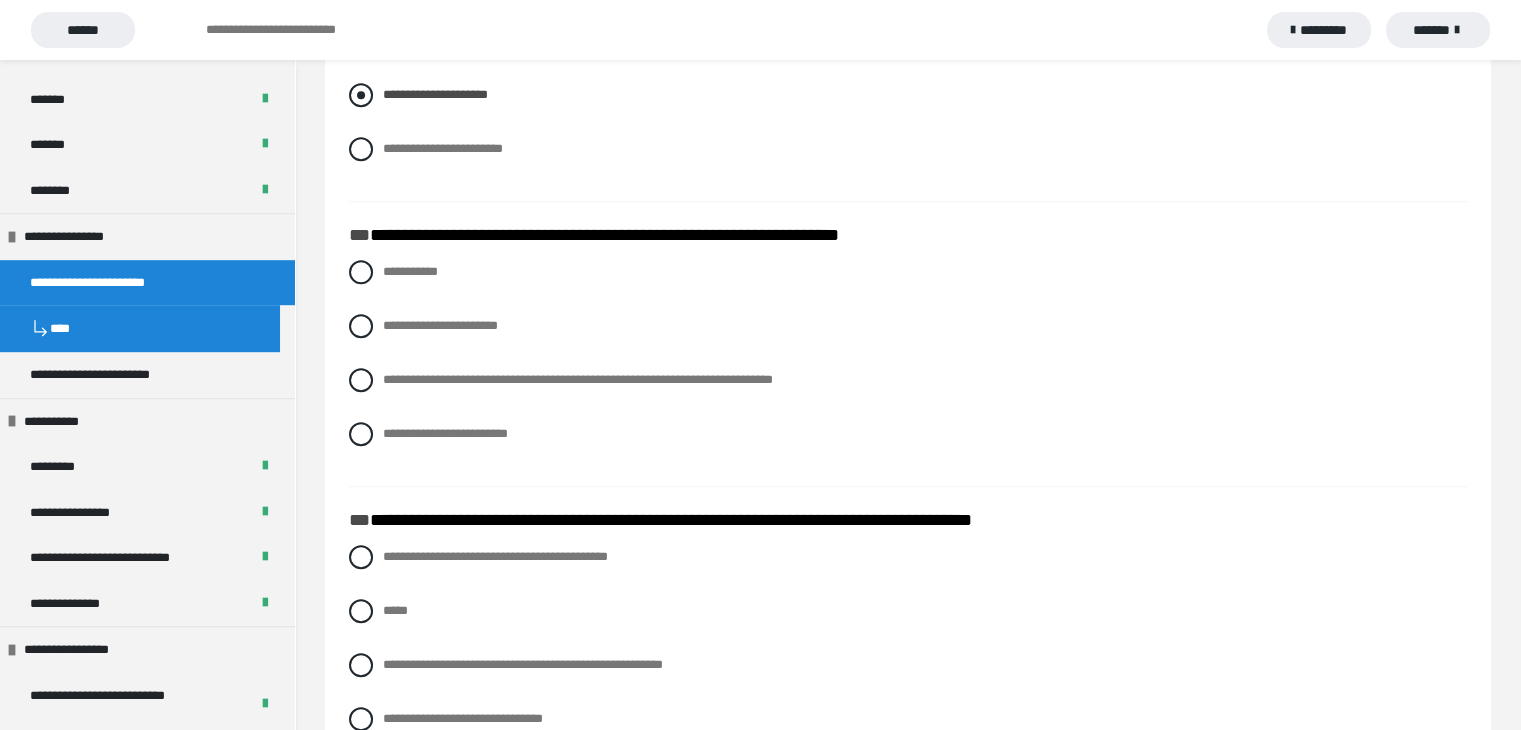 scroll, scrollTop: 1400, scrollLeft: 0, axis: vertical 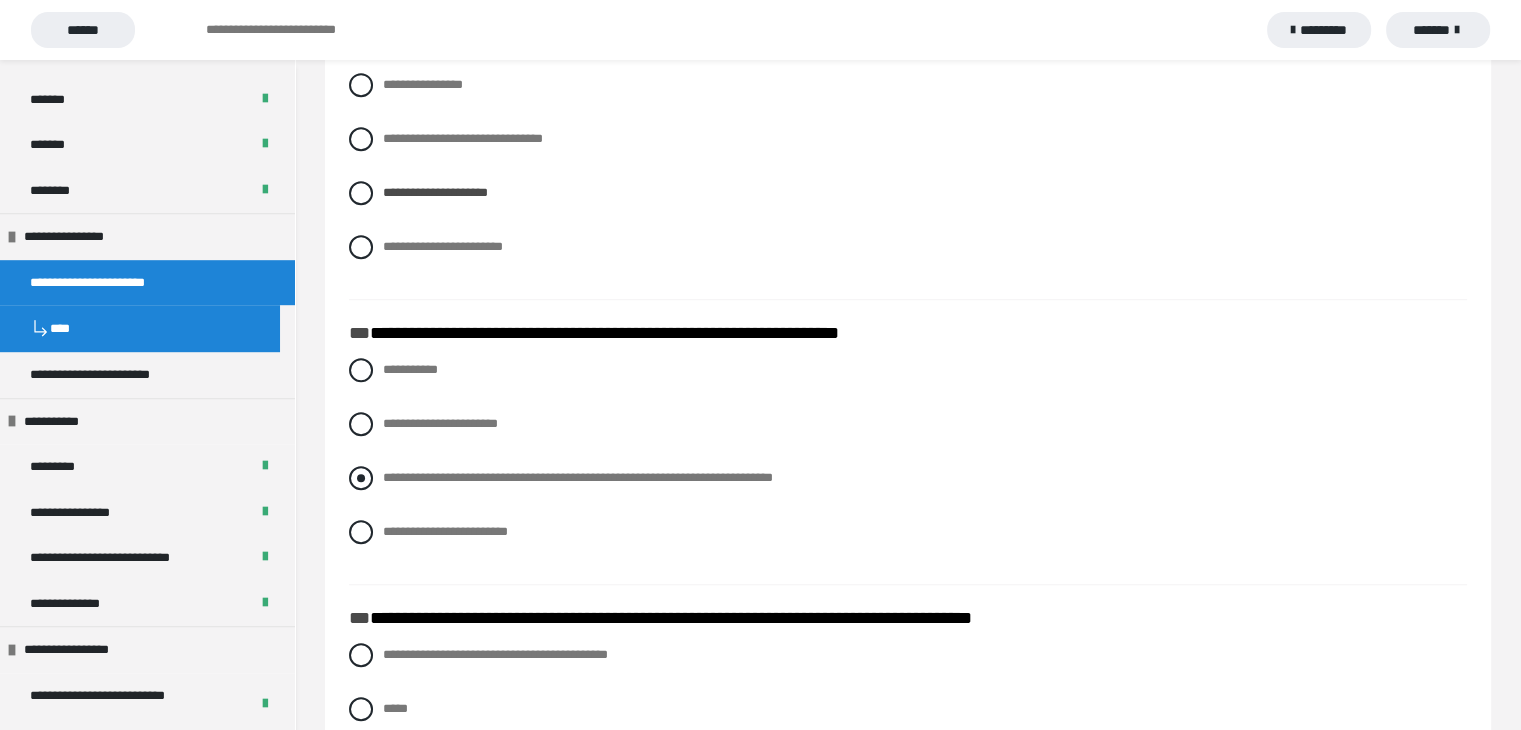 click at bounding box center [361, 478] 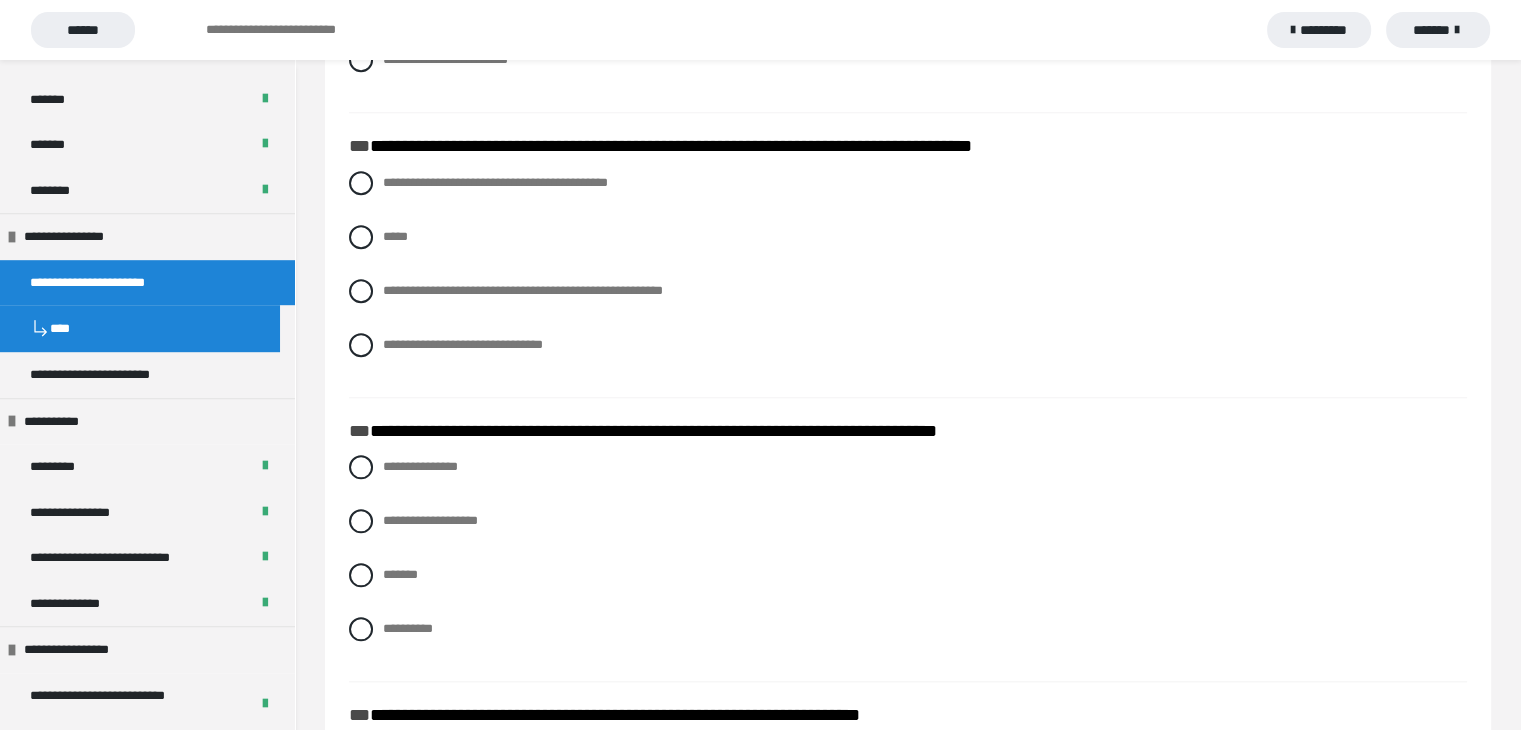 scroll, scrollTop: 1900, scrollLeft: 0, axis: vertical 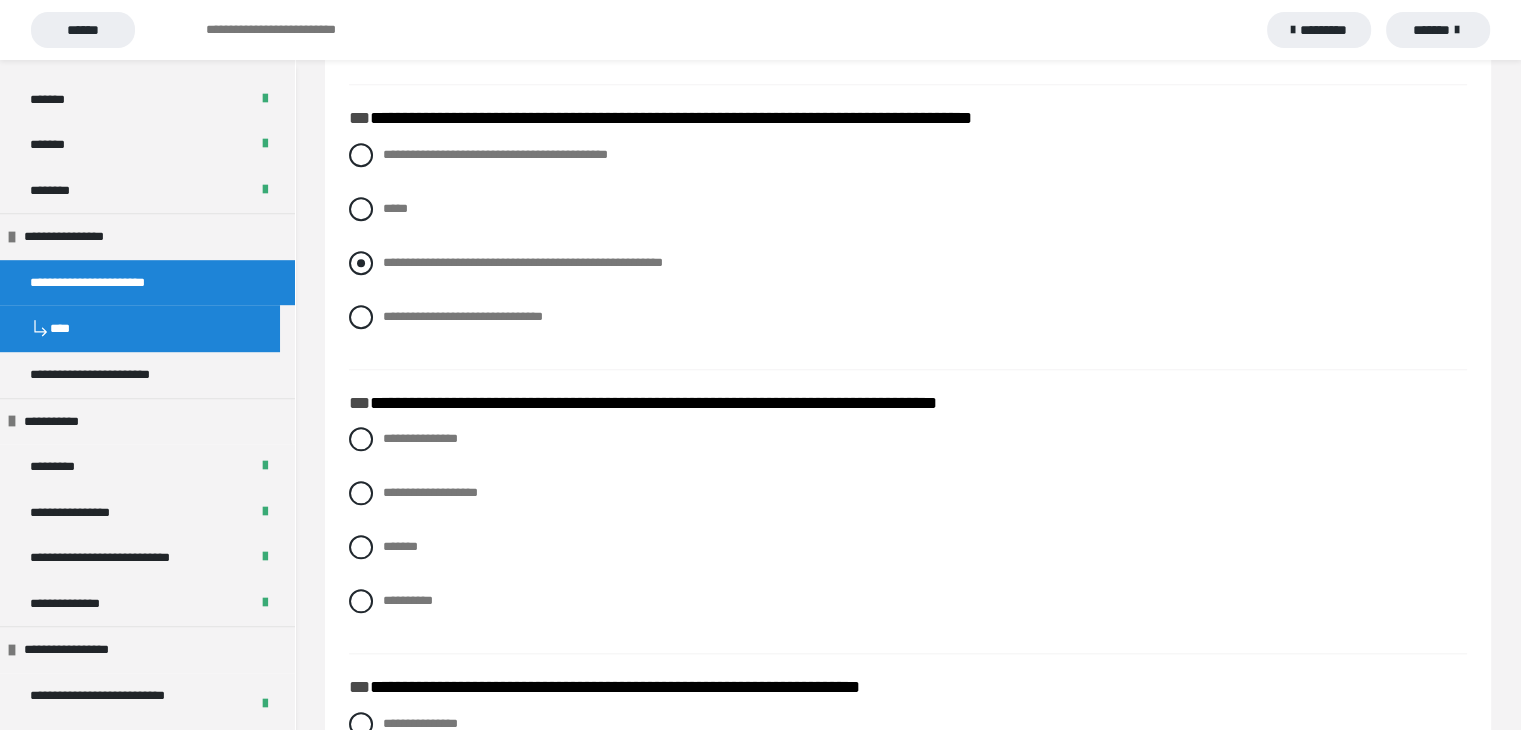 click at bounding box center [361, 263] 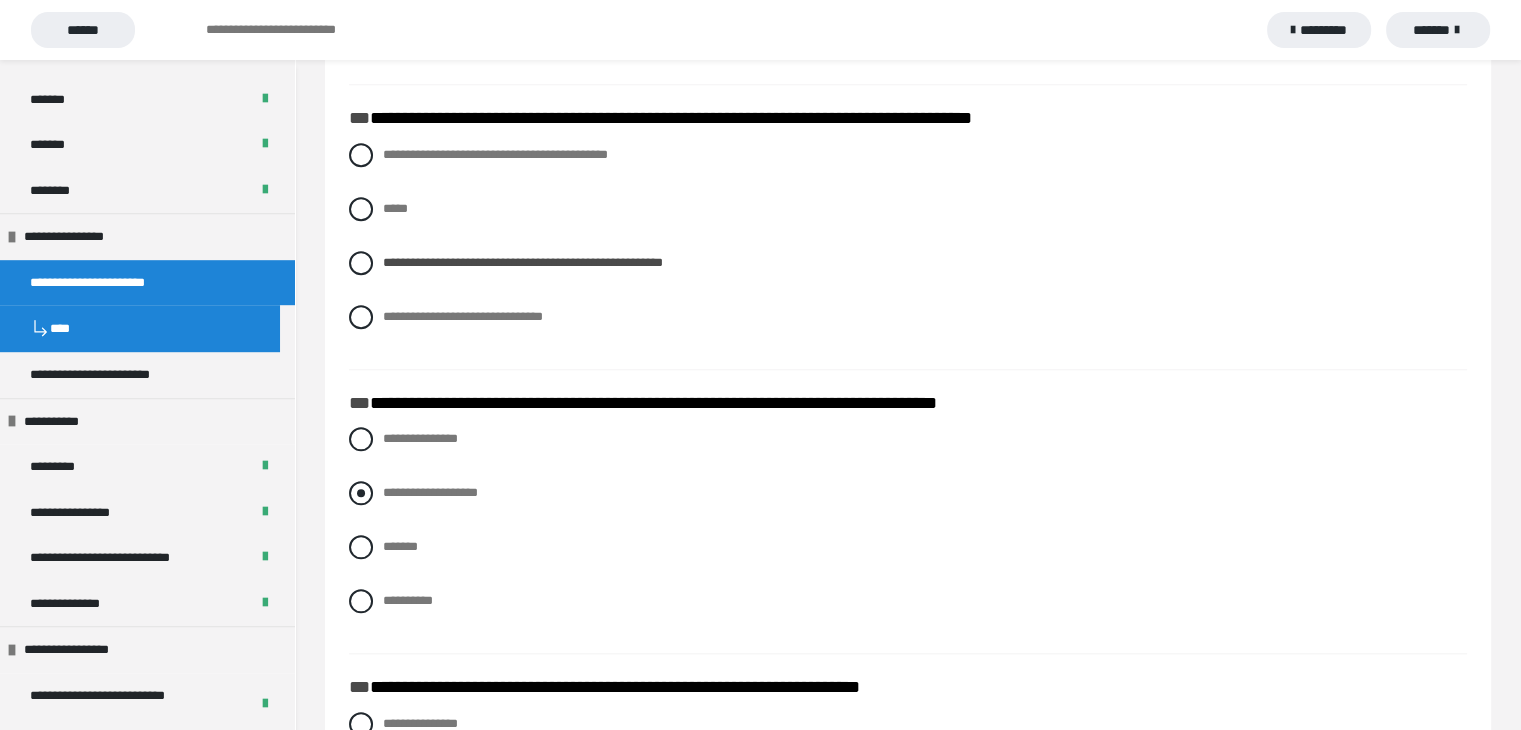 click at bounding box center [361, 493] 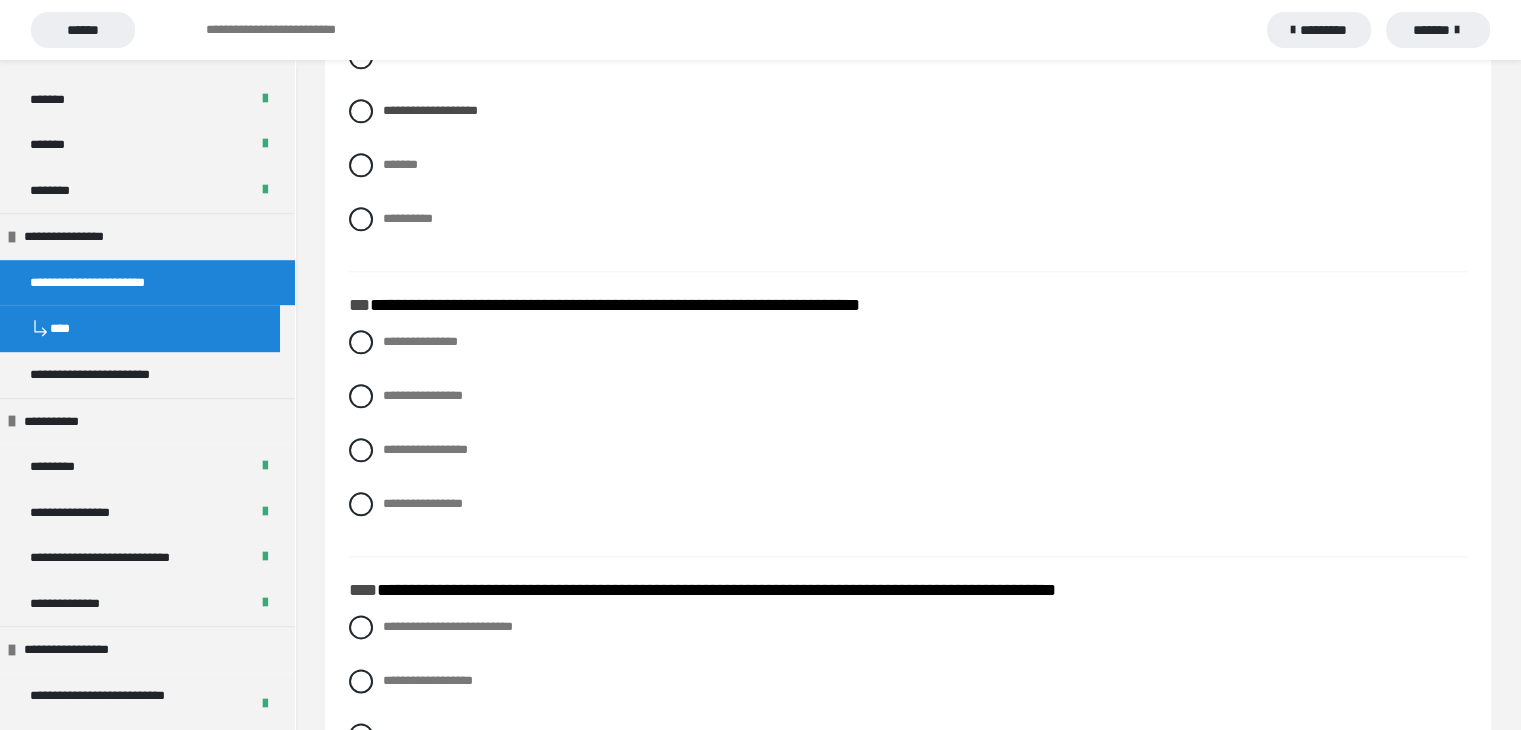 scroll, scrollTop: 2300, scrollLeft: 0, axis: vertical 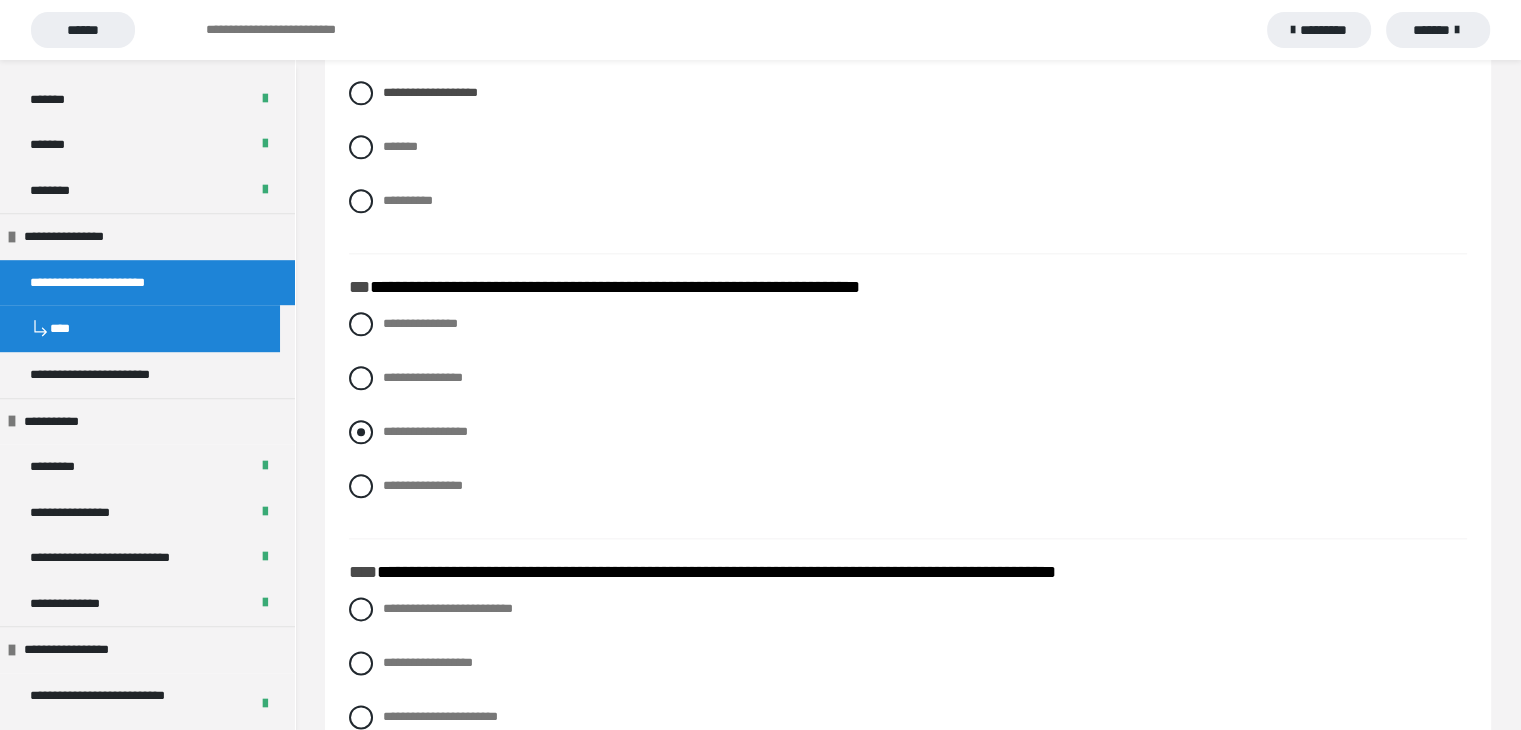 click at bounding box center (361, 432) 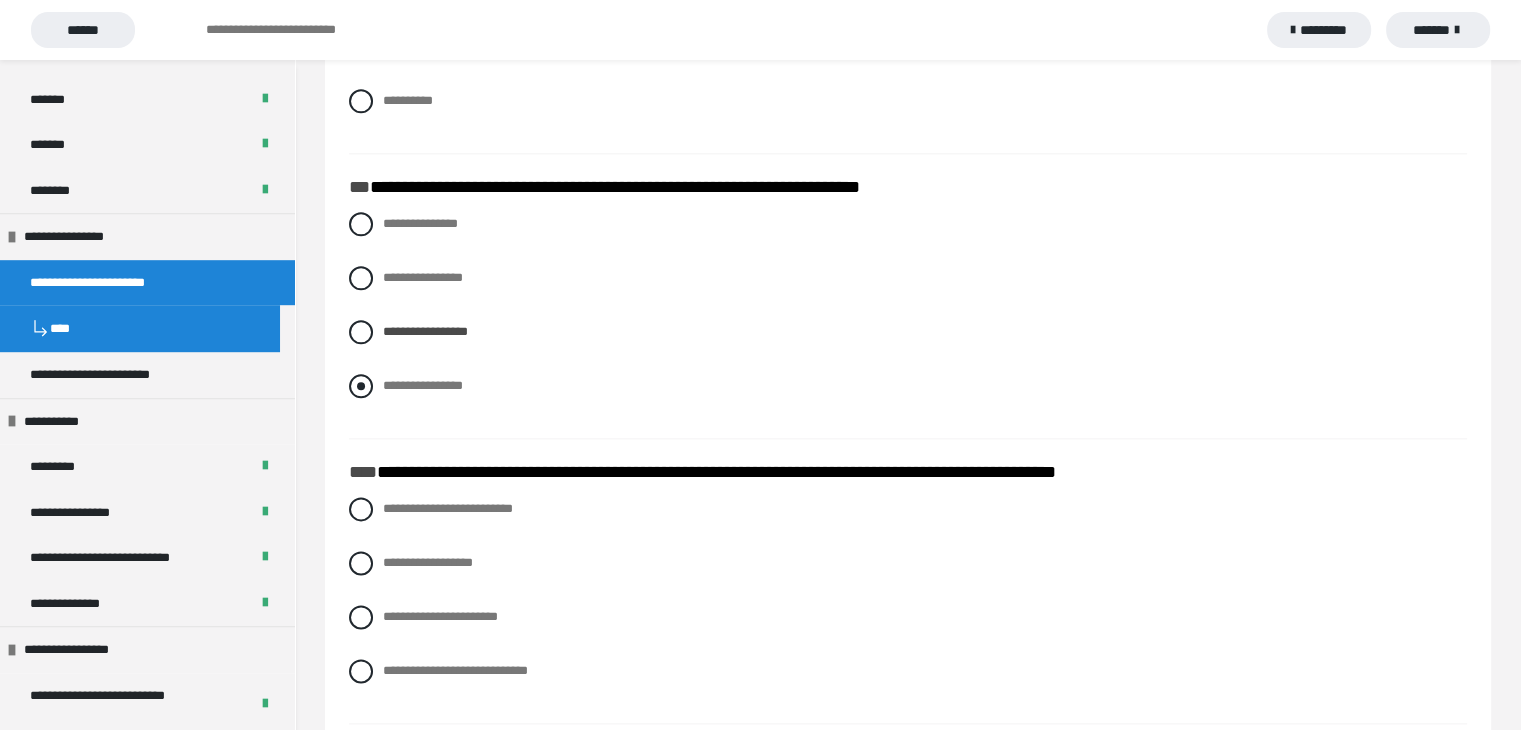 scroll, scrollTop: 2500, scrollLeft: 0, axis: vertical 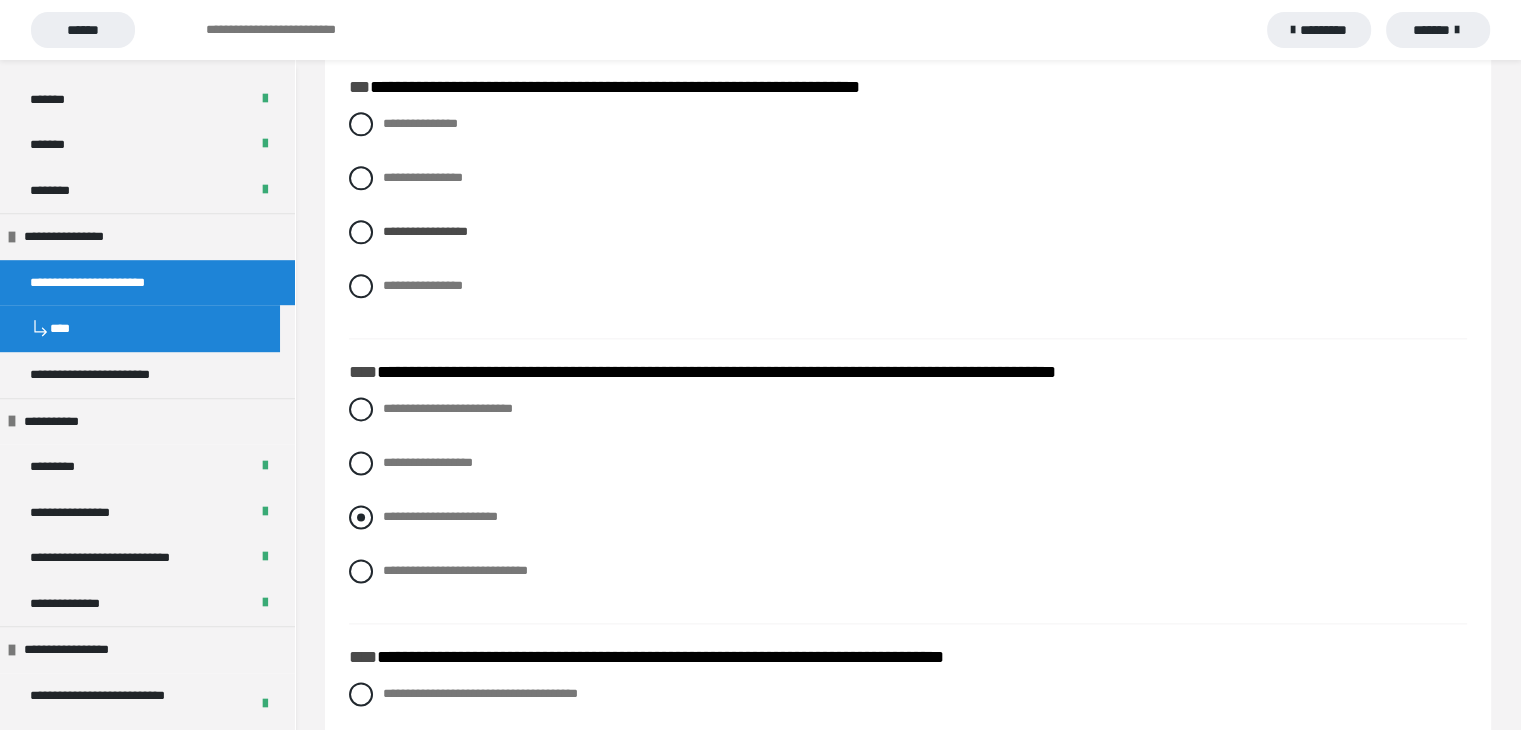 click at bounding box center (361, 517) 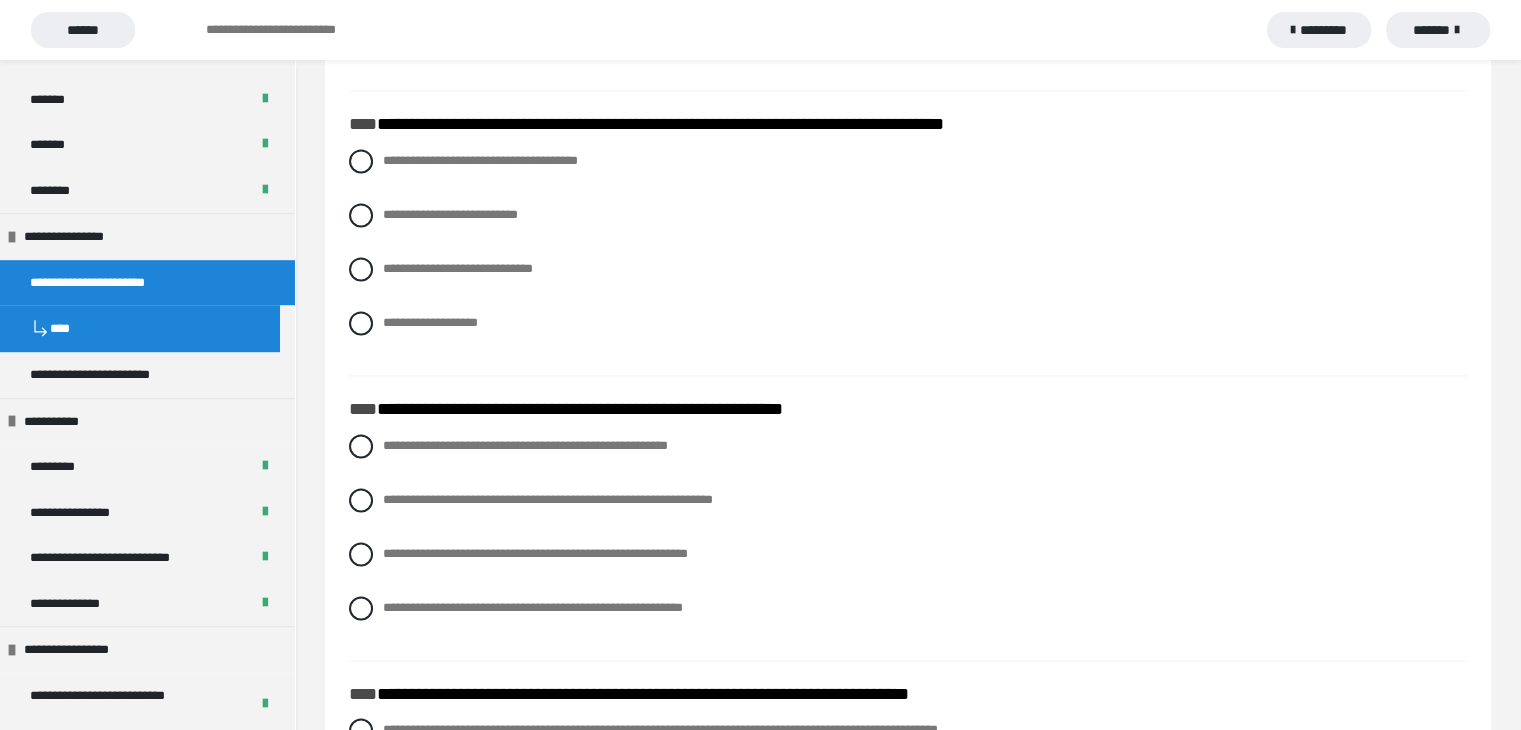 scroll, scrollTop: 3000, scrollLeft: 0, axis: vertical 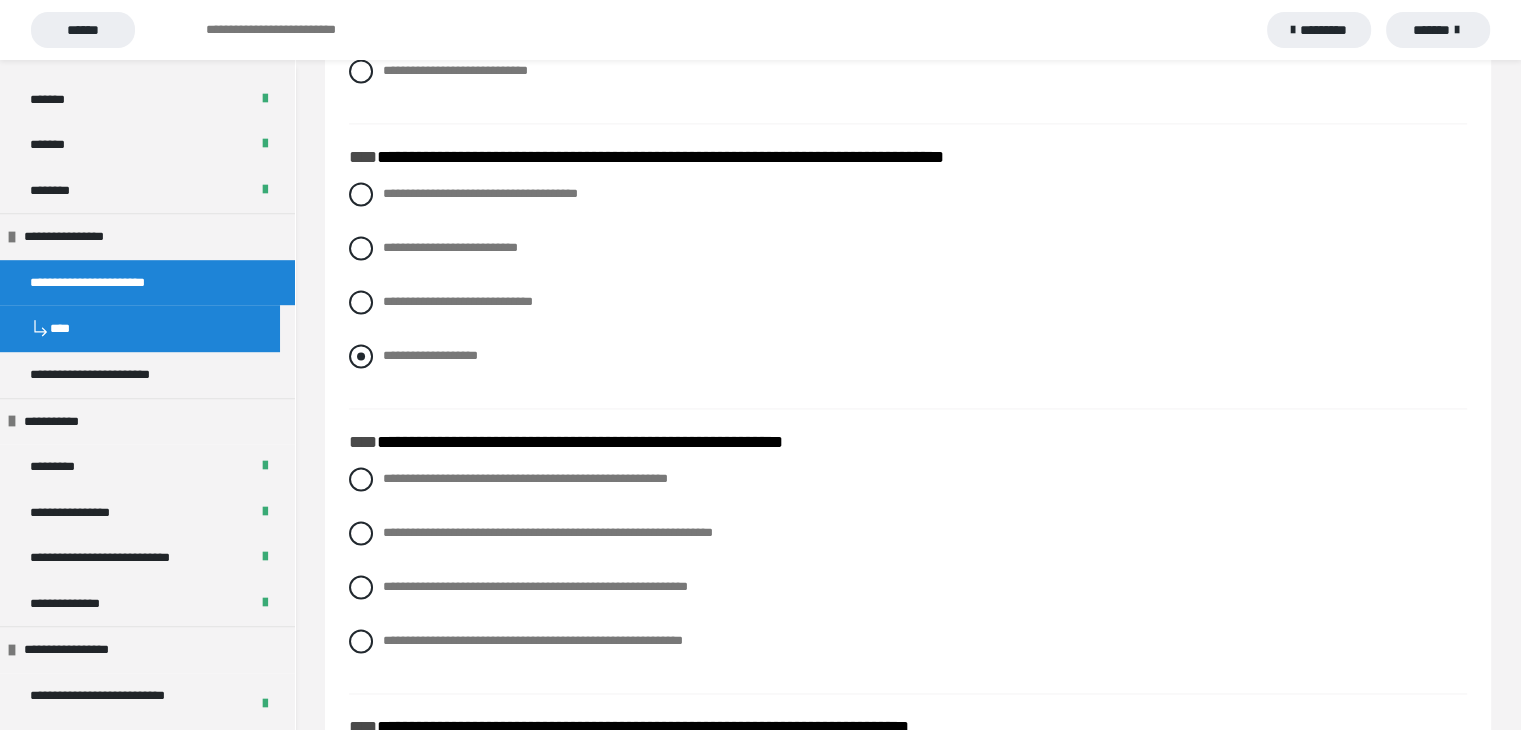 click at bounding box center (361, 356) 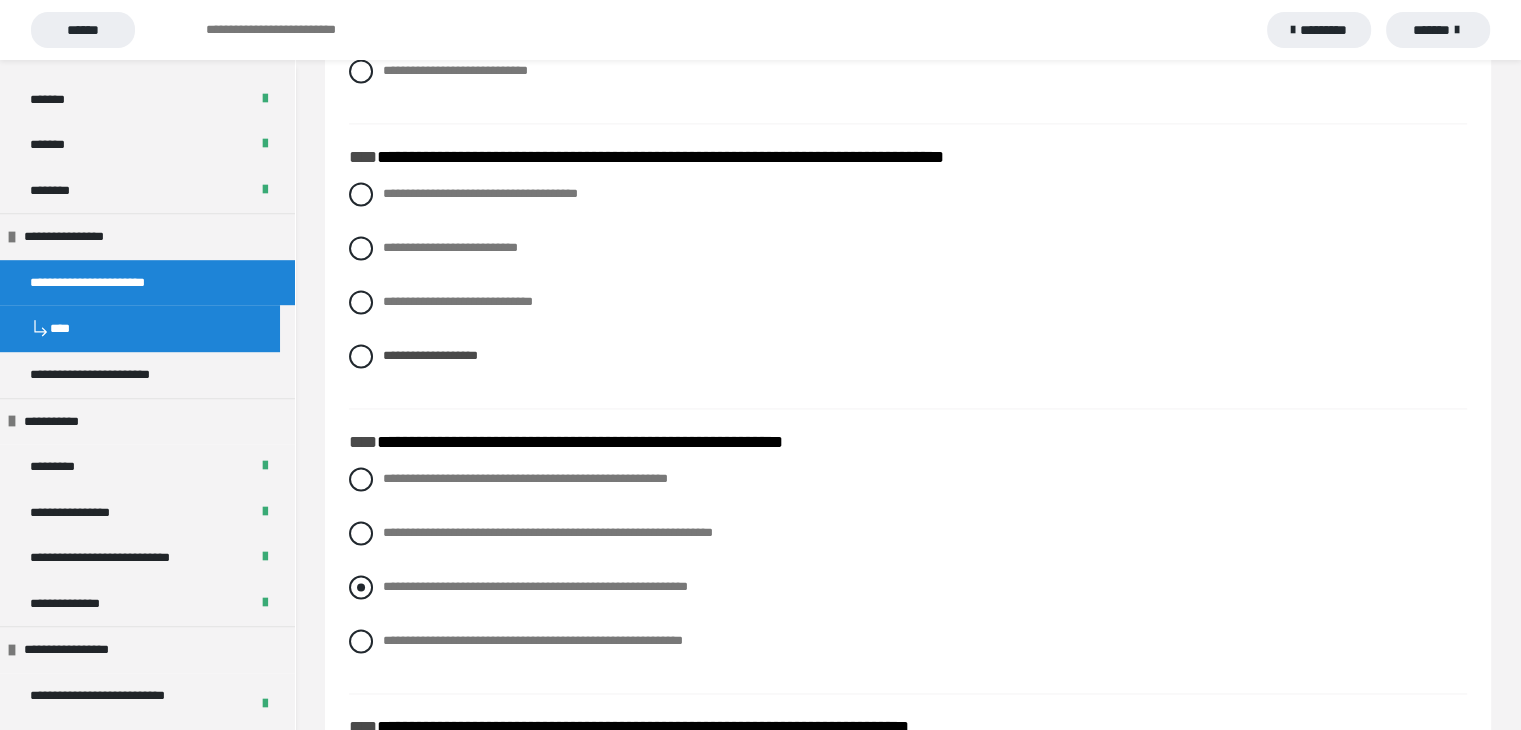 click at bounding box center [361, 587] 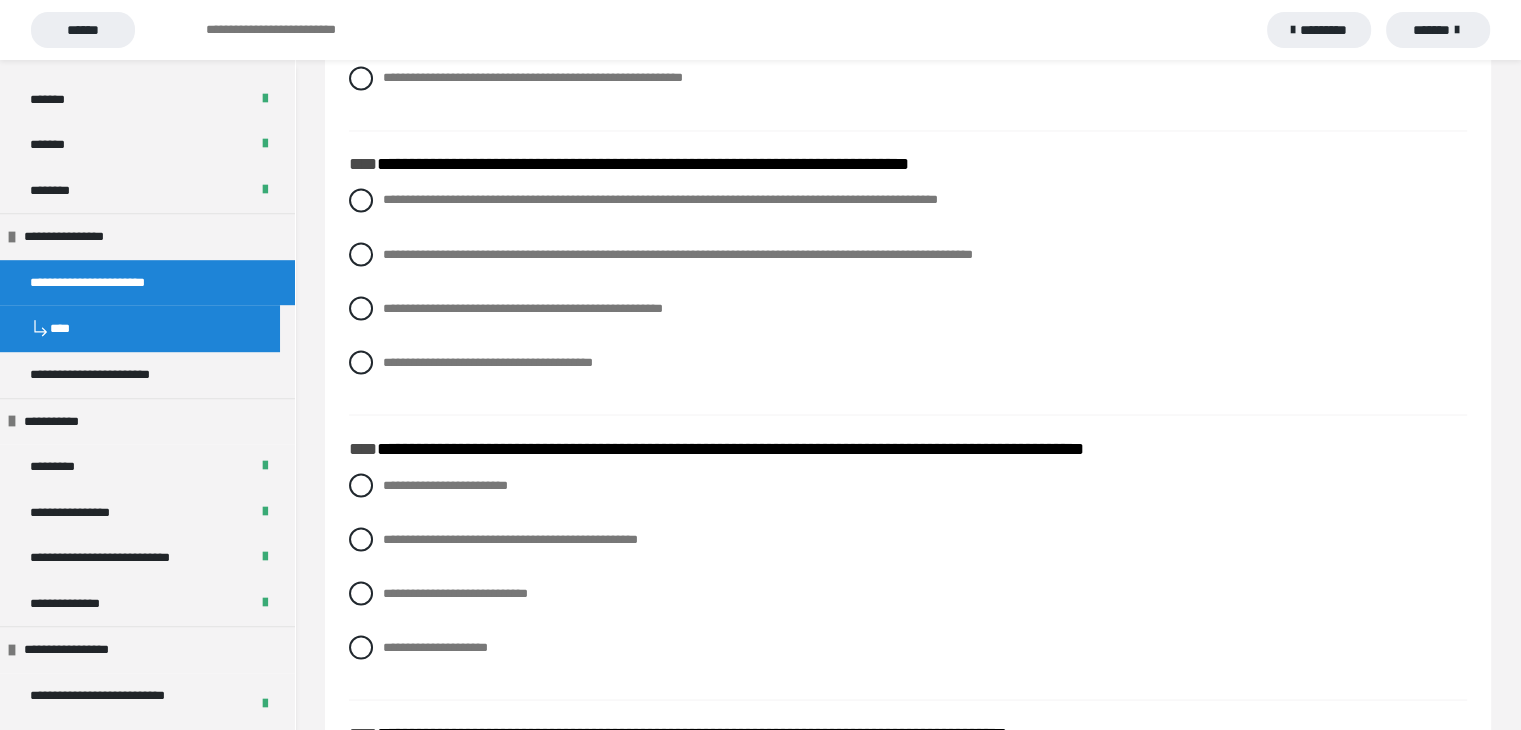 scroll, scrollTop: 3600, scrollLeft: 0, axis: vertical 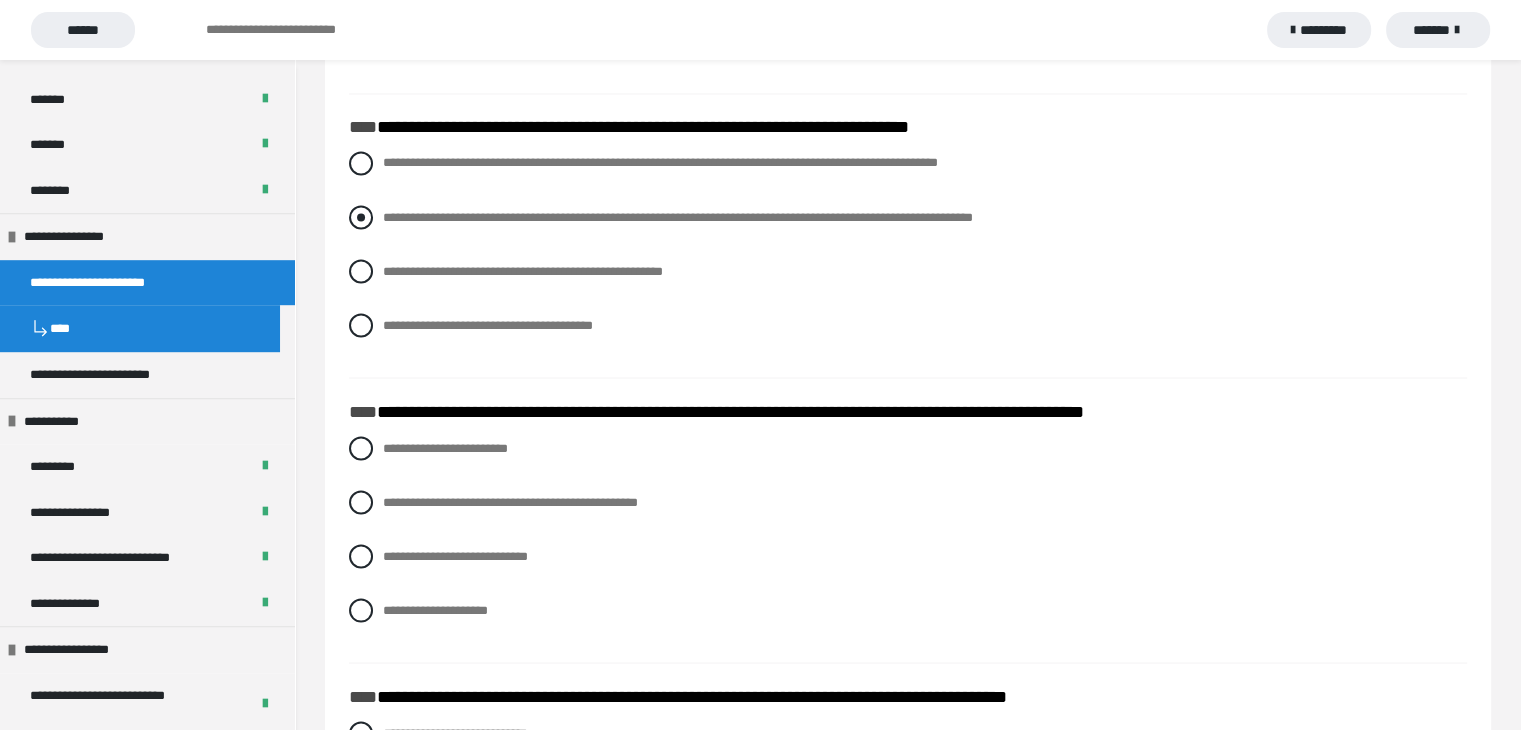 click at bounding box center (361, 217) 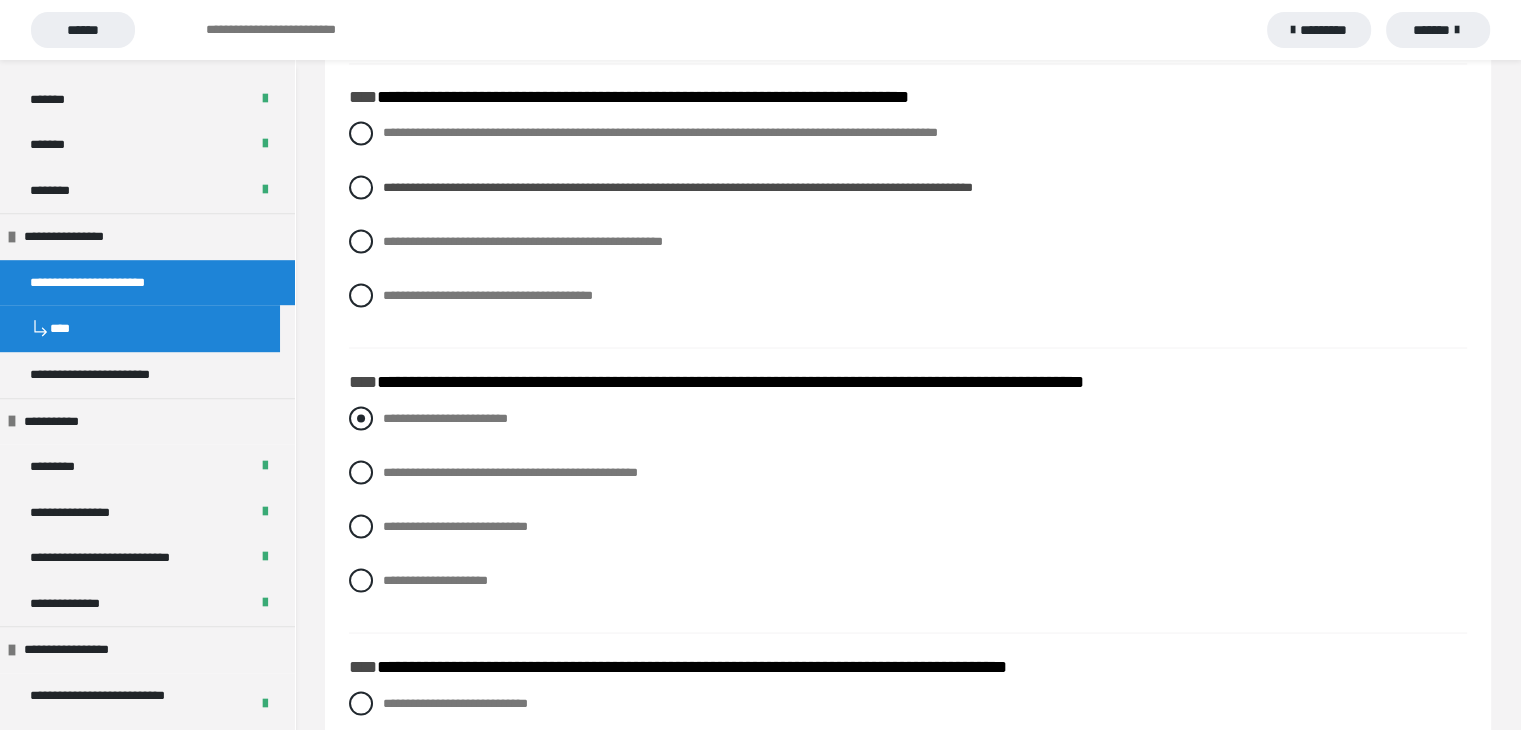scroll, scrollTop: 3600, scrollLeft: 0, axis: vertical 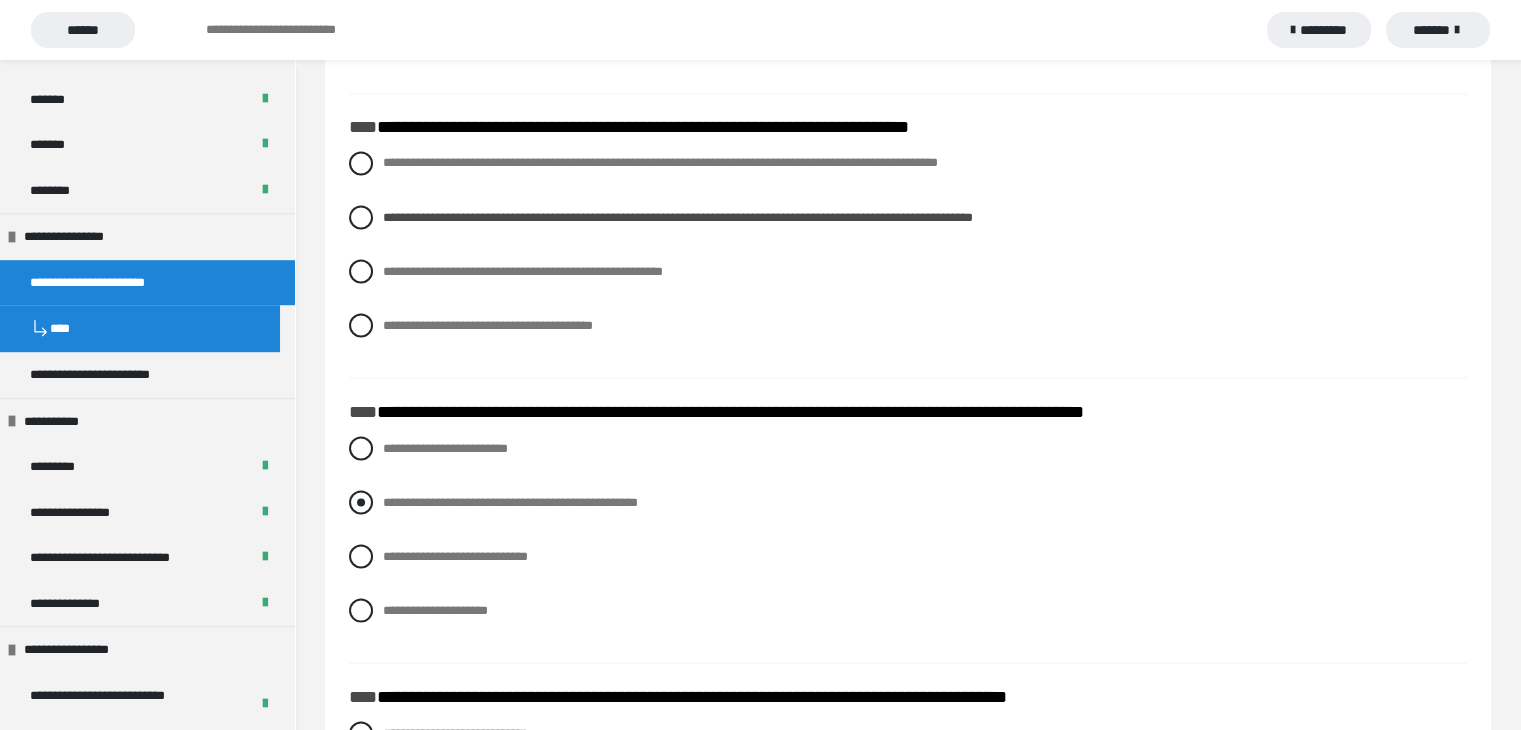 click at bounding box center [361, 502] 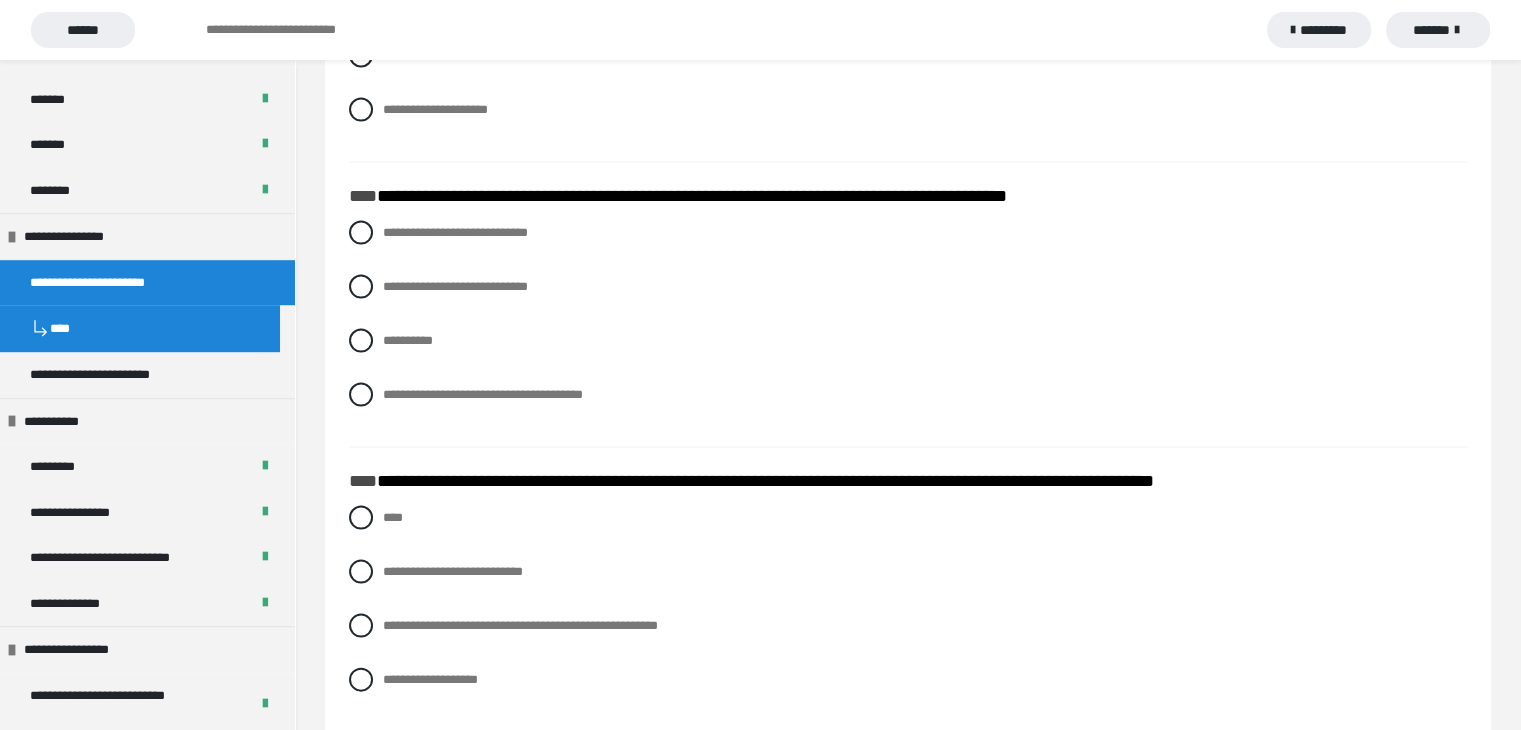 scroll, scrollTop: 4200, scrollLeft: 0, axis: vertical 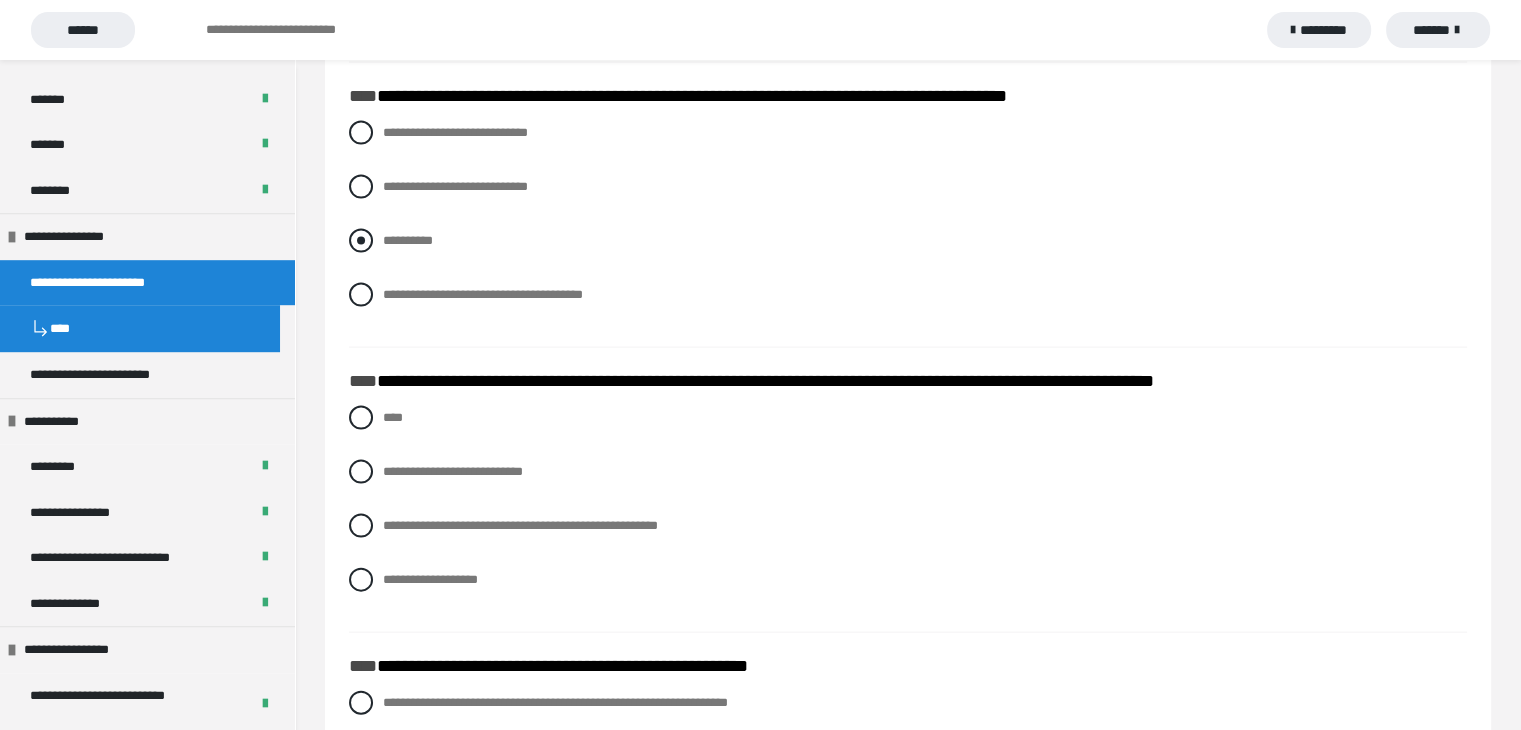 click at bounding box center [361, 241] 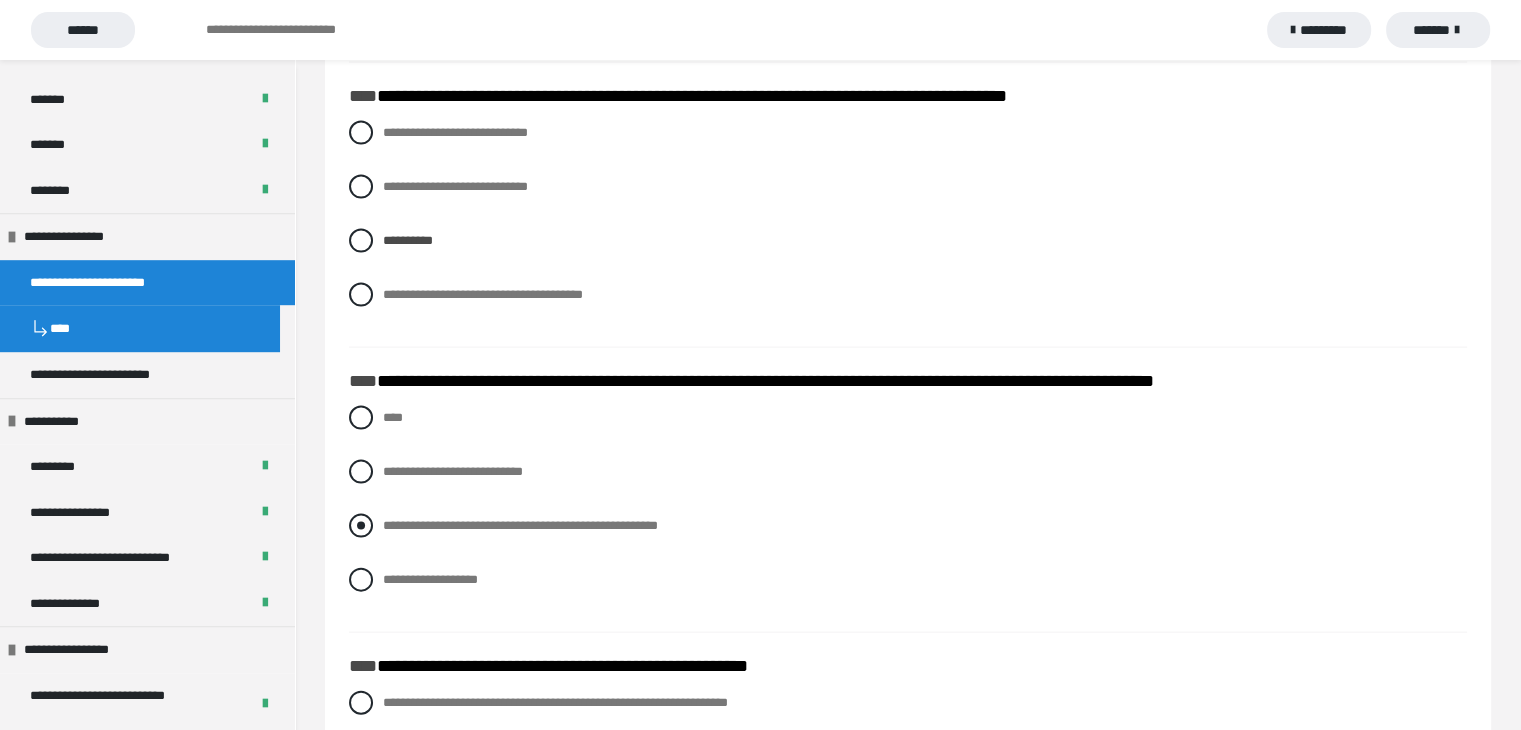 click at bounding box center (361, 526) 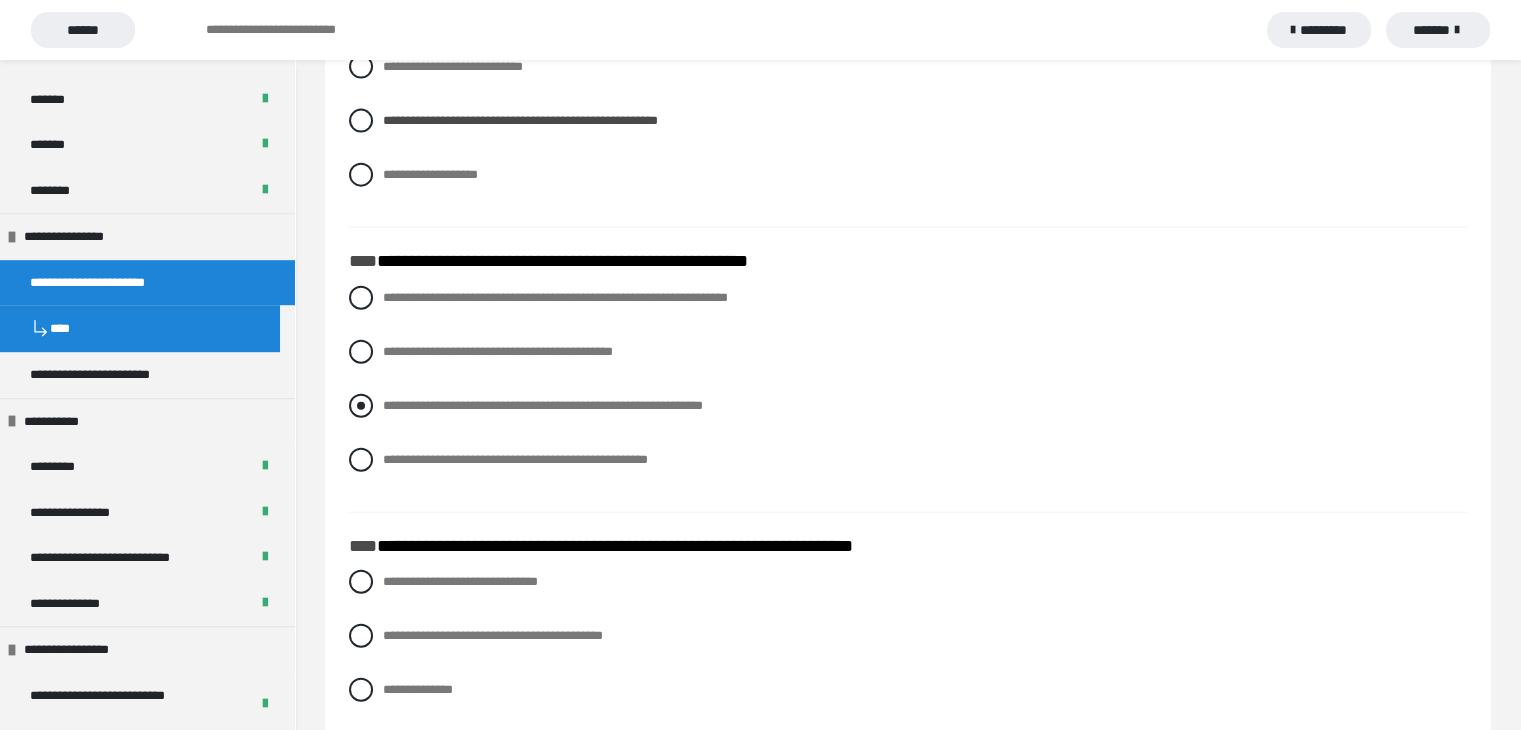 scroll, scrollTop: 4722, scrollLeft: 0, axis: vertical 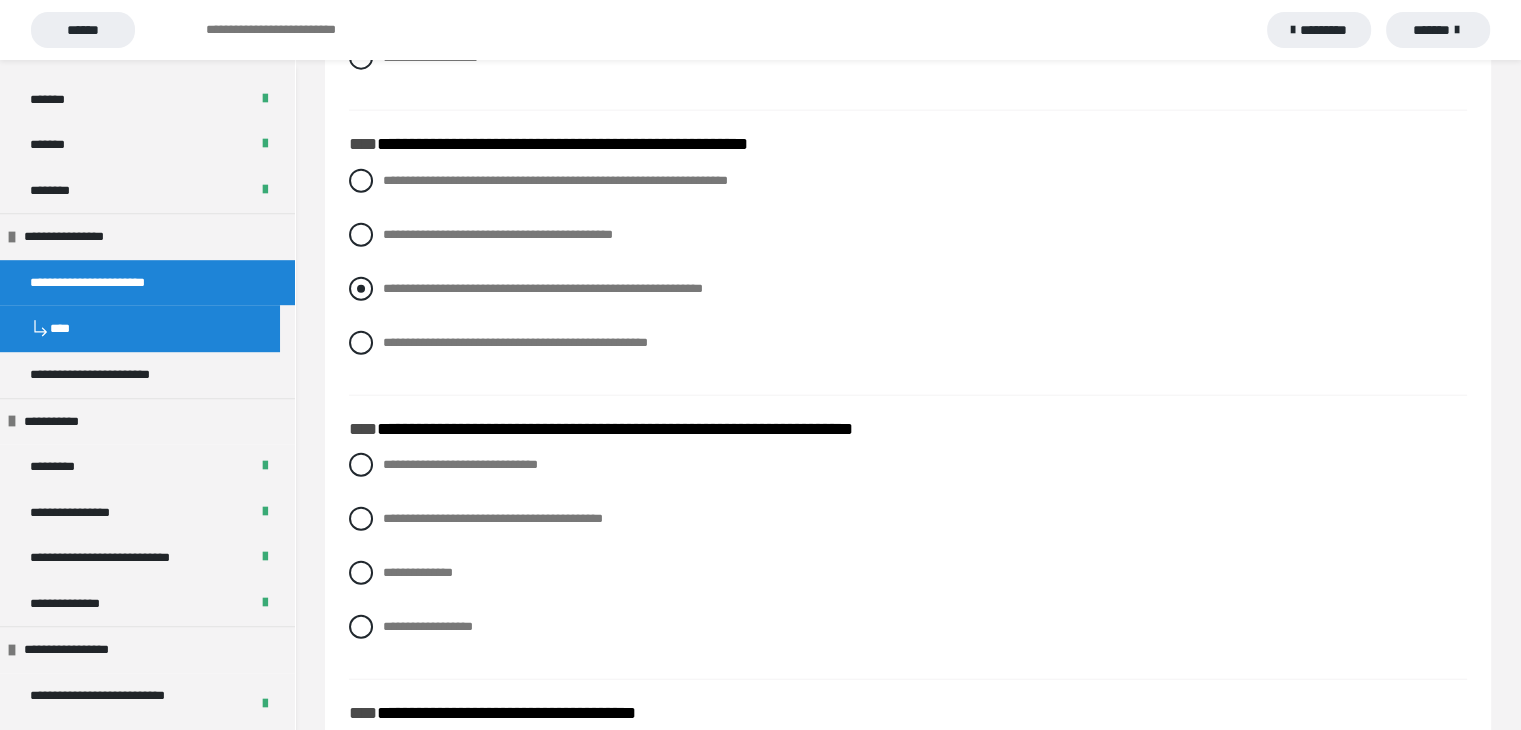 click at bounding box center [361, 289] 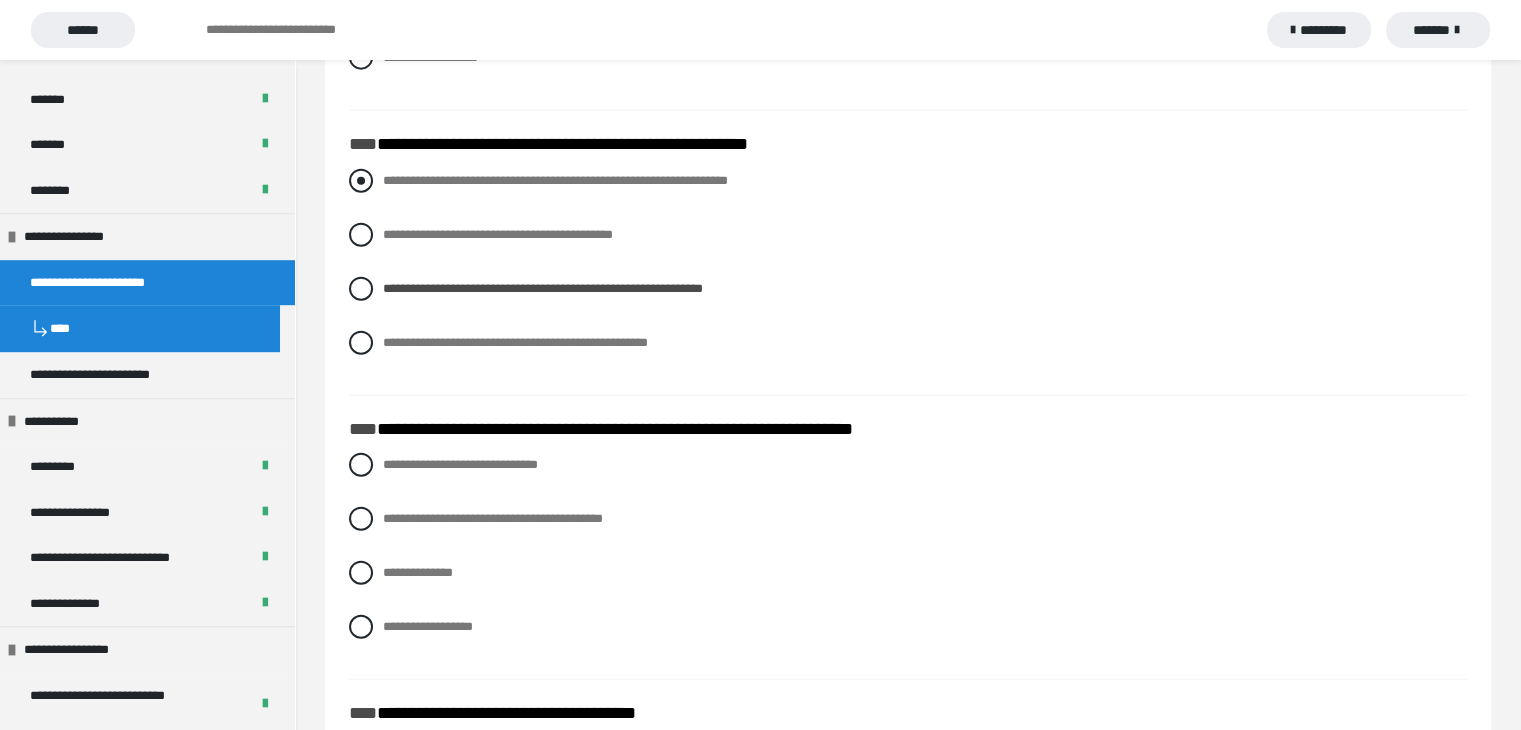 click at bounding box center (361, 181) 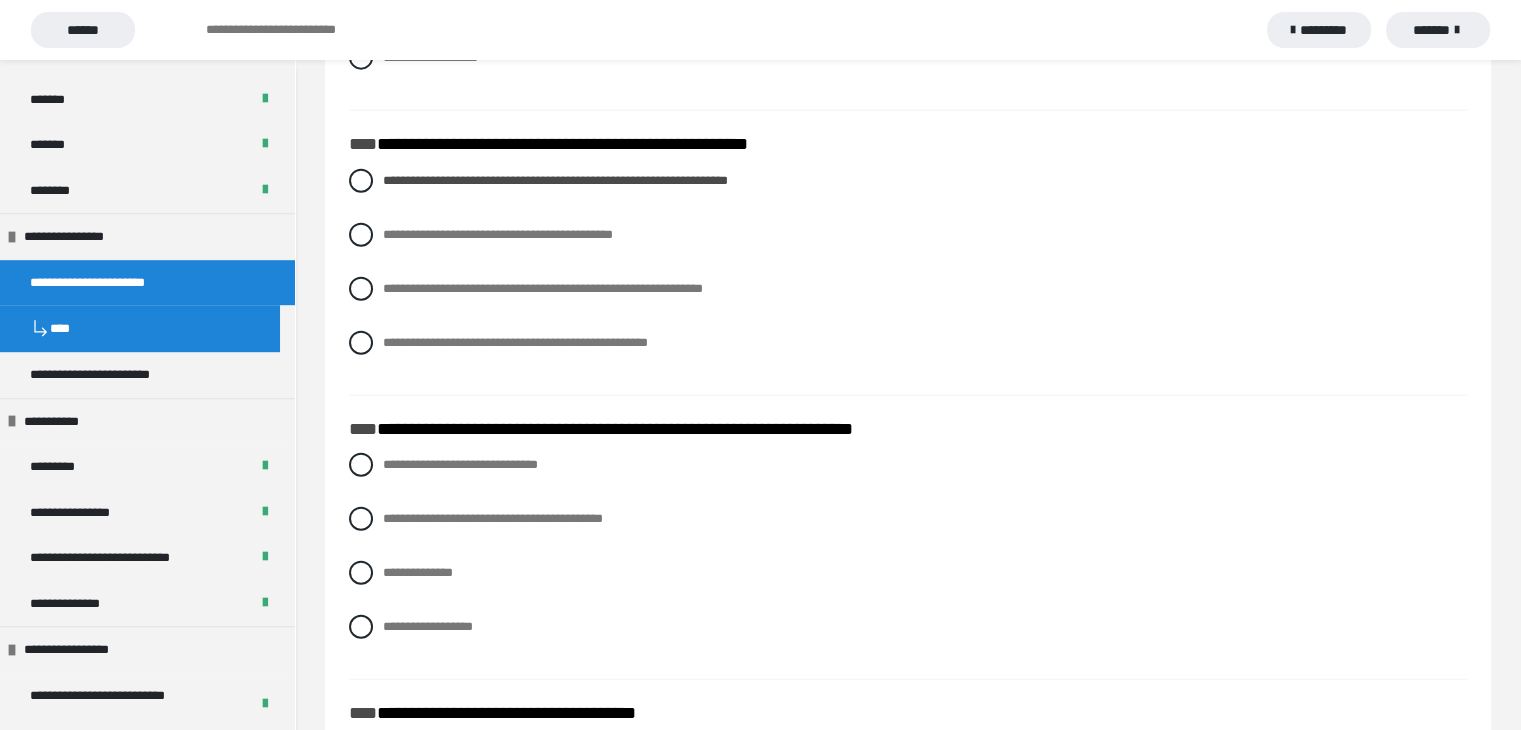 scroll, scrollTop: 4922, scrollLeft: 0, axis: vertical 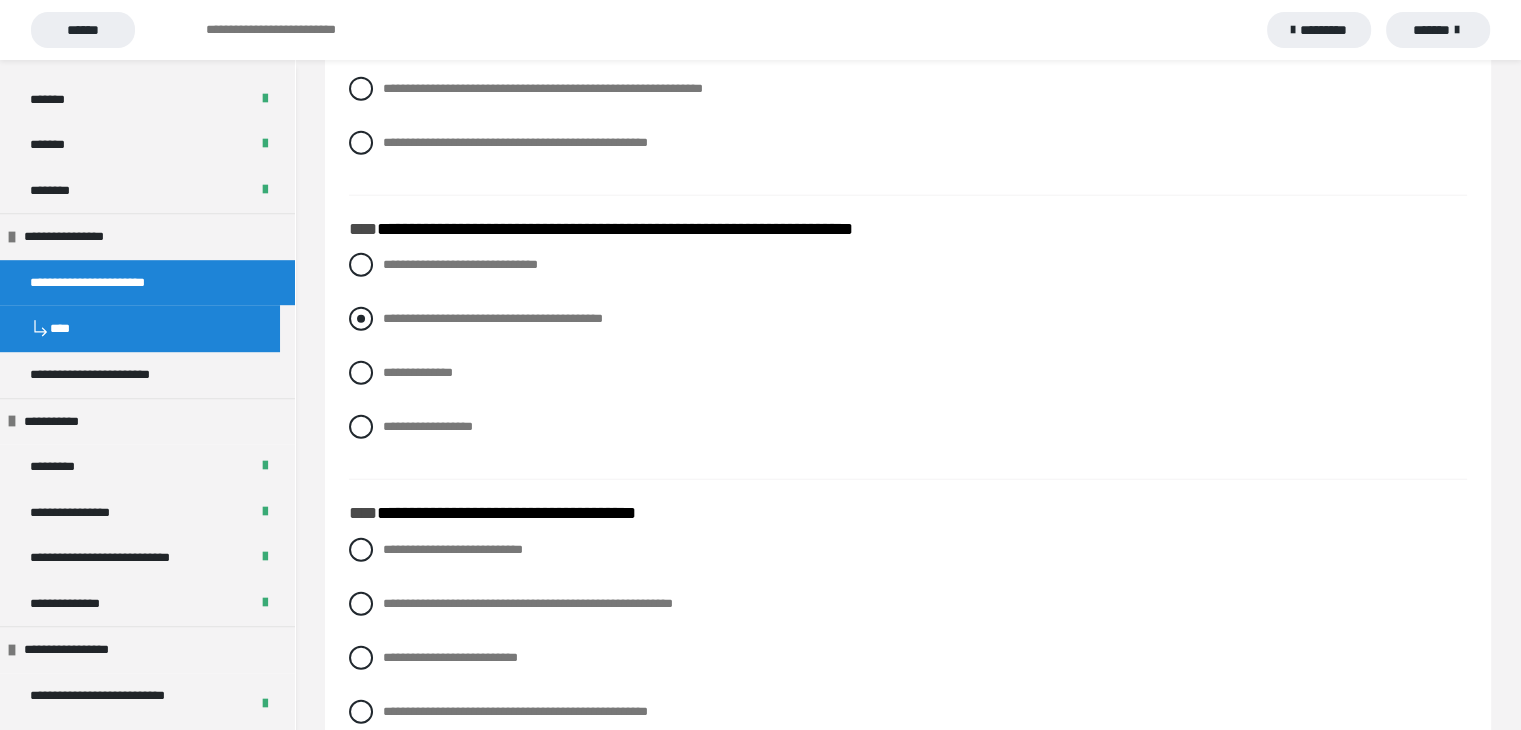 click at bounding box center (361, 319) 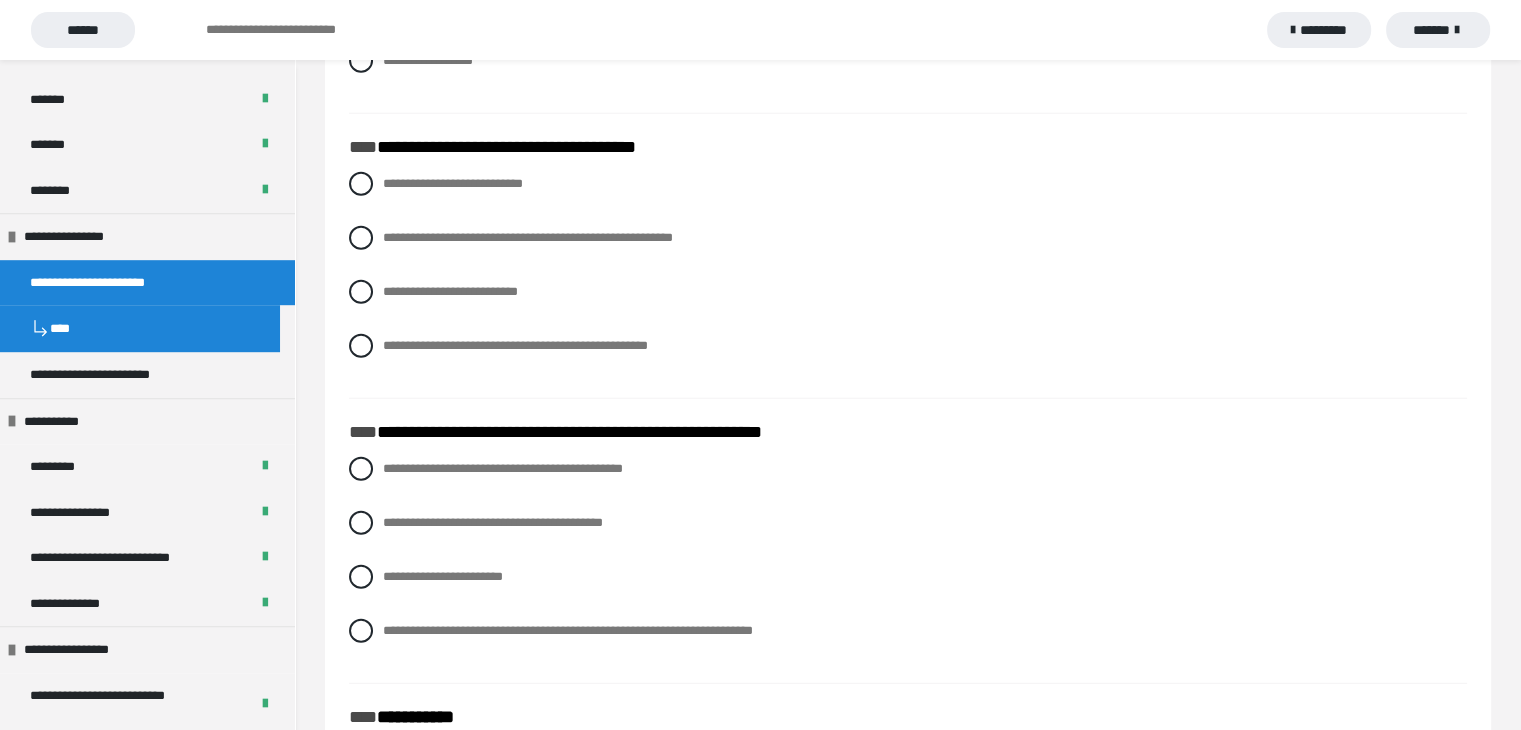 scroll, scrollTop: 5322, scrollLeft: 0, axis: vertical 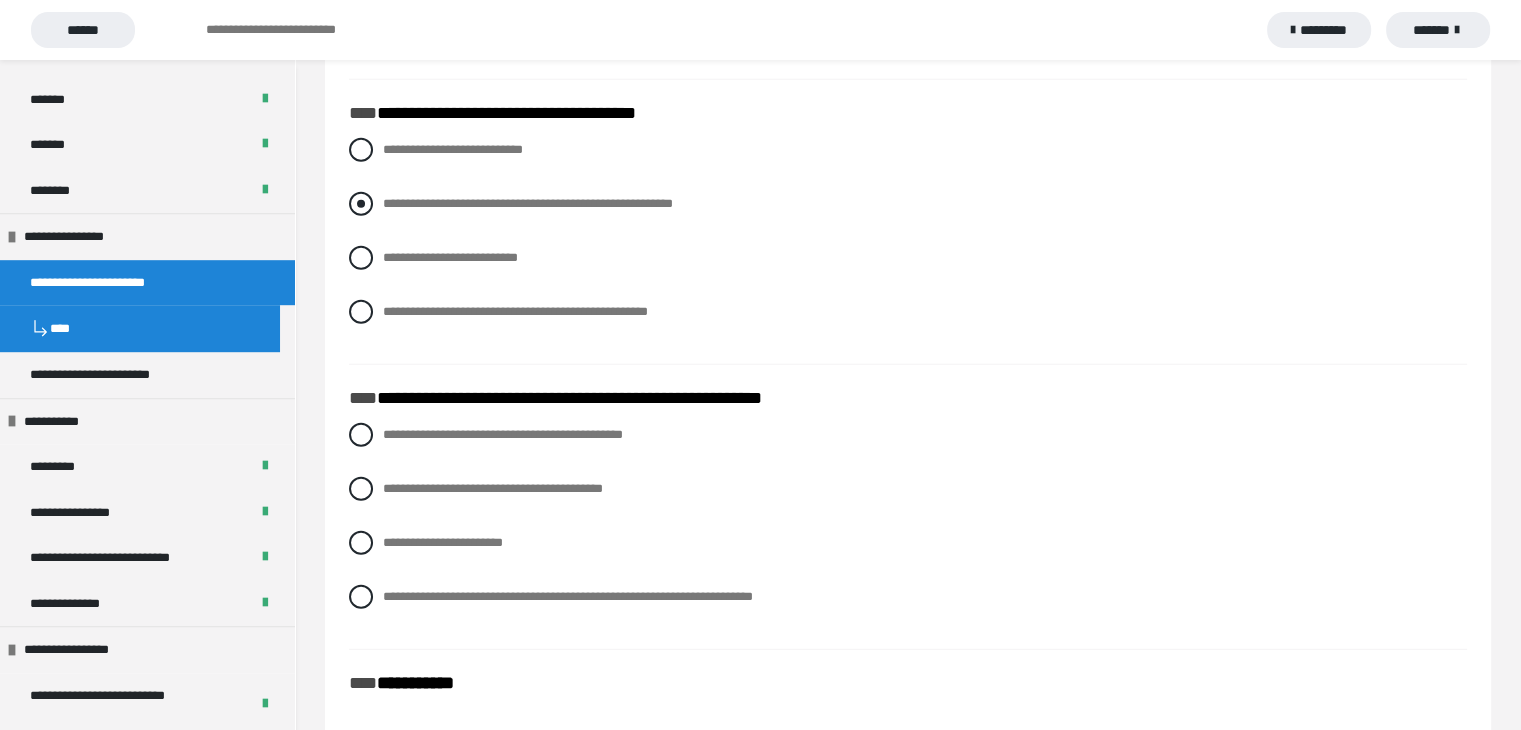 click at bounding box center [361, 204] 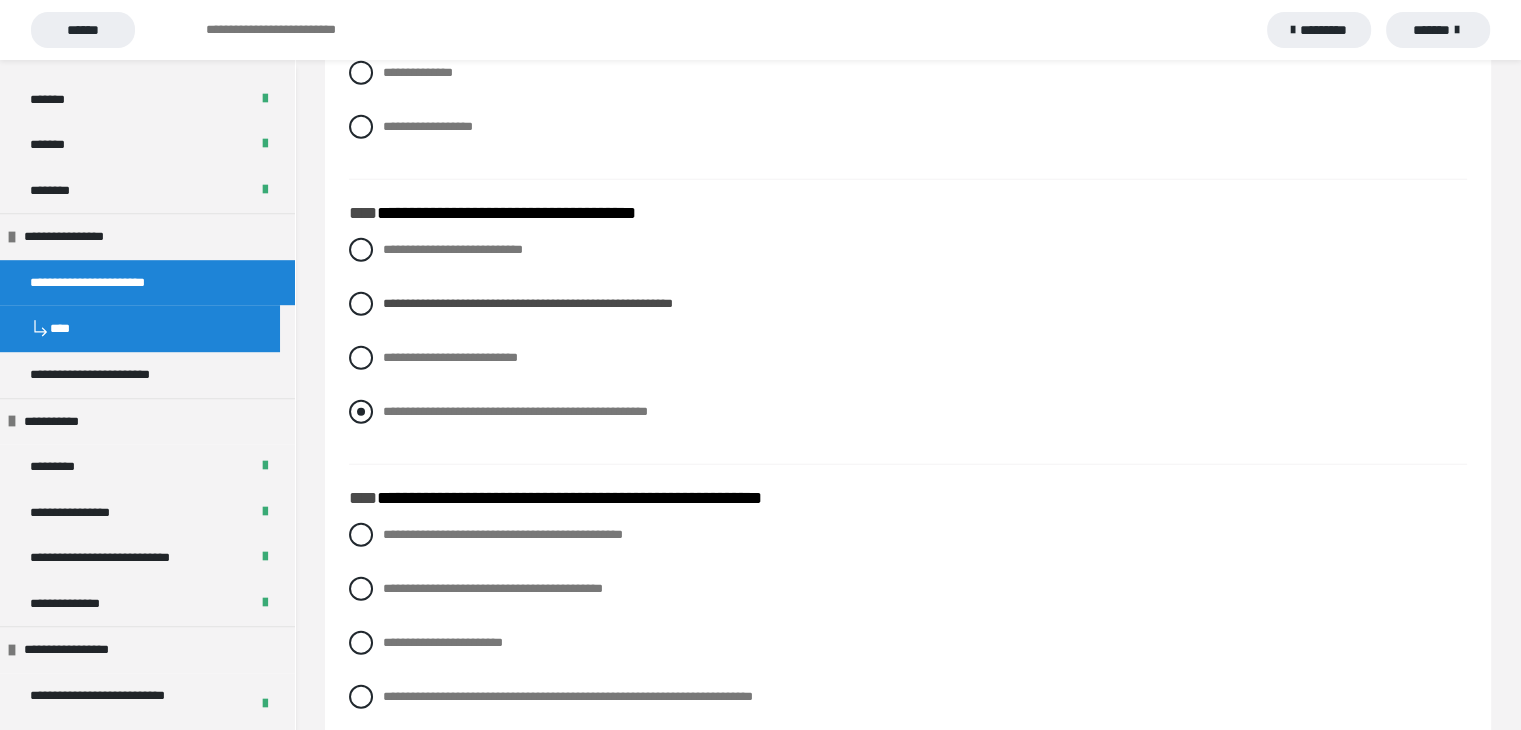 scroll, scrollTop: 5322, scrollLeft: 0, axis: vertical 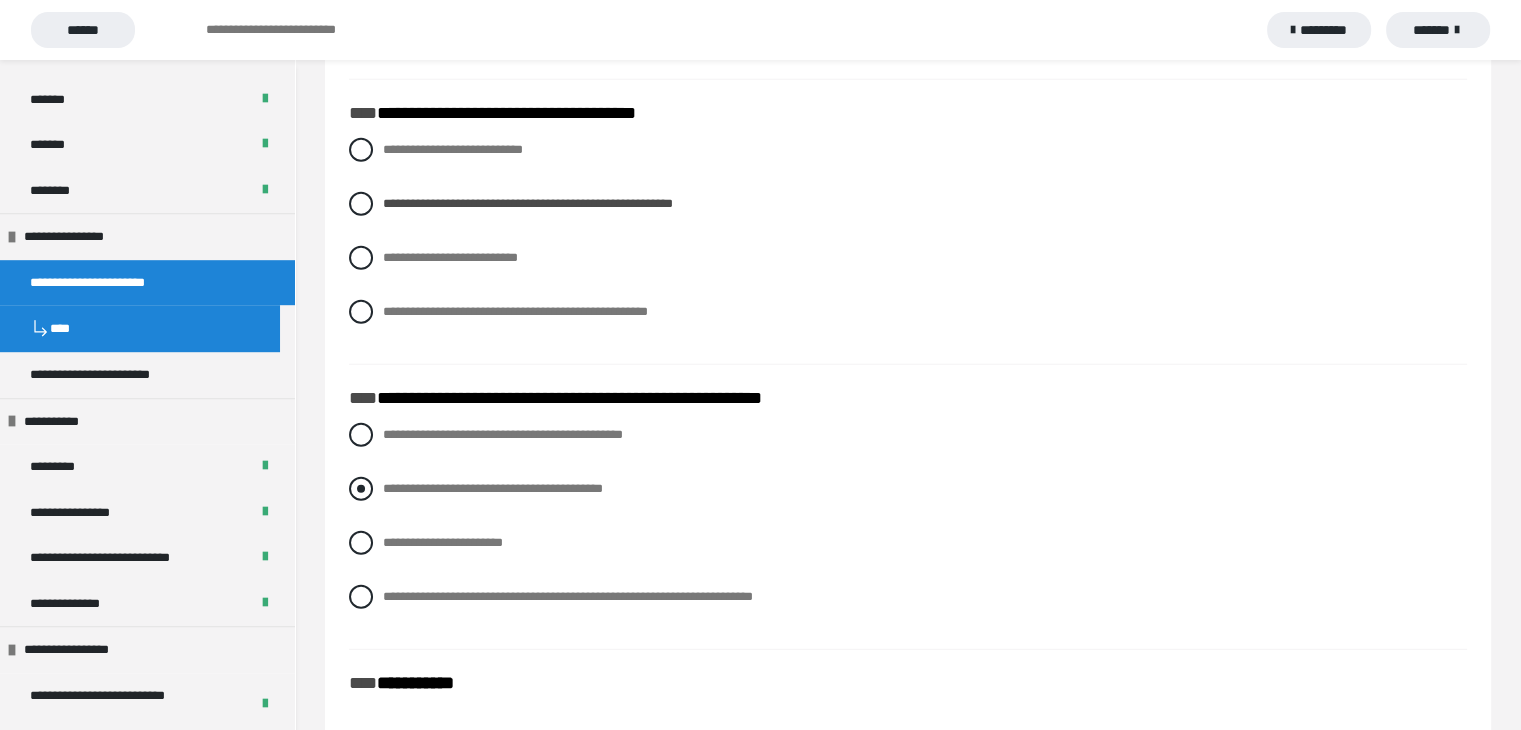 click at bounding box center [361, 489] 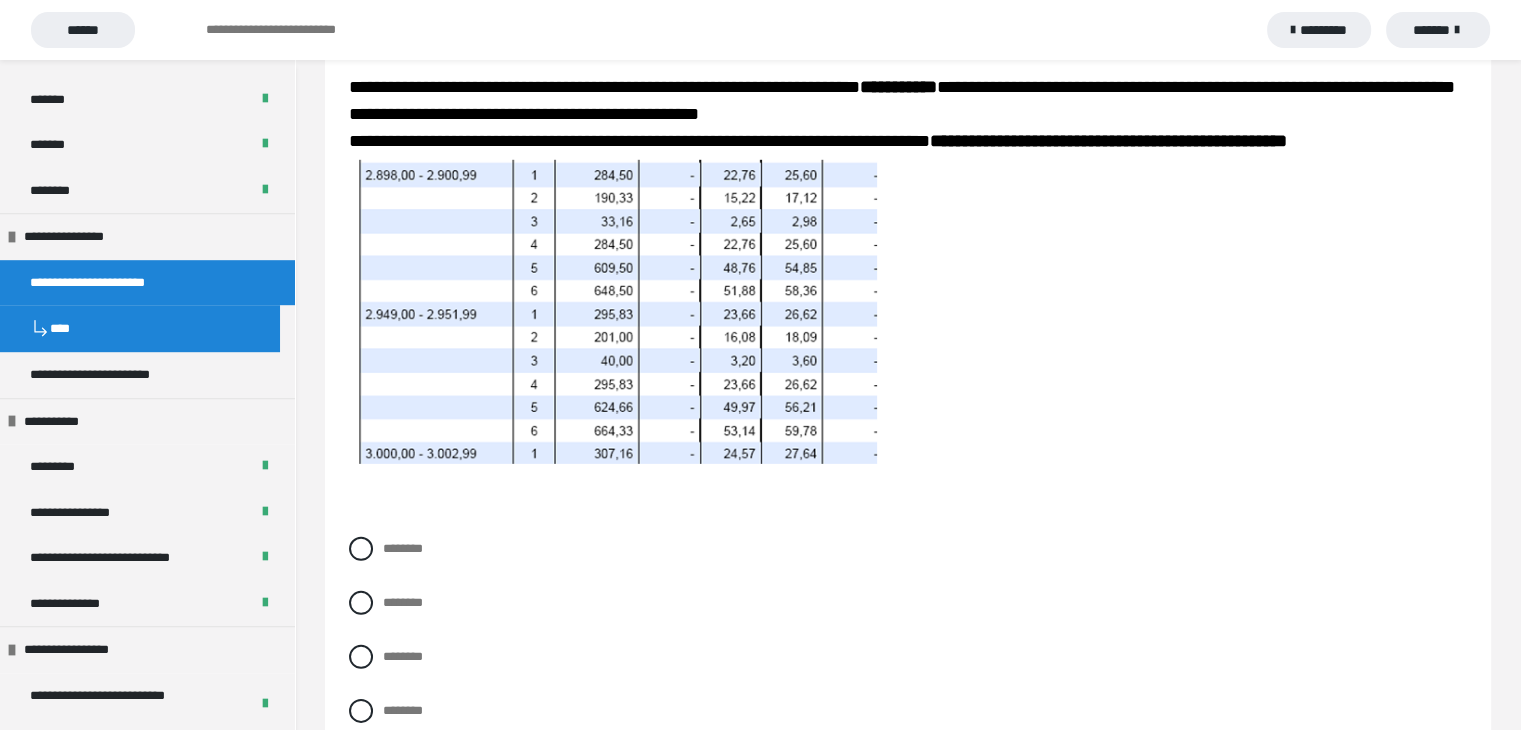 scroll, scrollTop: 6022, scrollLeft: 0, axis: vertical 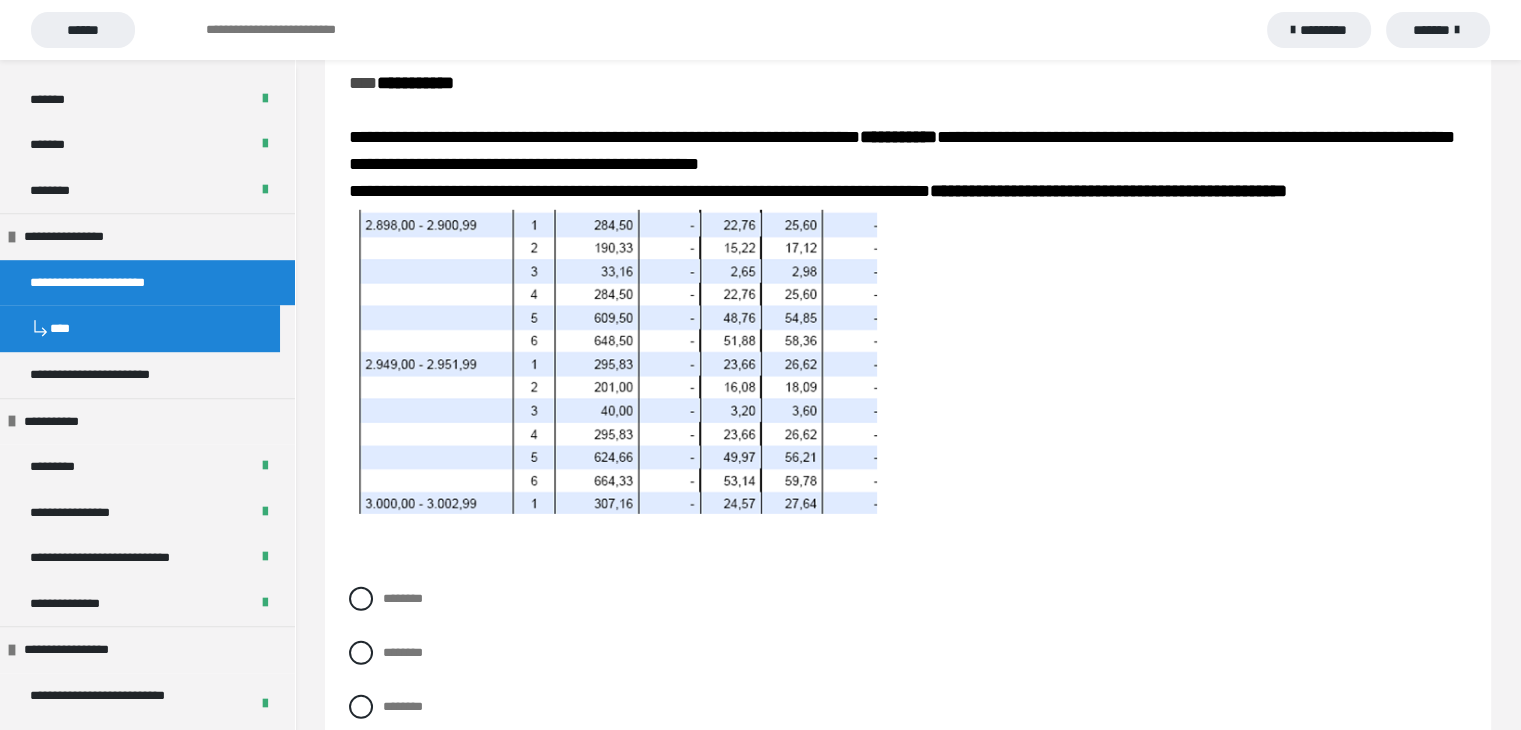 click at bounding box center (613, 362) 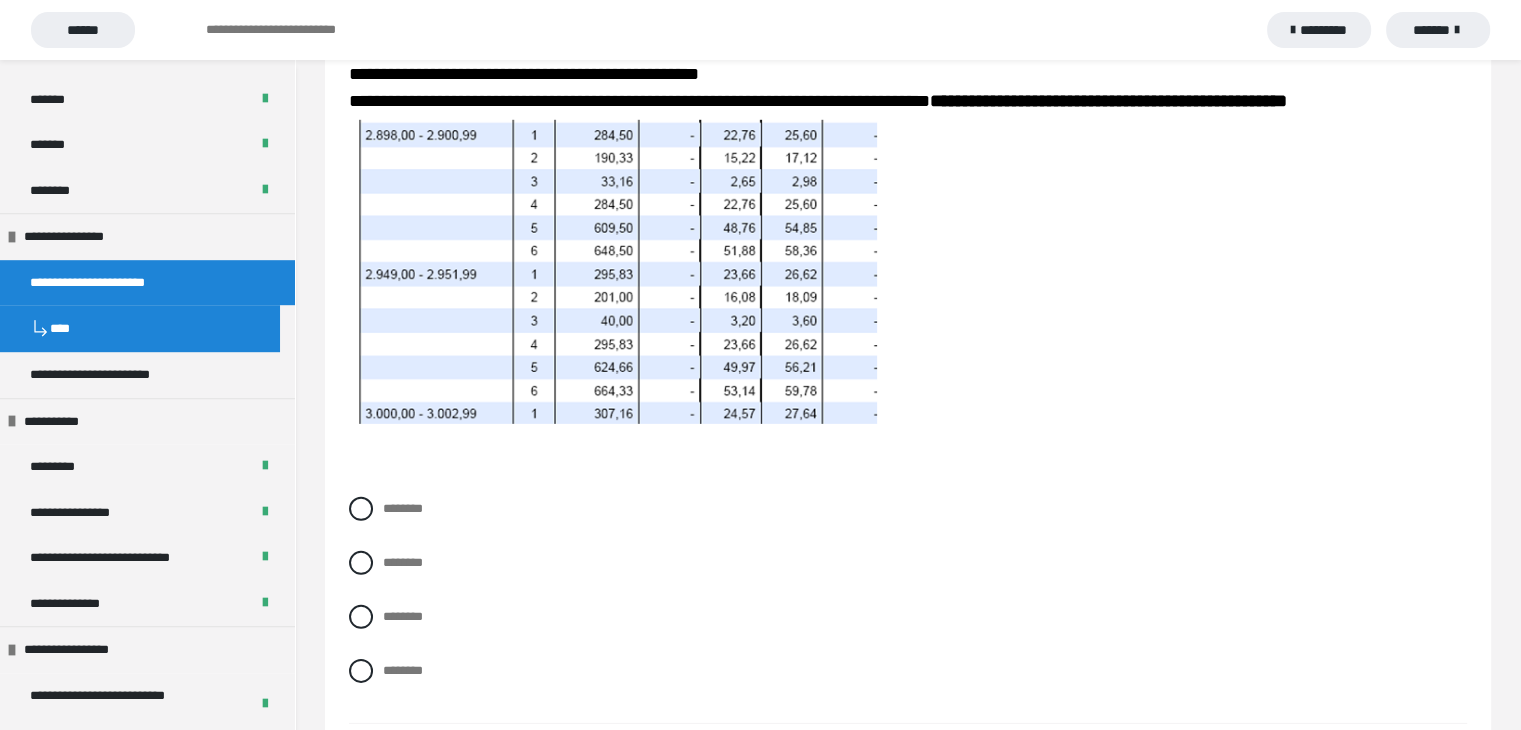 scroll, scrollTop: 6022, scrollLeft: 0, axis: vertical 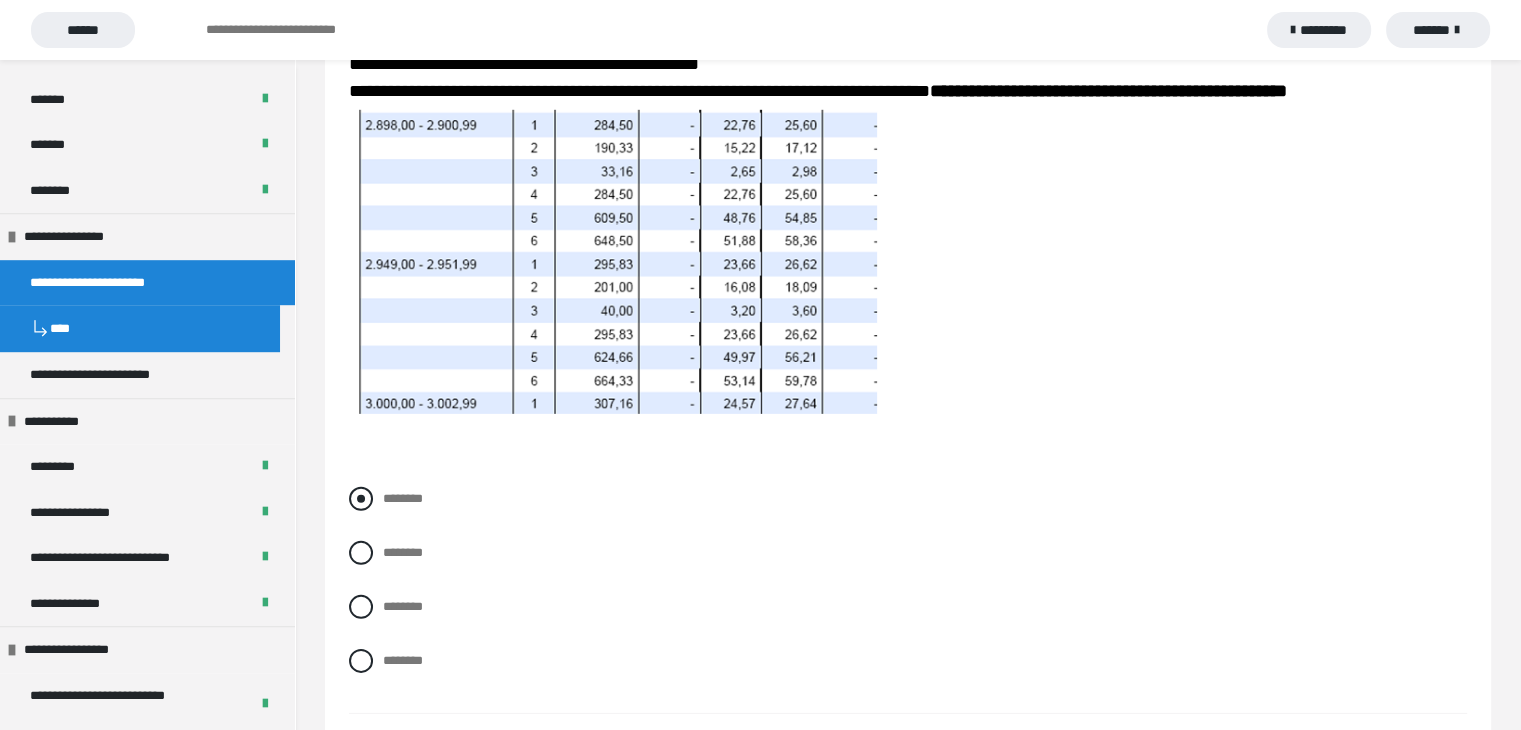 click at bounding box center (361, 499) 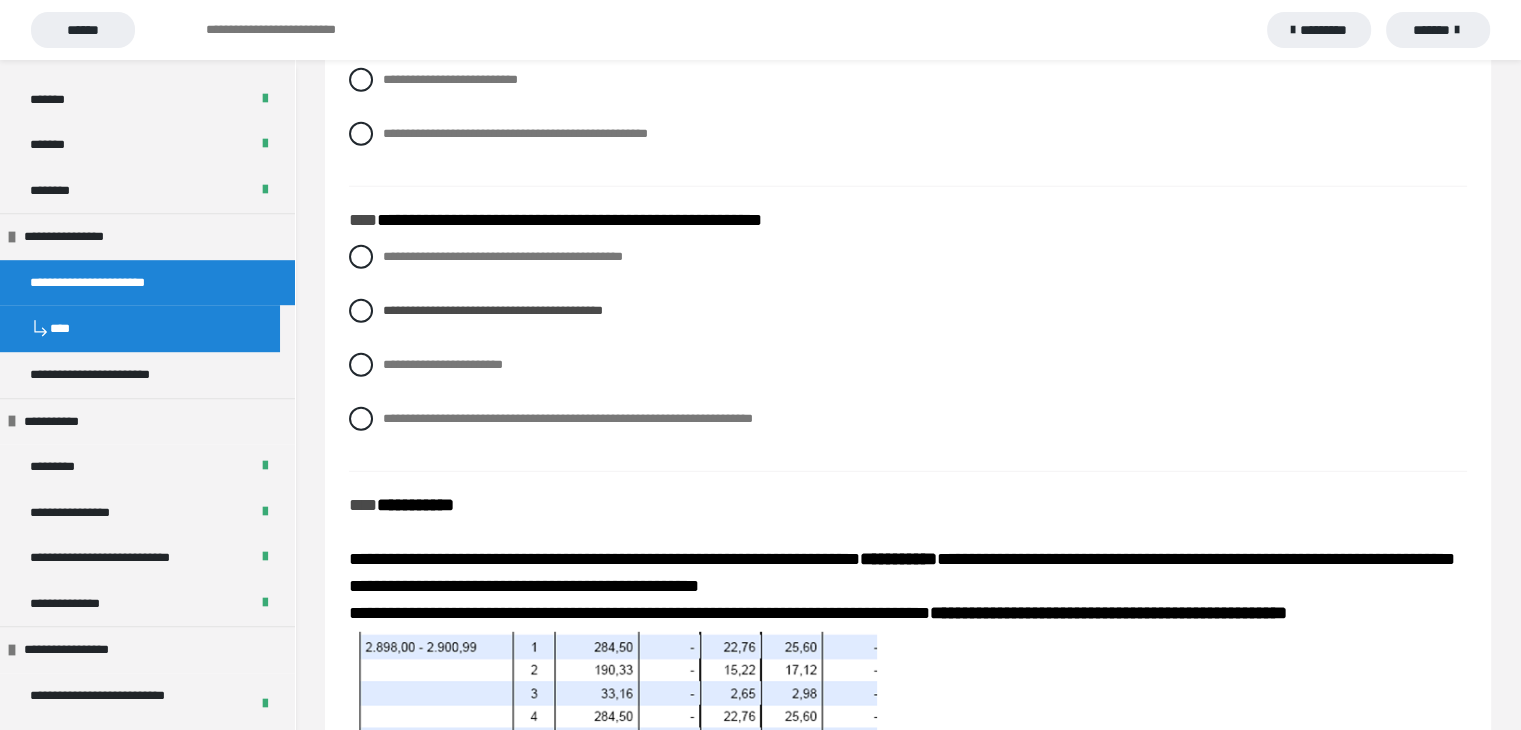 scroll, scrollTop: 6100, scrollLeft: 0, axis: vertical 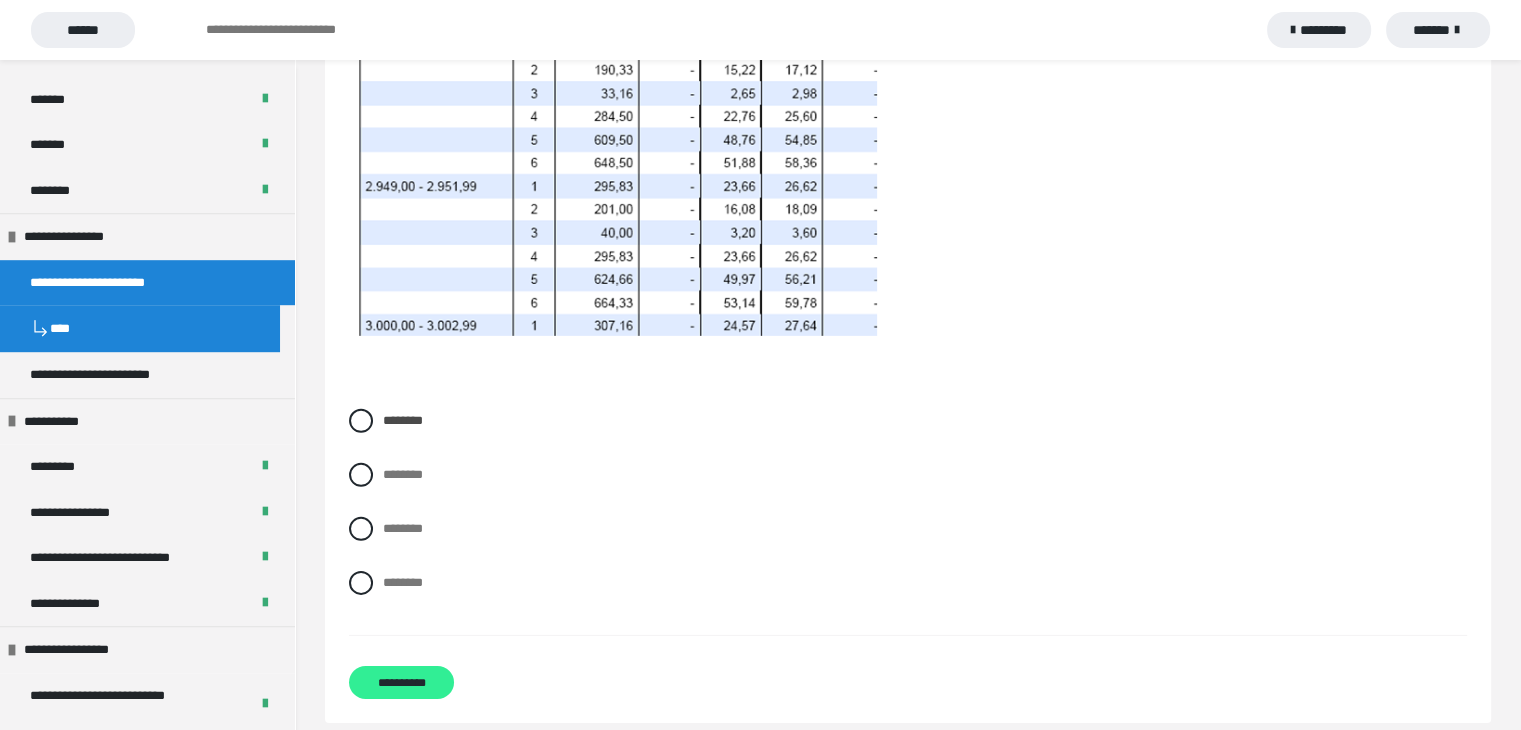 click on "**********" at bounding box center [401, 682] 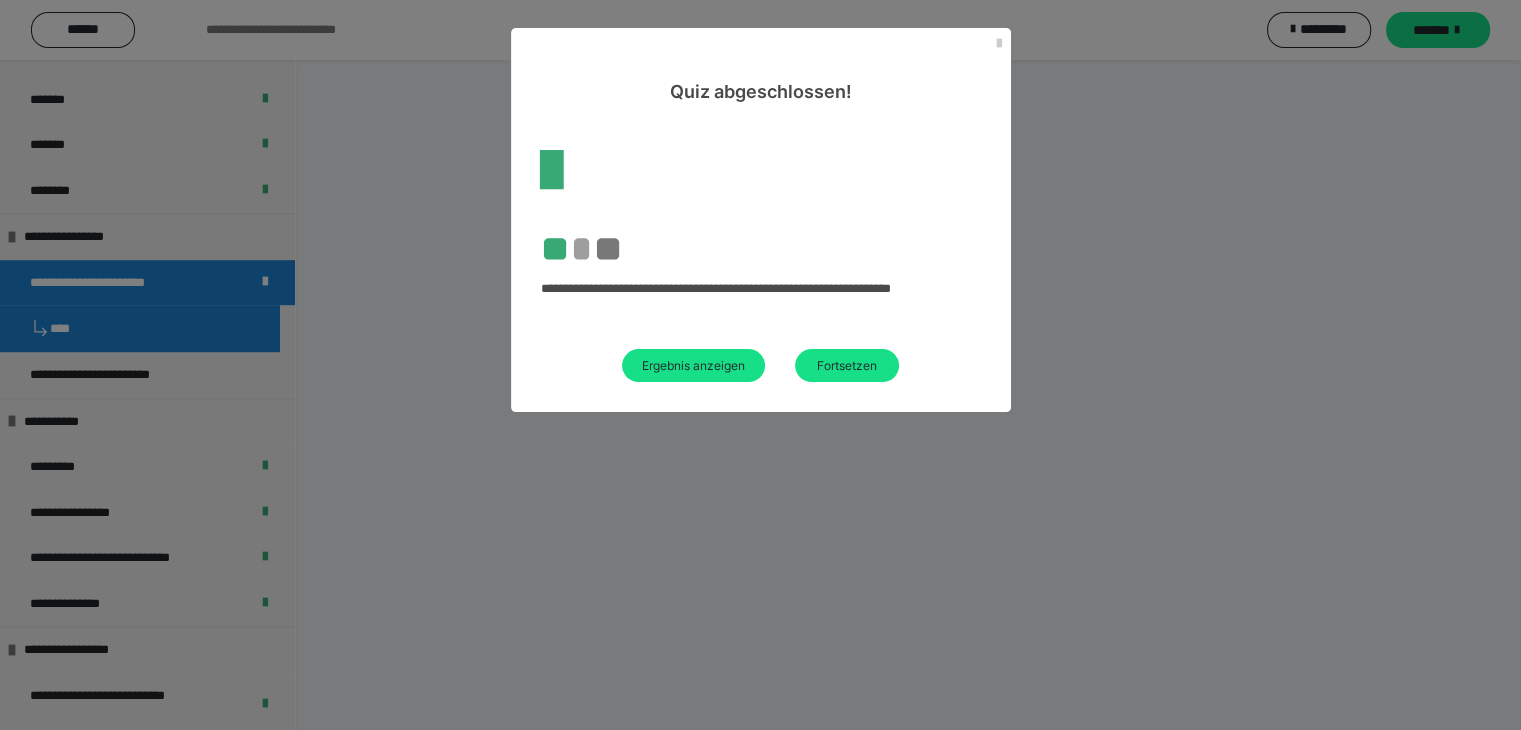 scroll, scrollTop: 577, scrollLeft: 0, axis: vertical 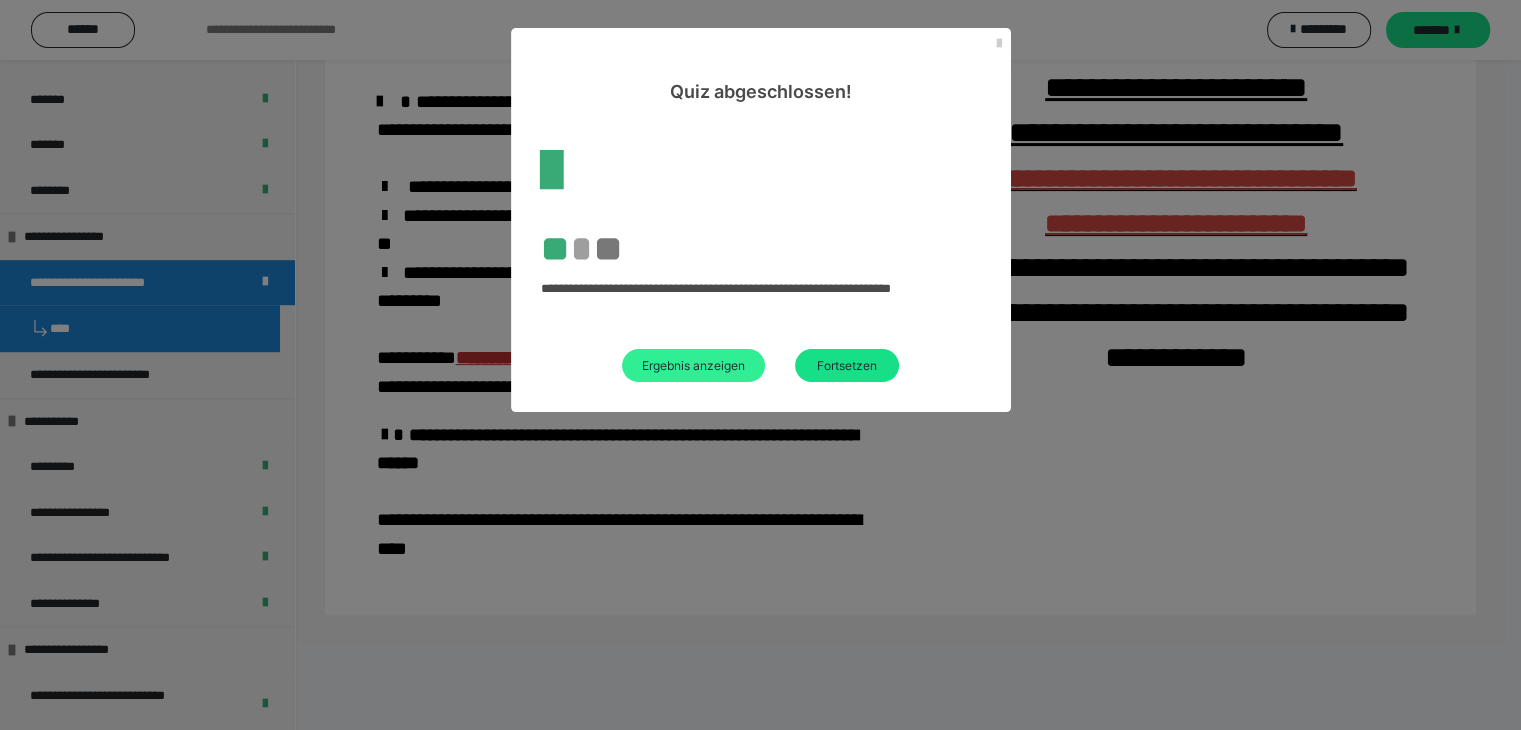 click on "Ergebnis anzeigen" at bounding box center [693, 365] 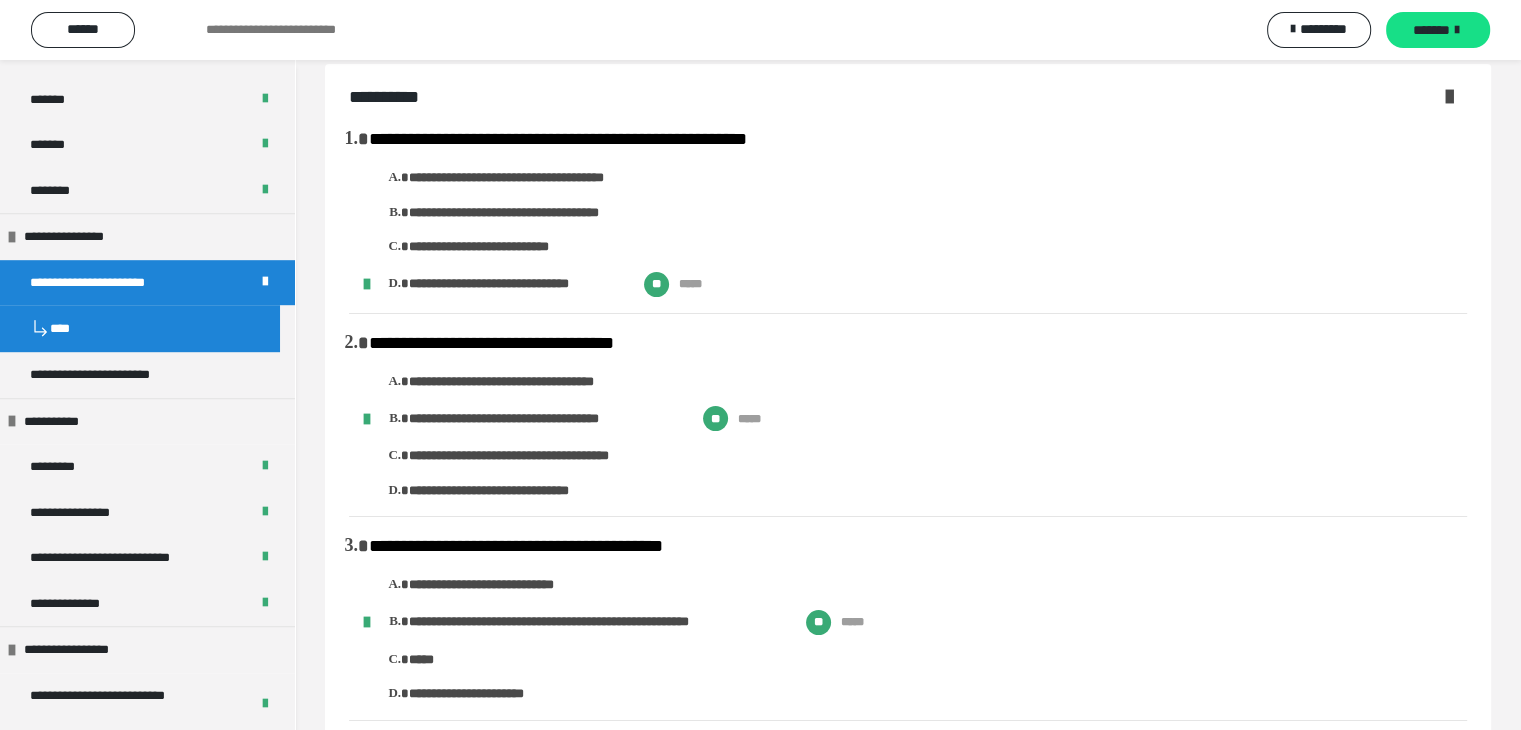 scroll, scrollTop: 0, scrollLeft: 0, axis: both 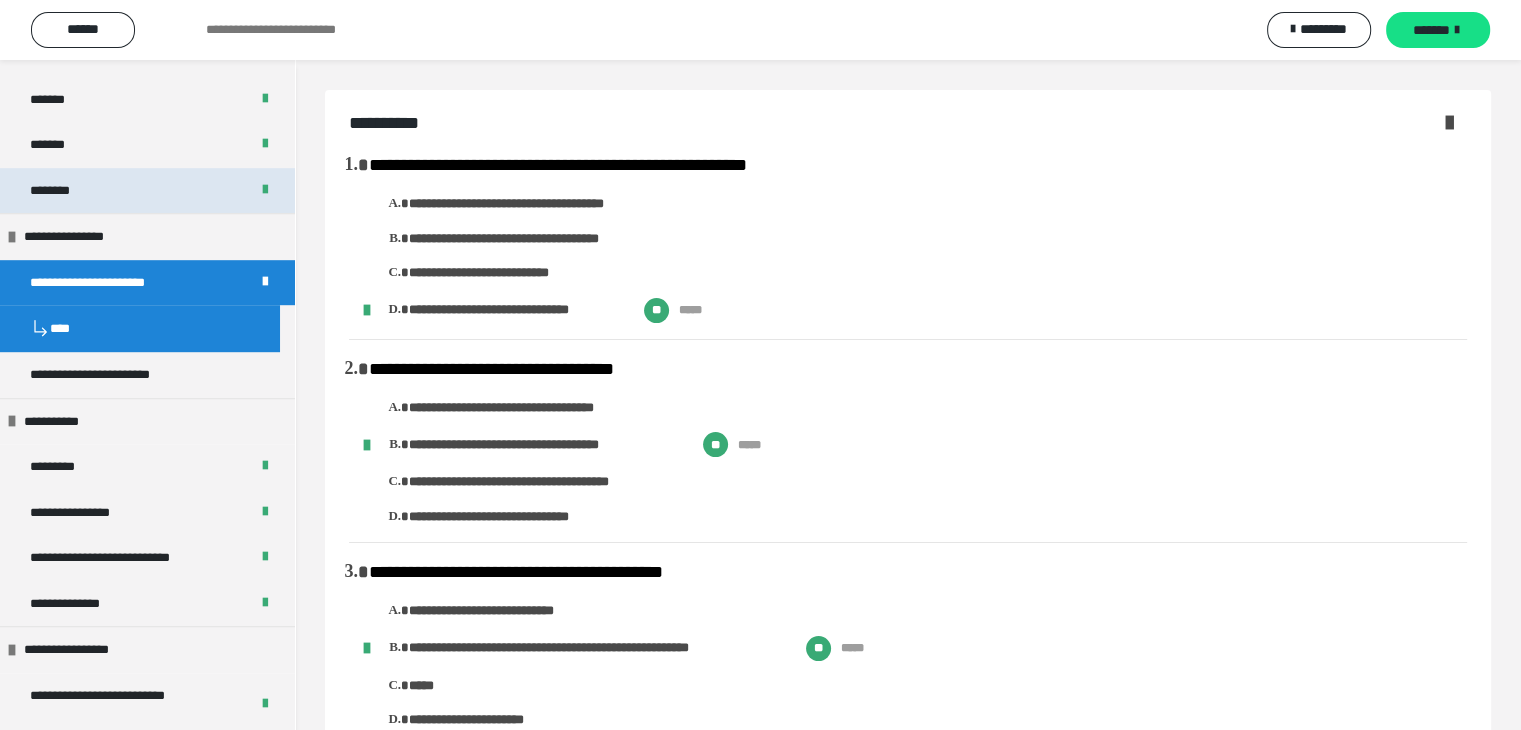 click on "********" at bounding box center [147, 191] 